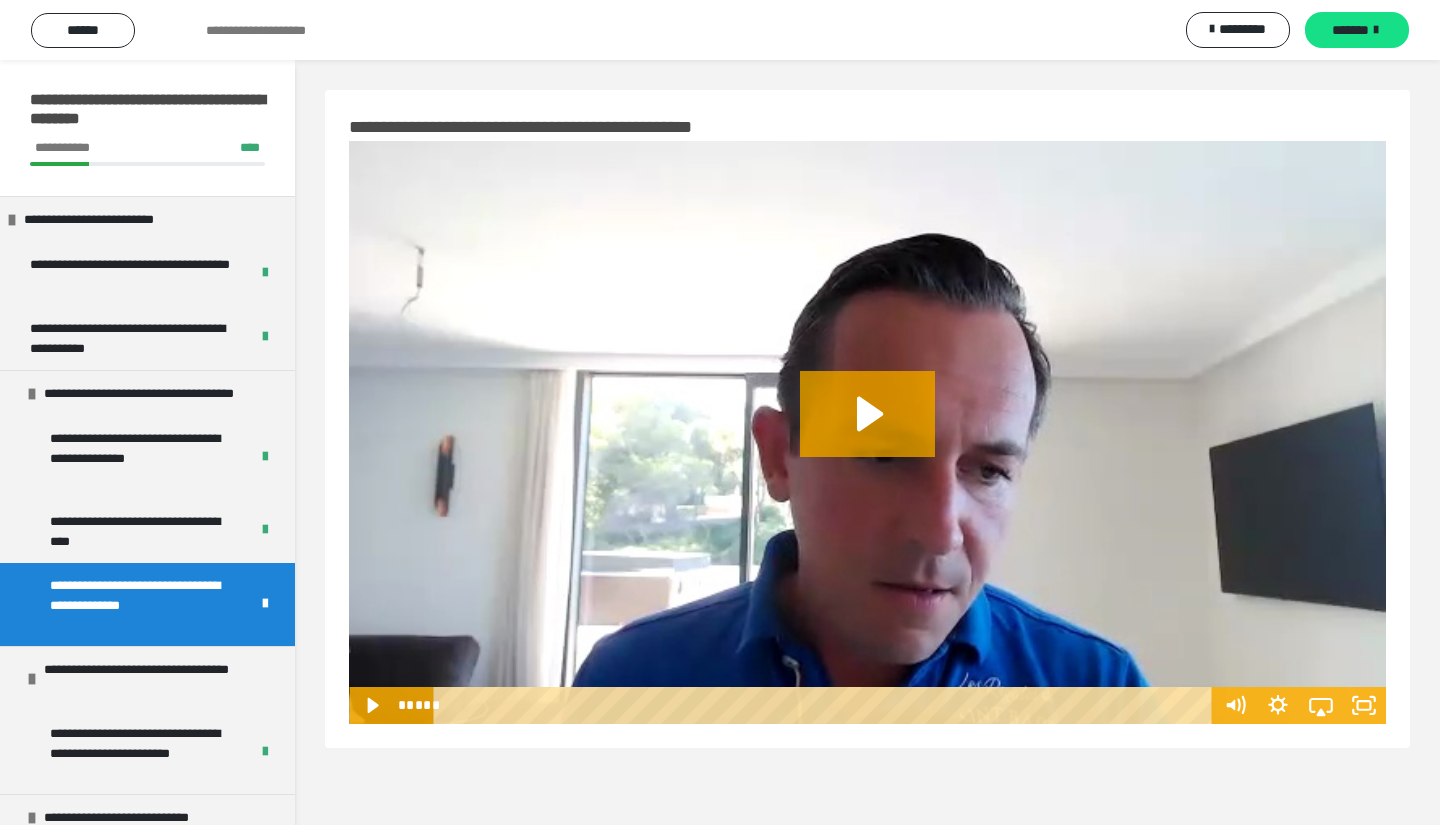 scroll, scrollTop: 0, scrollLeft: 0, axis: both 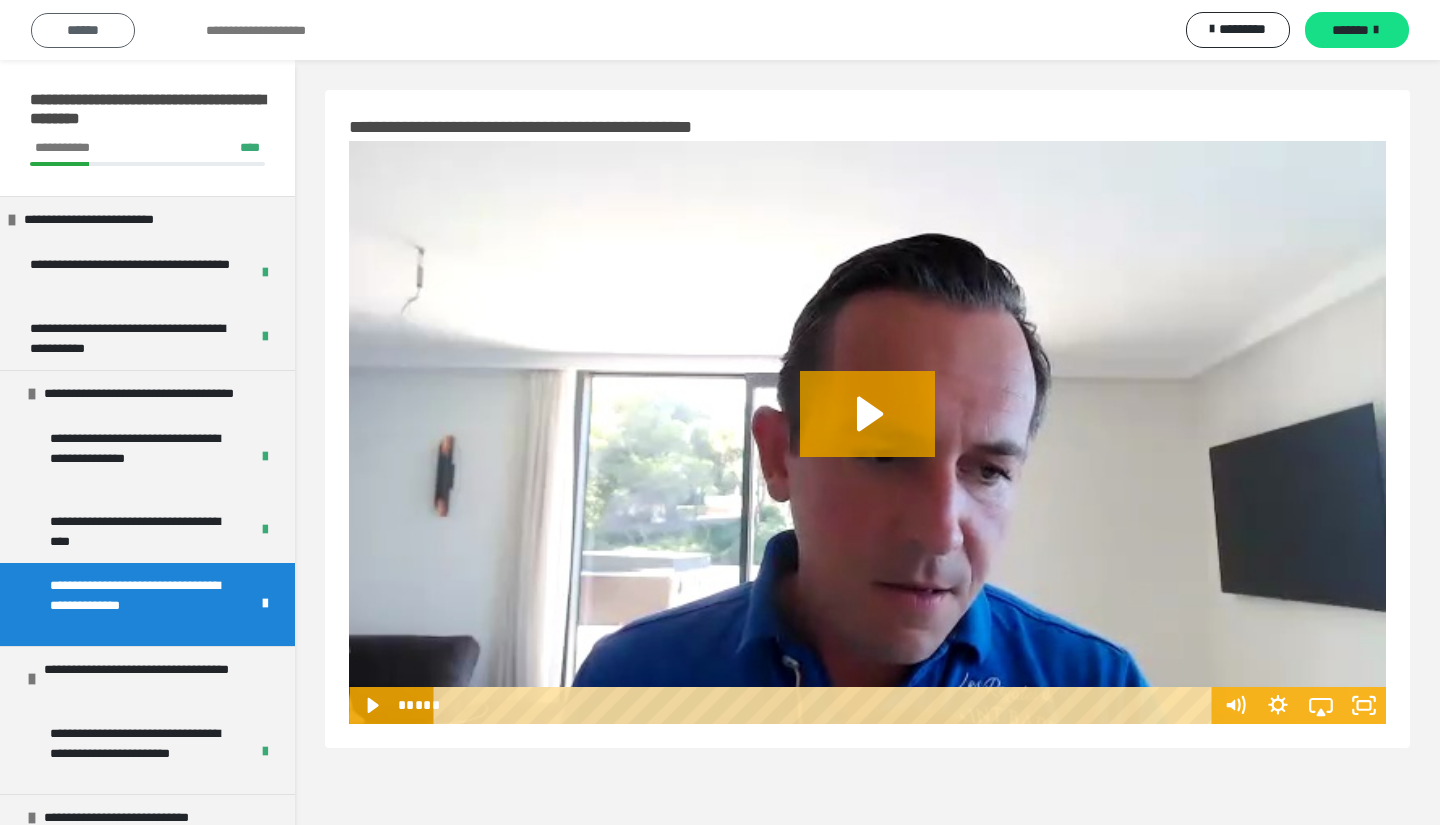 click on "******" at bounding box center (83, 30) 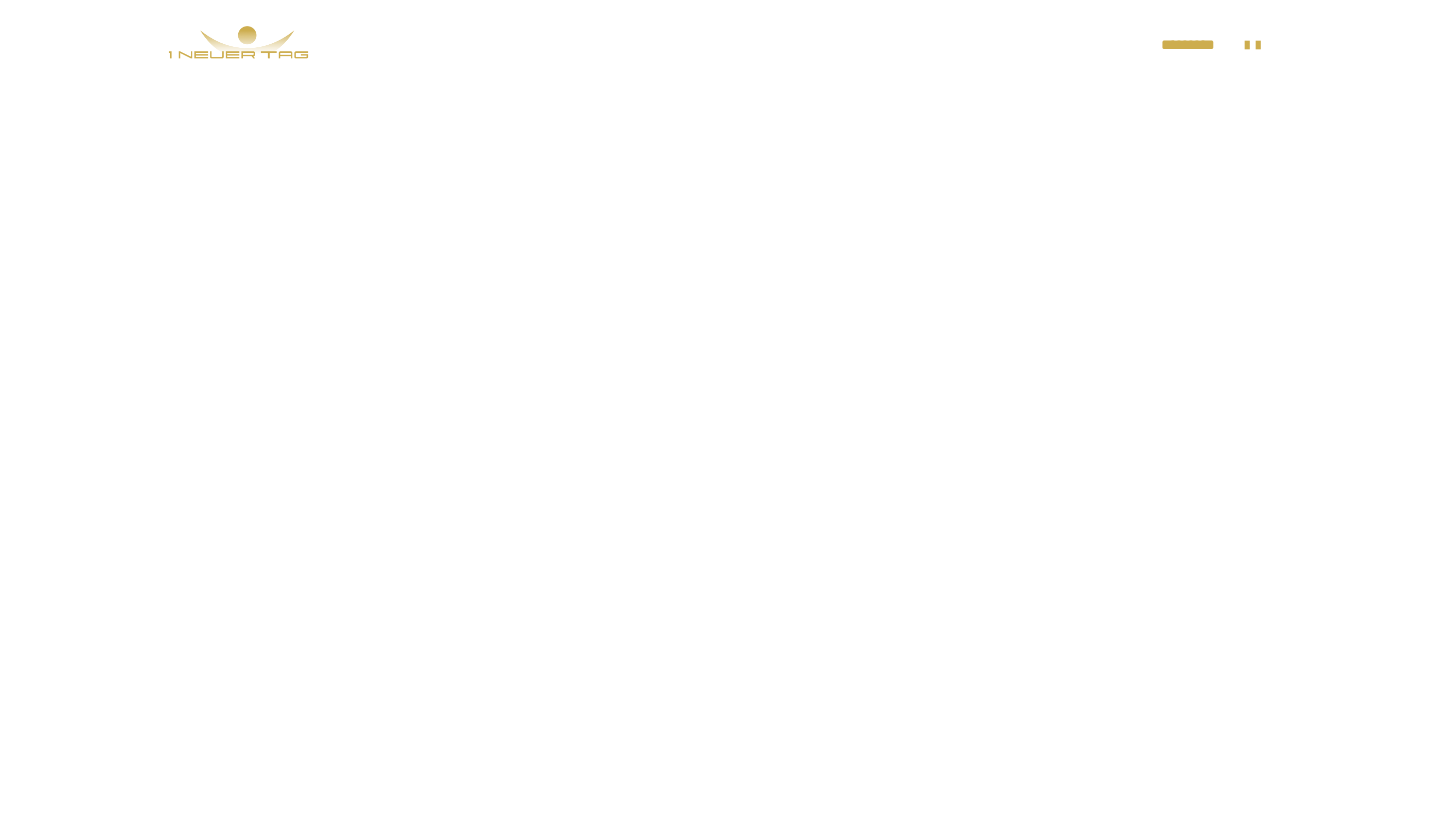 scroll, scrollTop: 0, scrollLeft: 0, axis: both 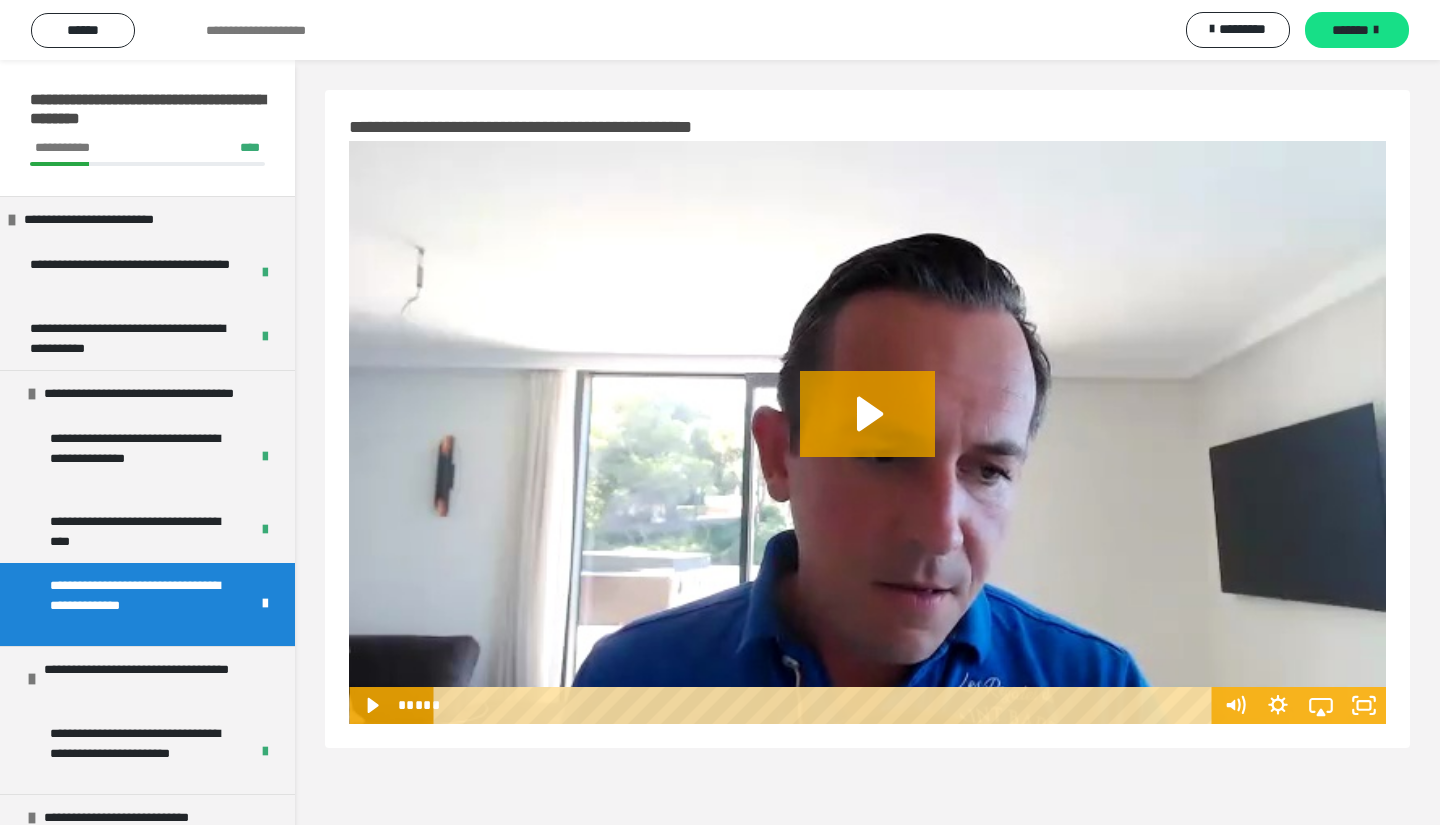click on "**********" at bounding box center (867, 472) 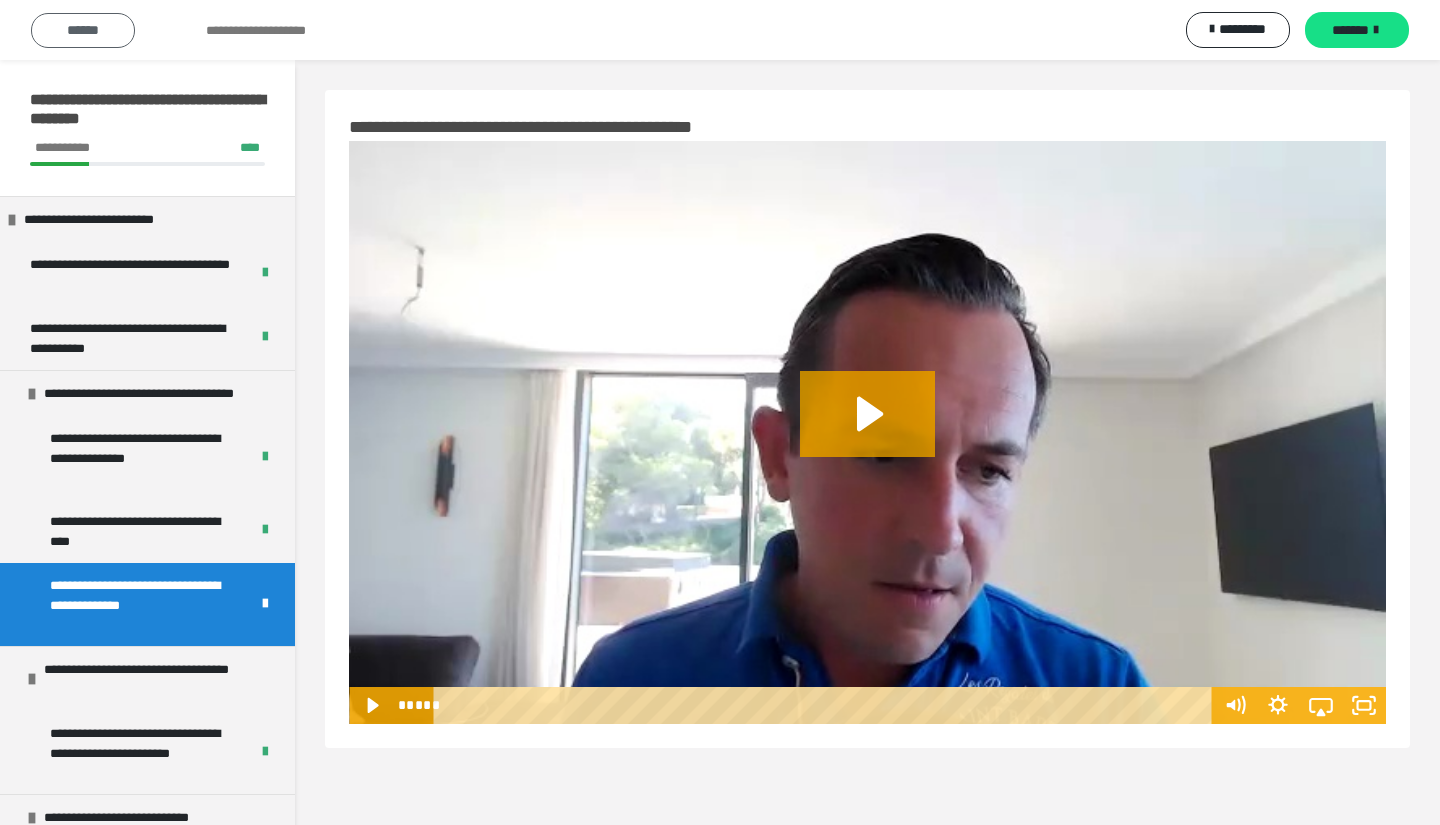 click on "******" at bounding box center (83, 30) 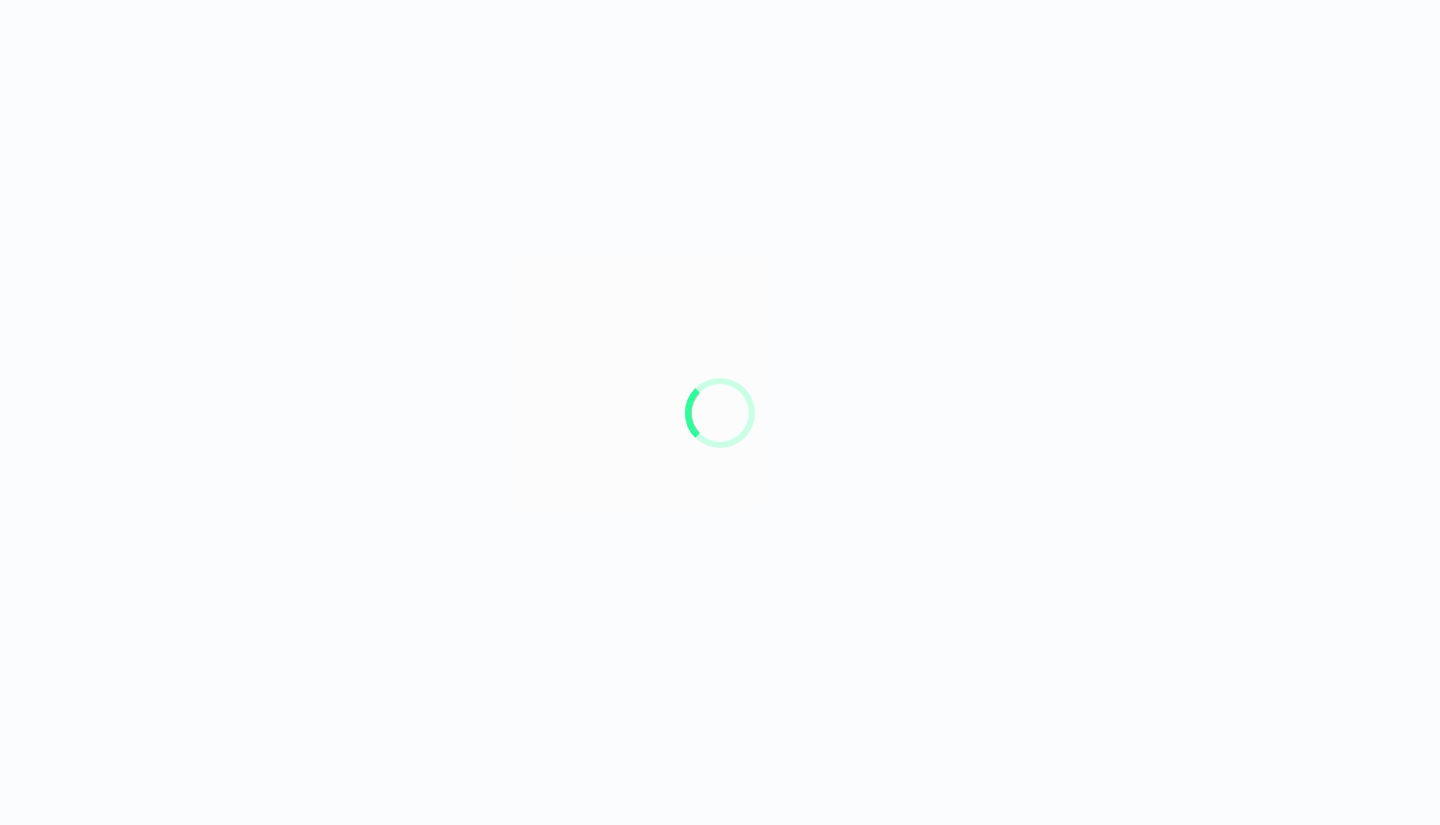 scroll, scrollTop: 0, scrollLeft: 0, axis: both 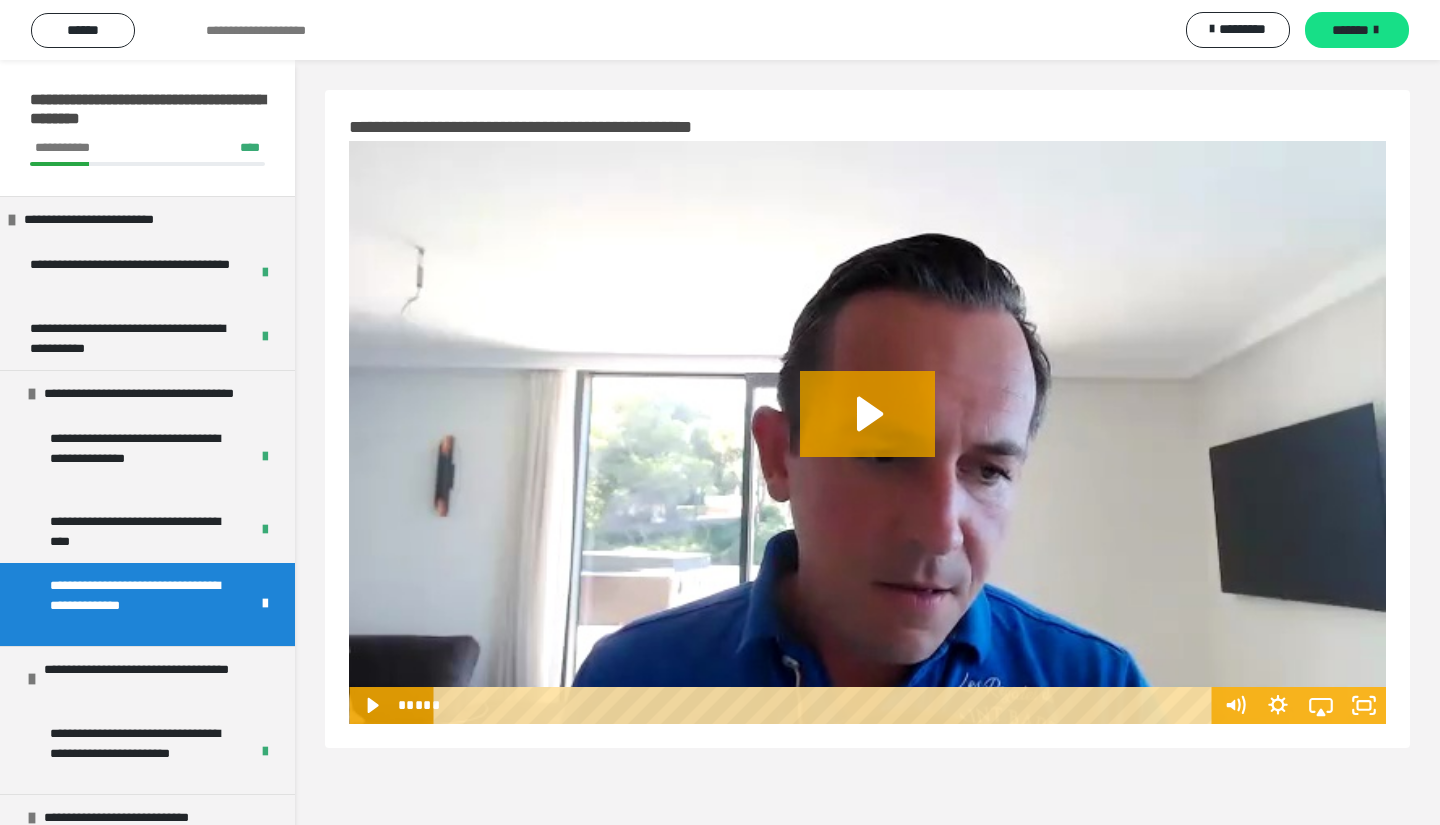 click on "**********" at bounding box center (720, 30) 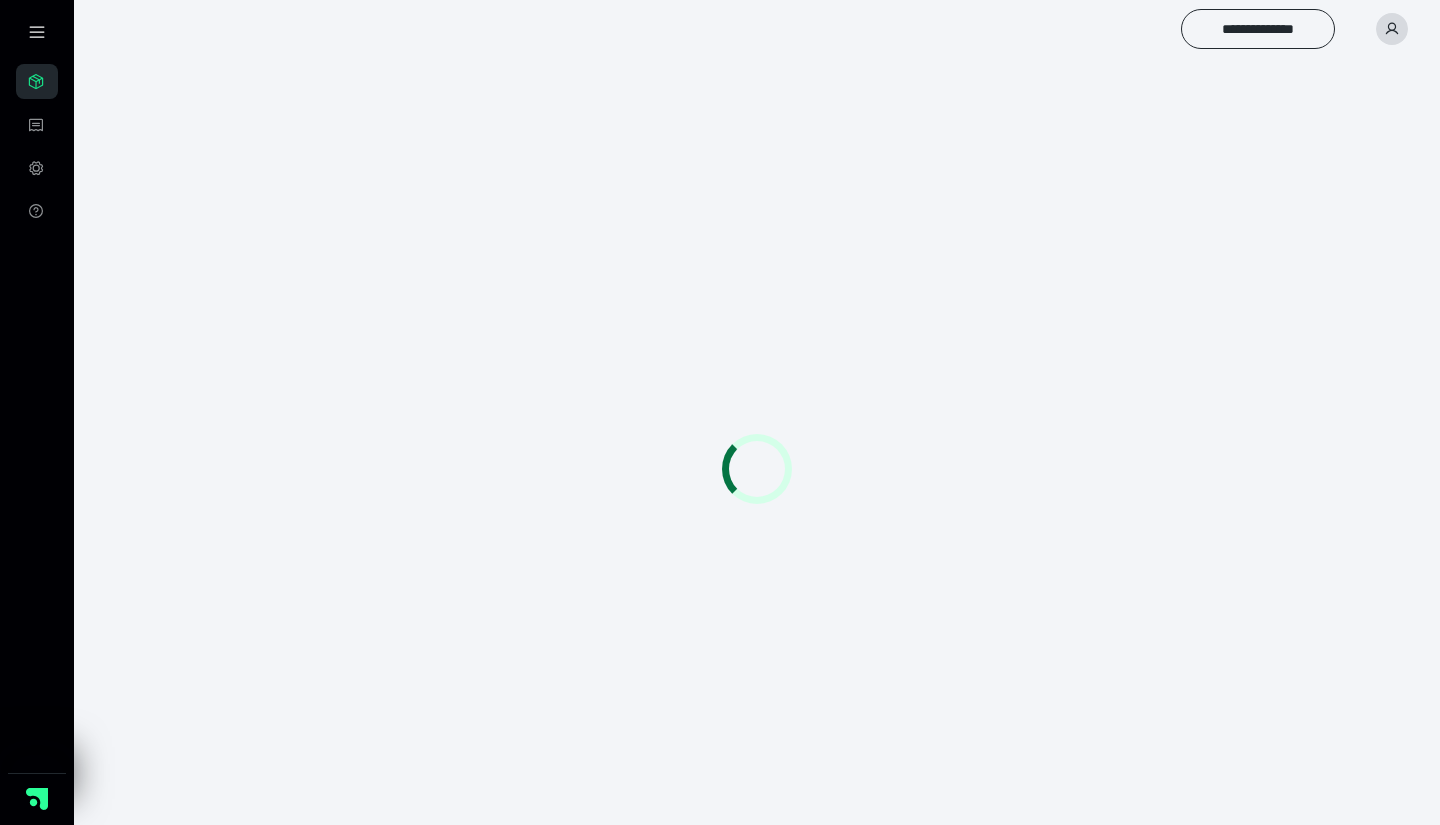 scroll, scrollTop: 0, scrollLeft: 0, axis: both 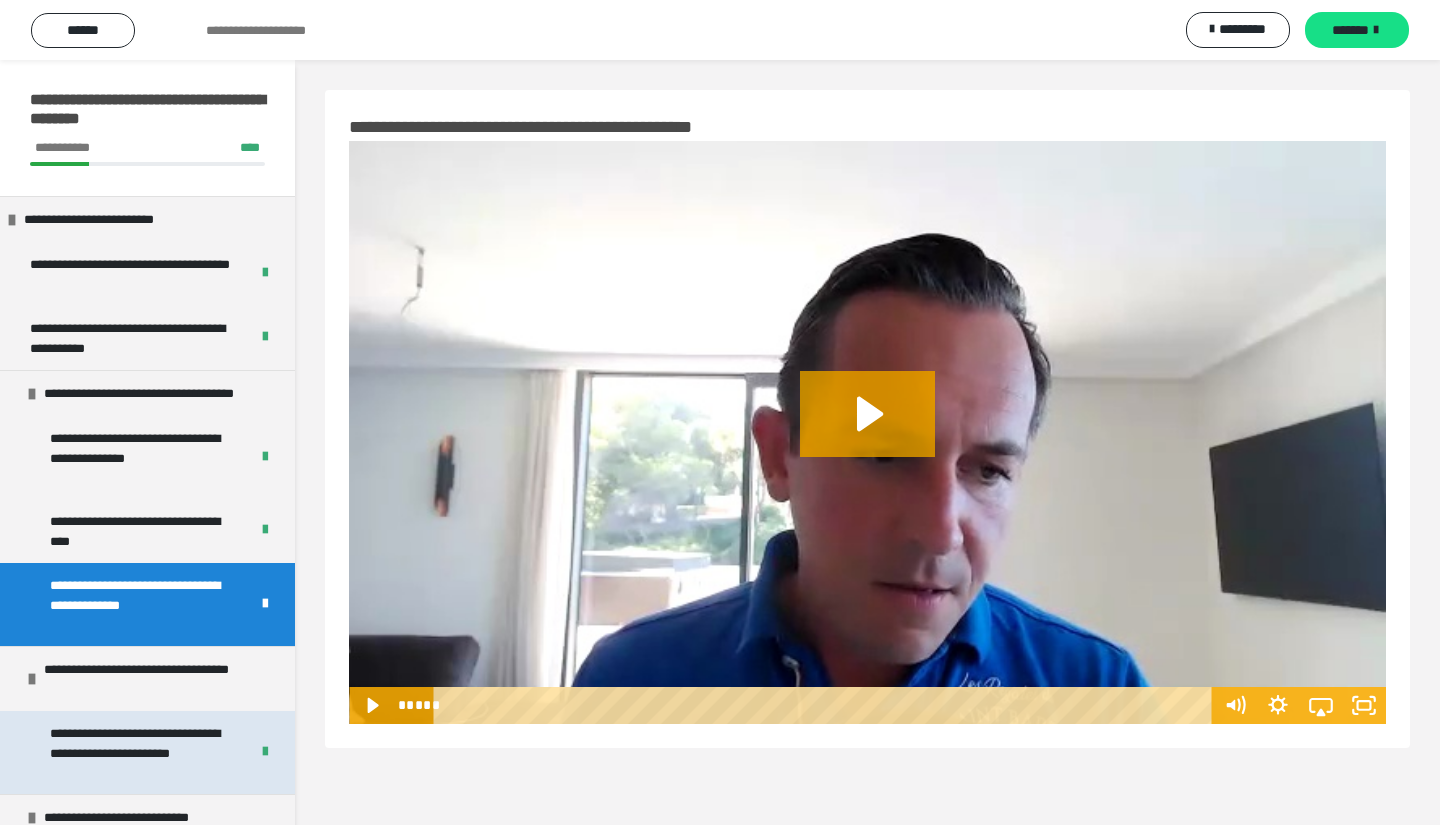 click on "**********" at bounding box center (141, 752) 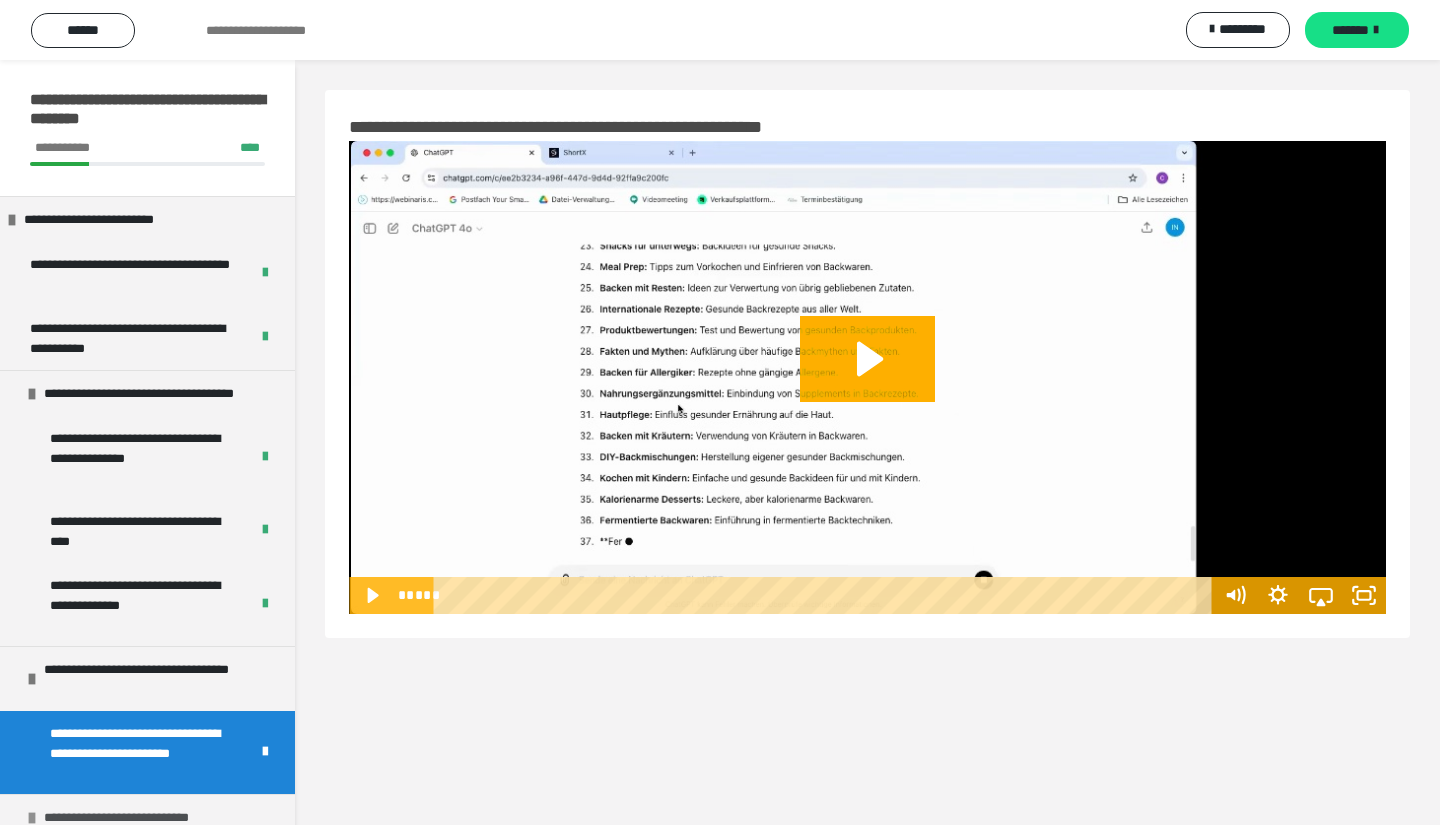 click on "**********" at bounding box center [130, 817] 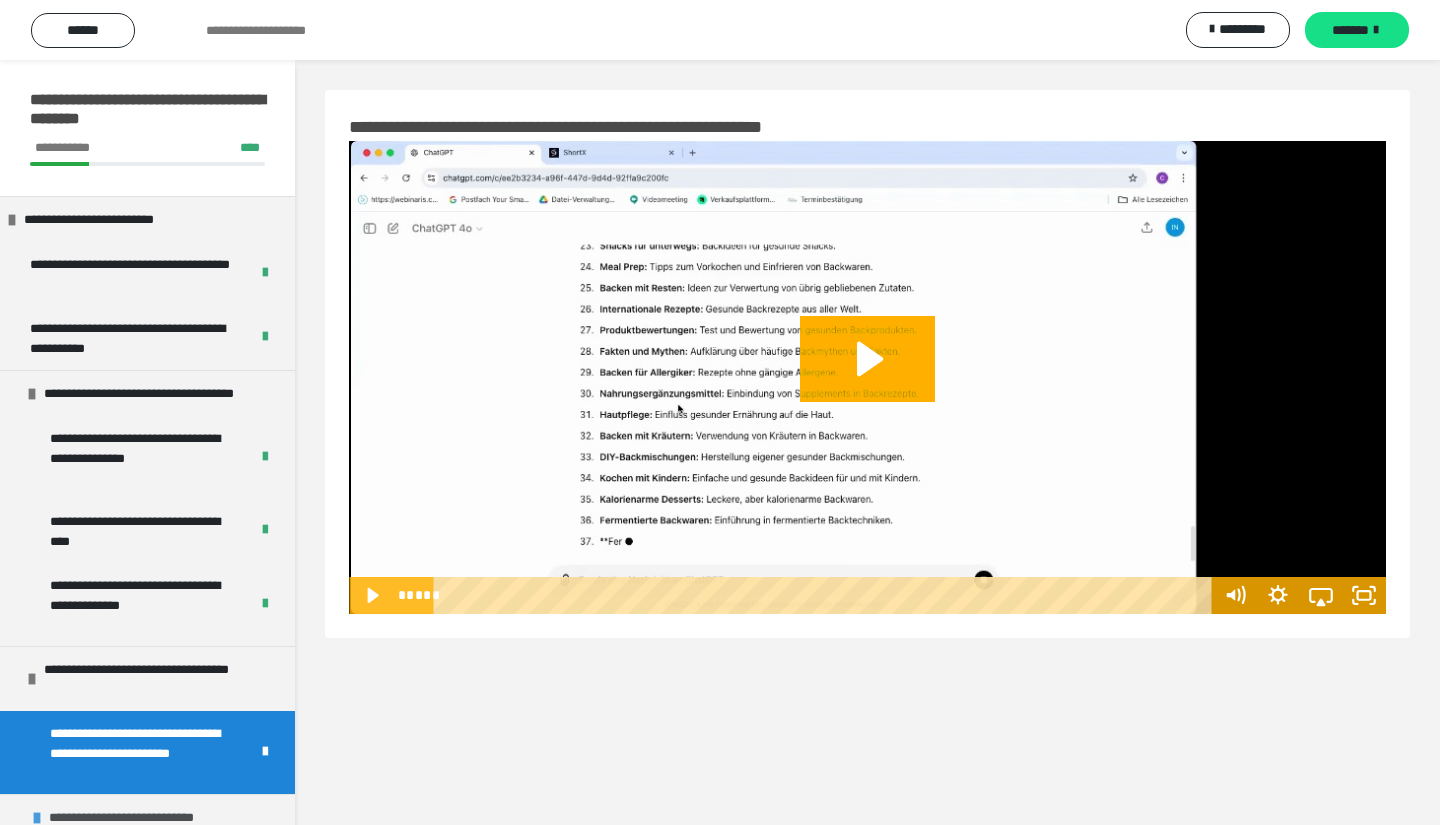 click on "**********" at bounding box center (135, 817) 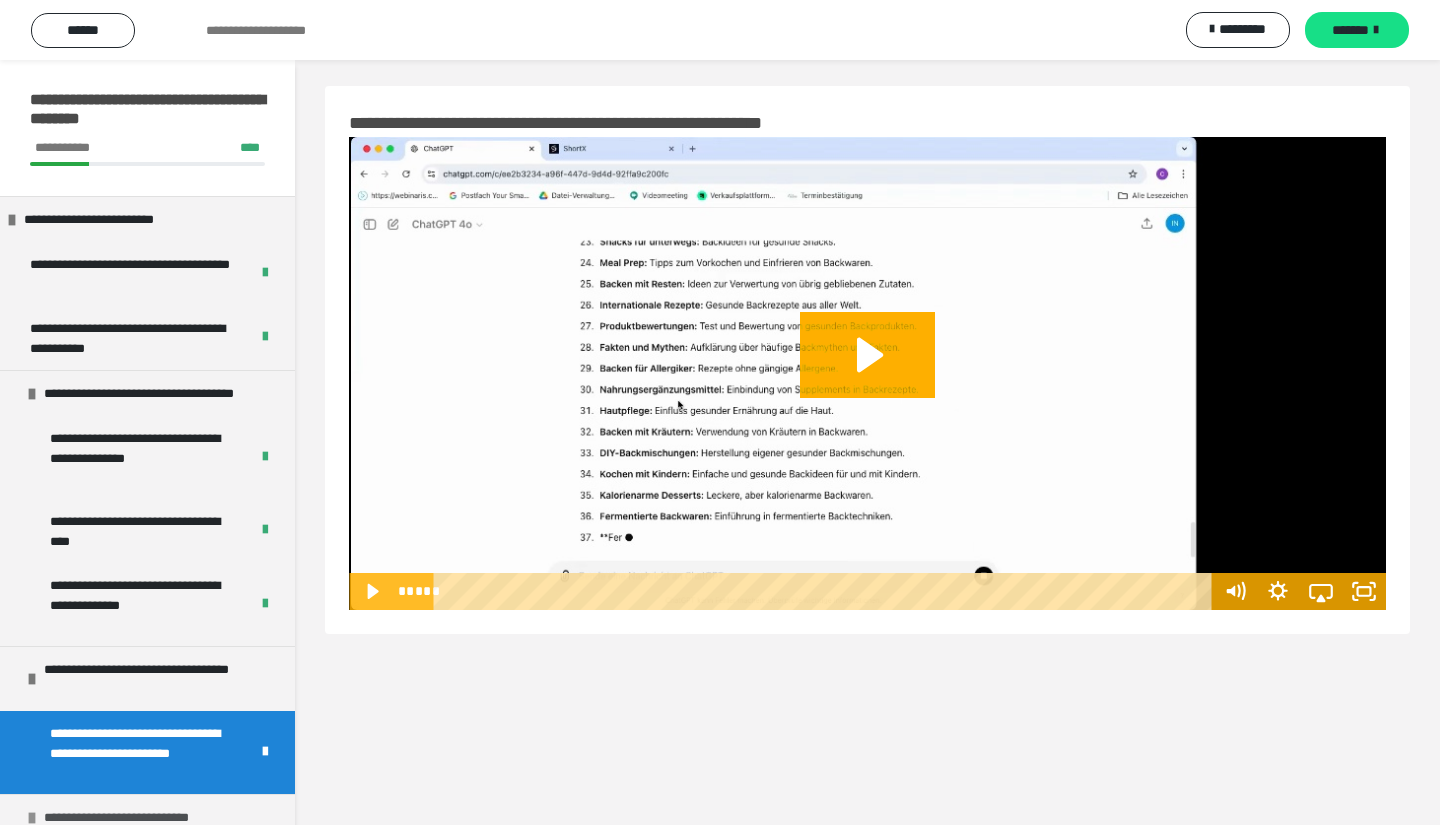 click on "**********" at bounding box center (147, 817) 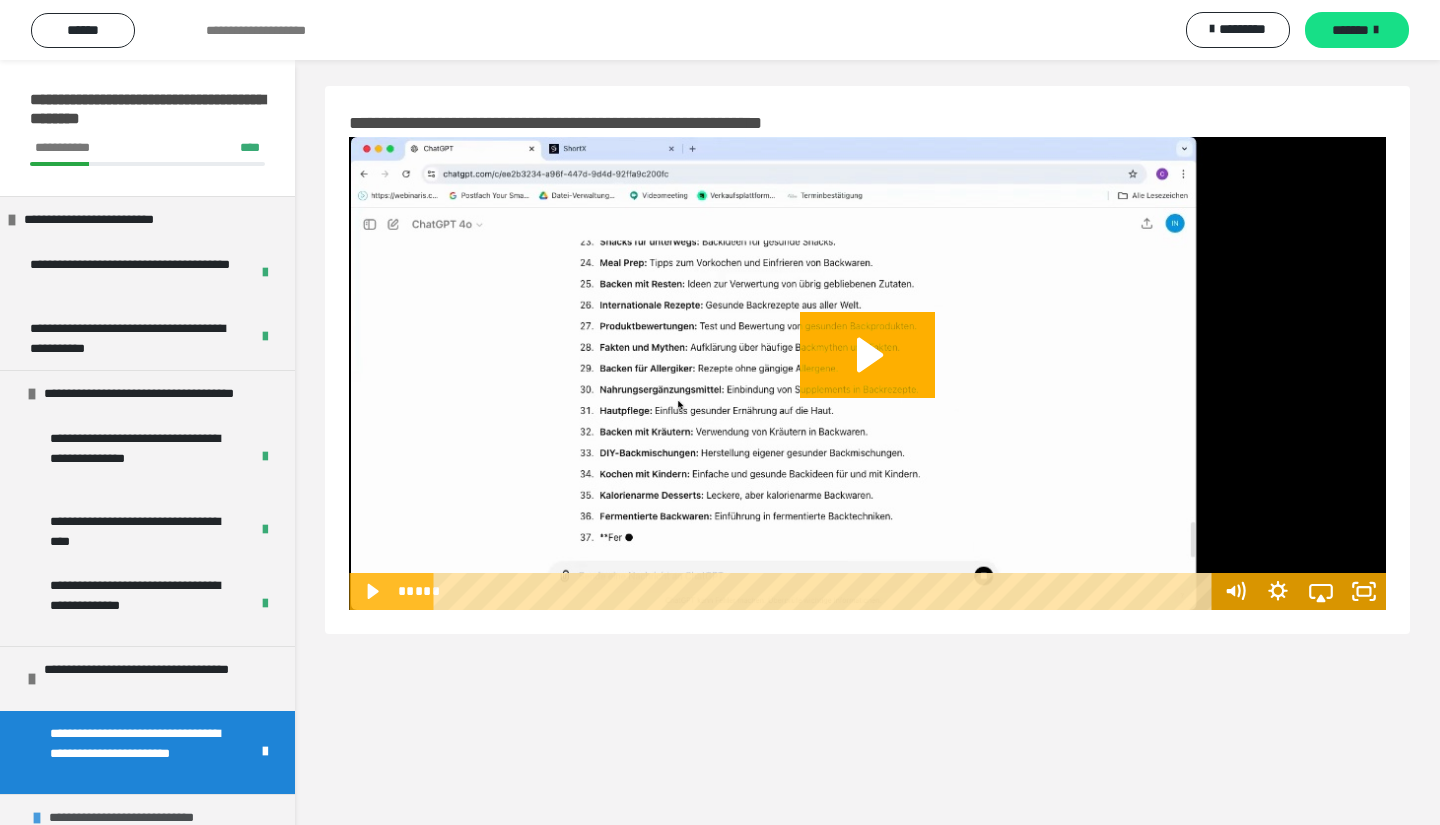 click on "**********" at bounding box center (147, 817) 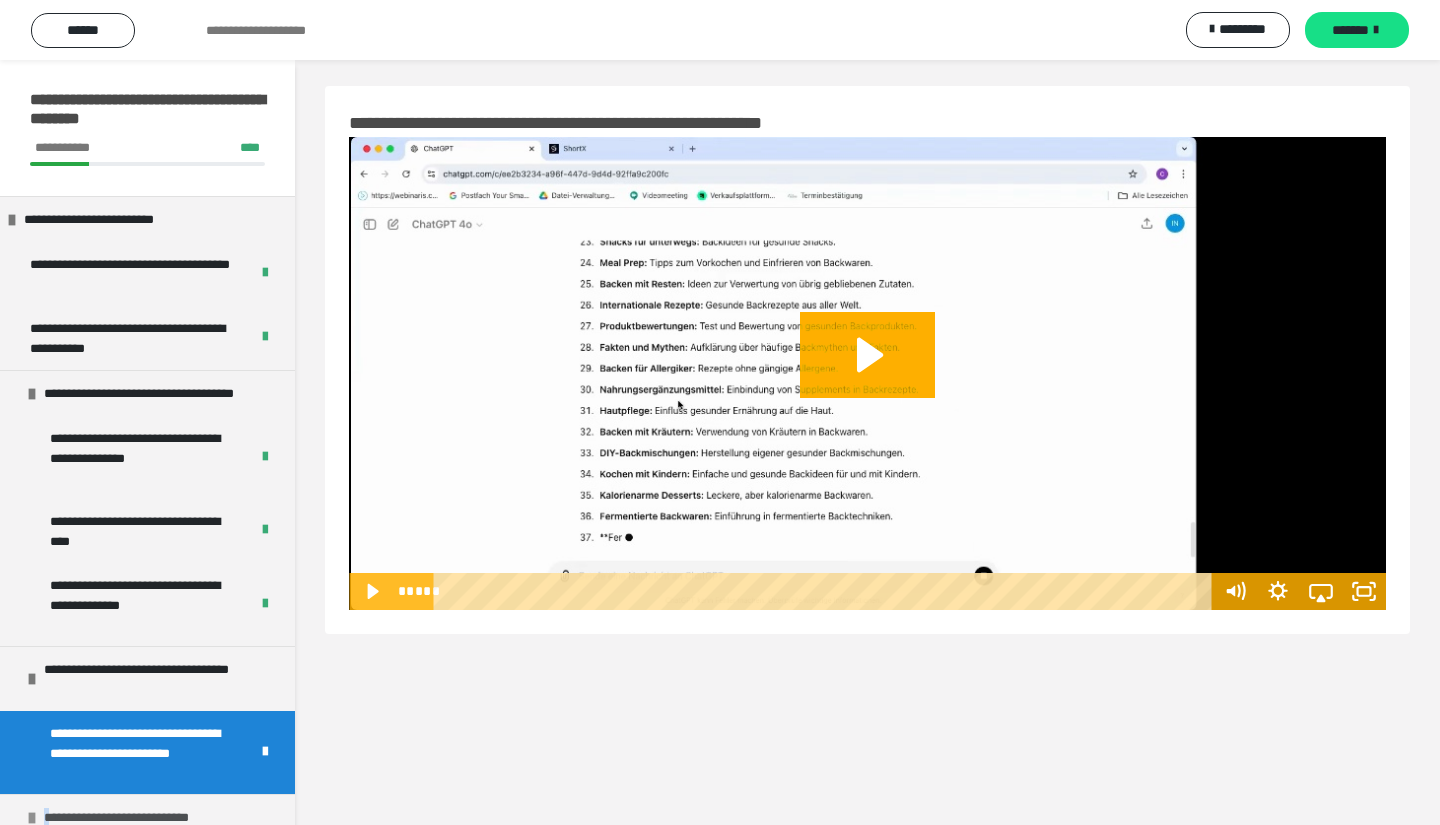 click on "**********" at bounding box center (147, 817) 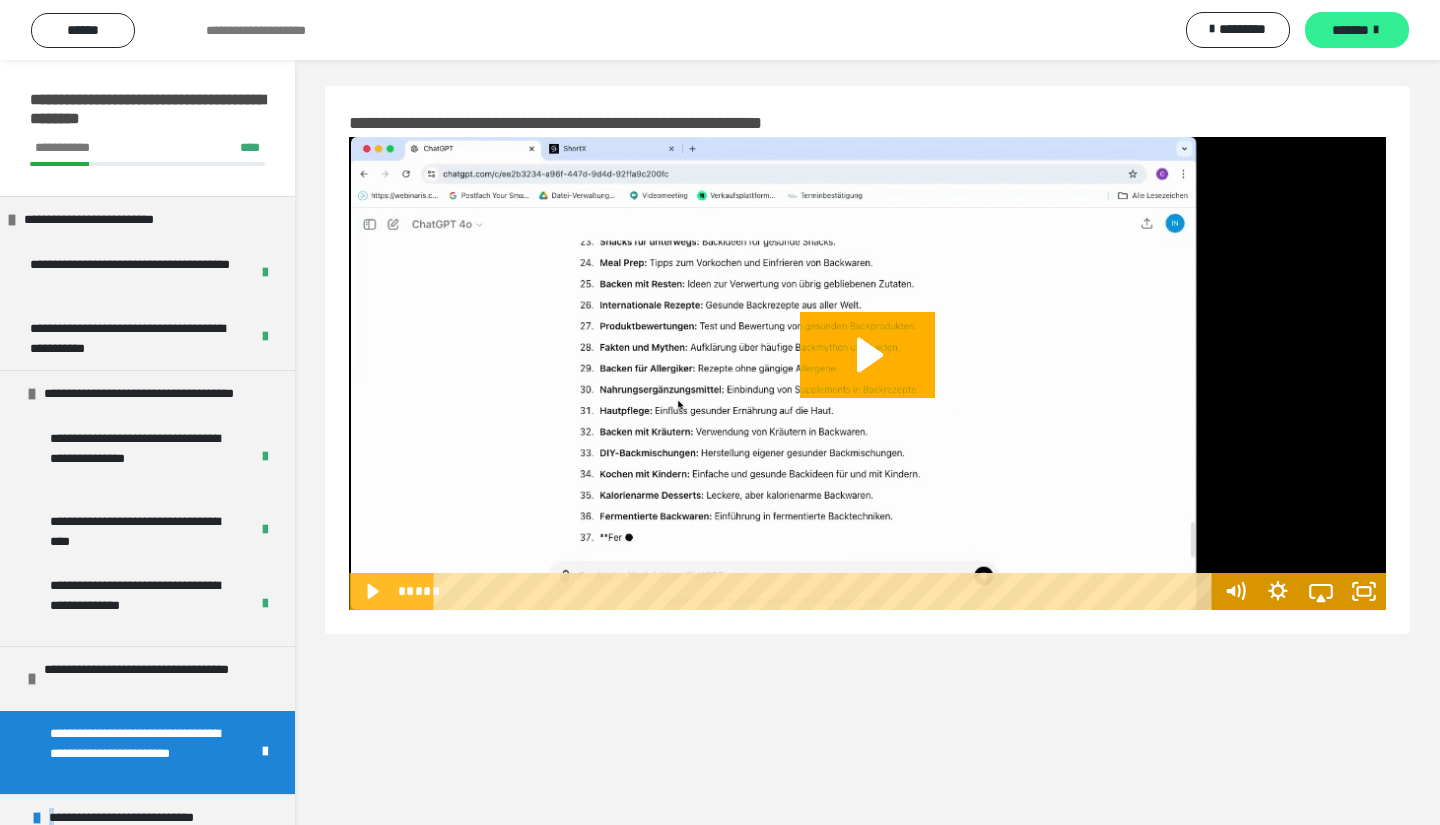click on "*******" at bounding box center [1350, 30] 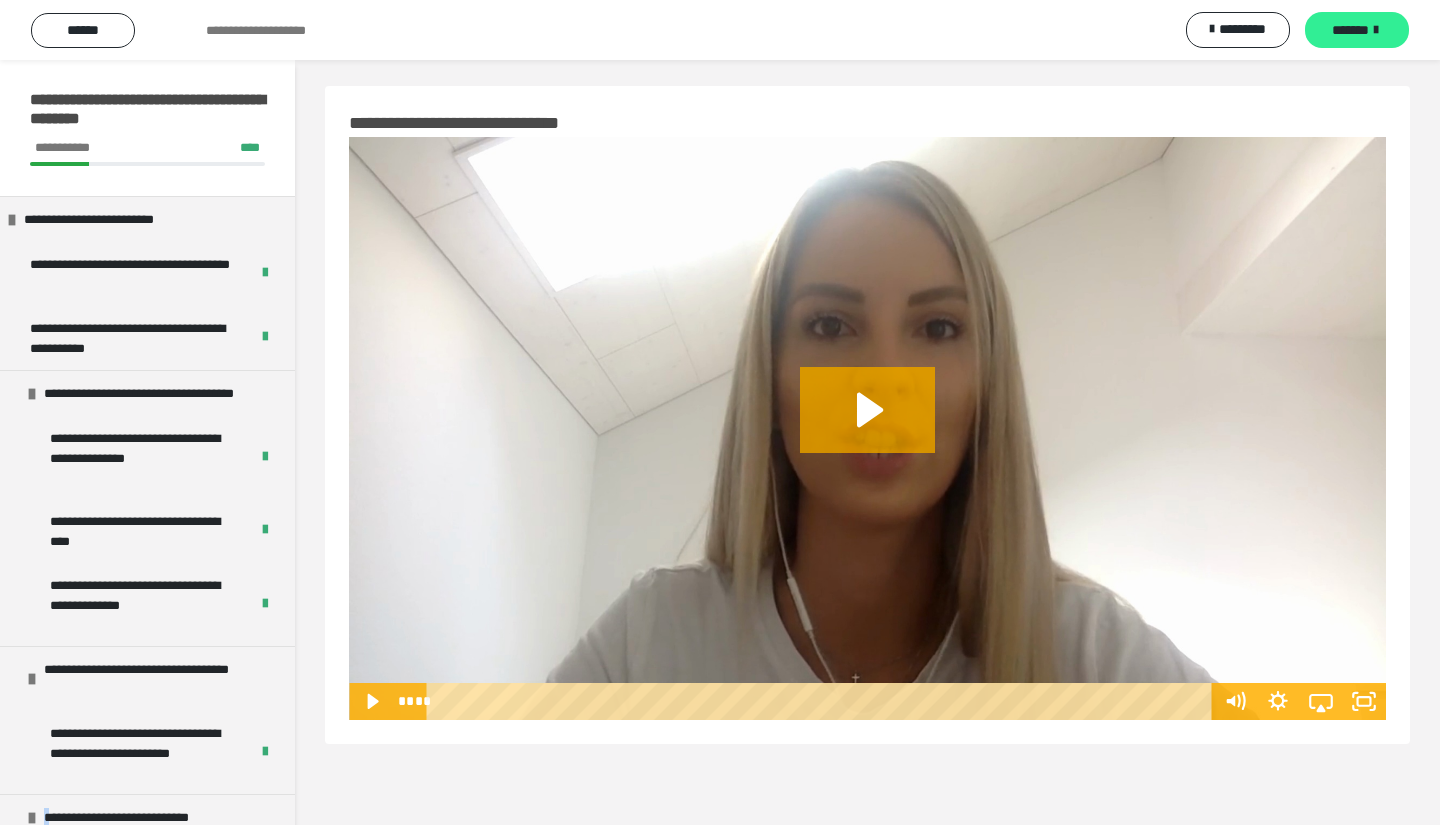 click on "*******" at bounding box center [1350, 30] 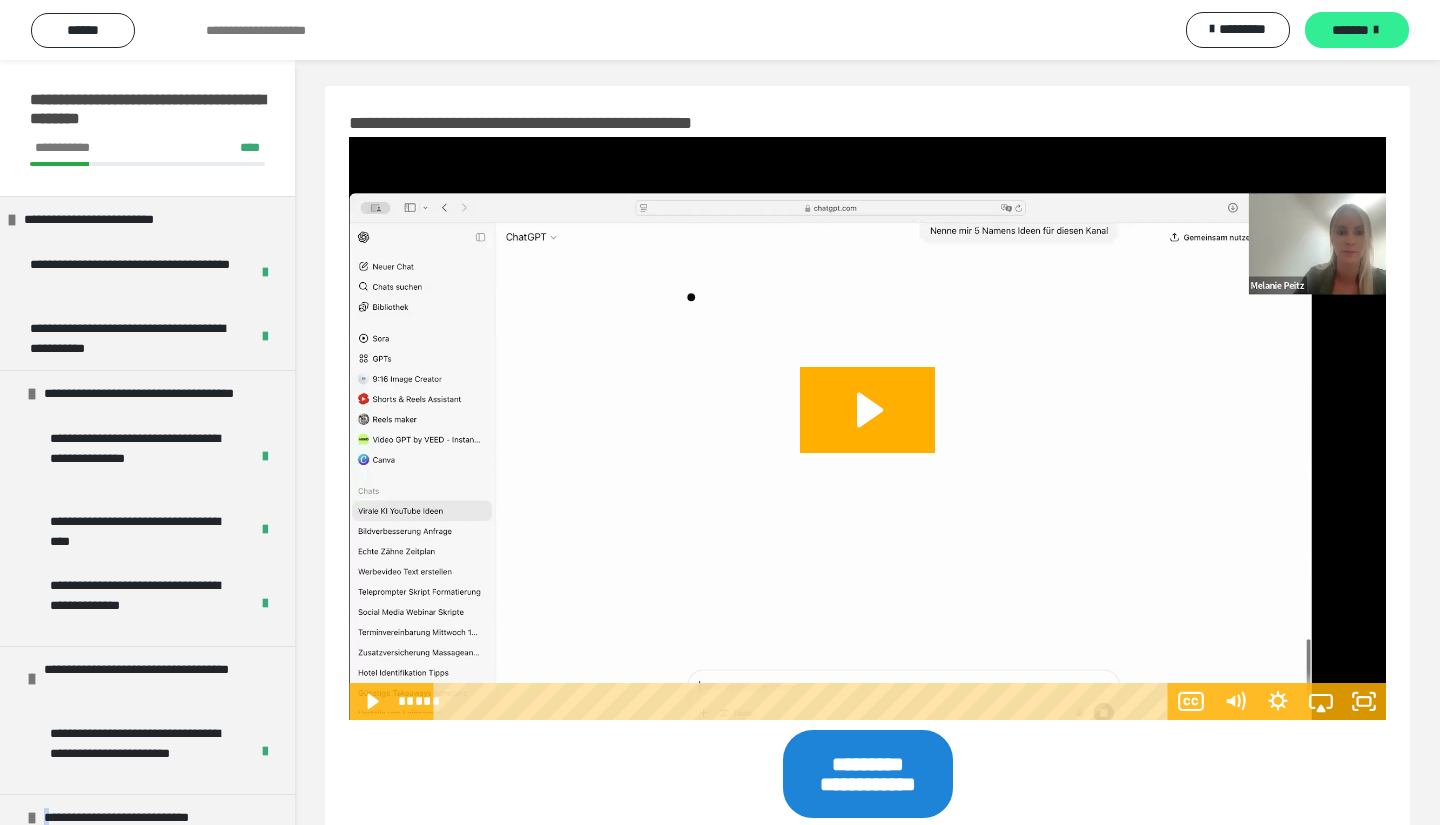 click on "*******" at bounding box center (1350, 30) 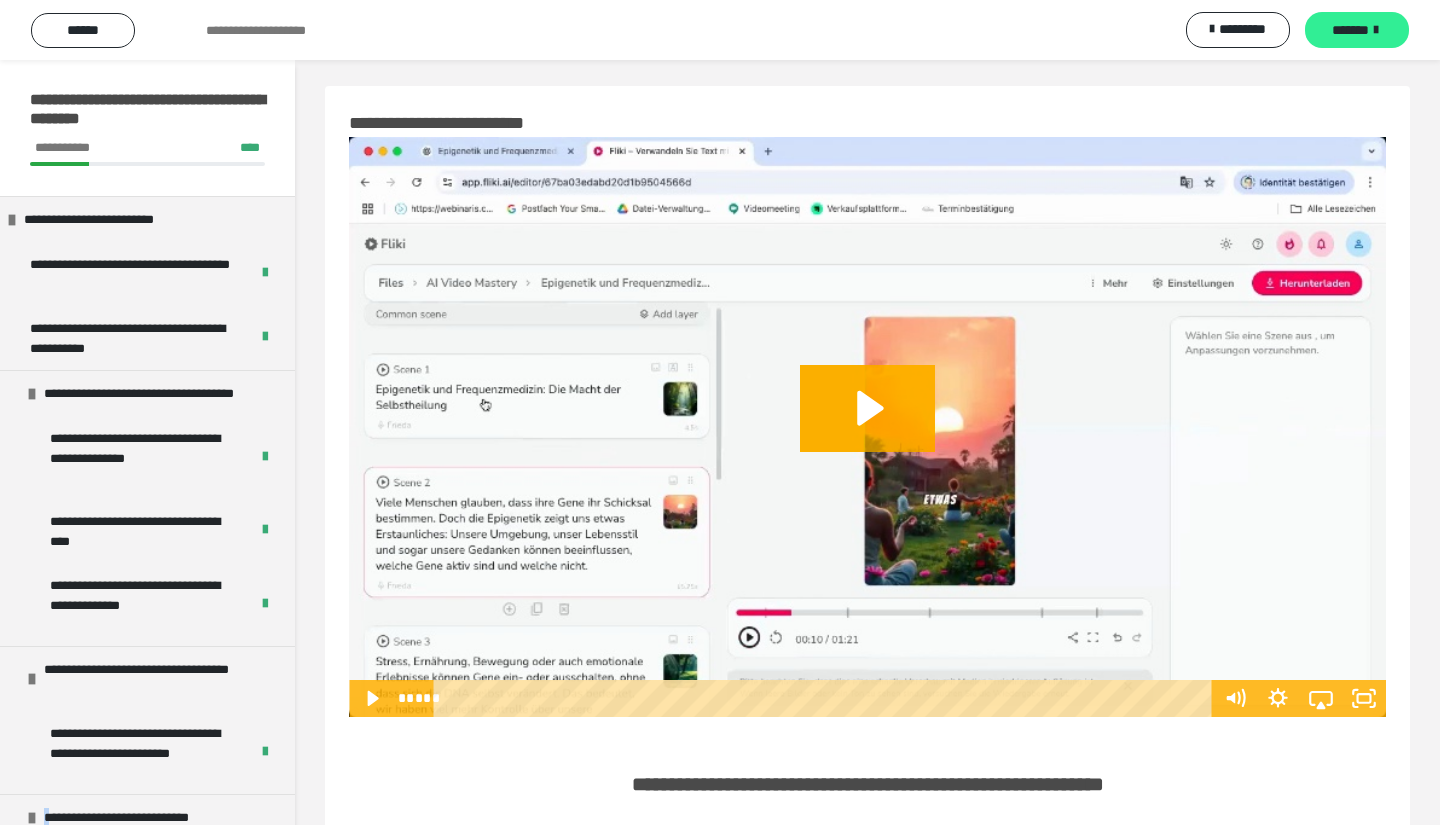 click on "*******" at bounding box center [1350, 30] 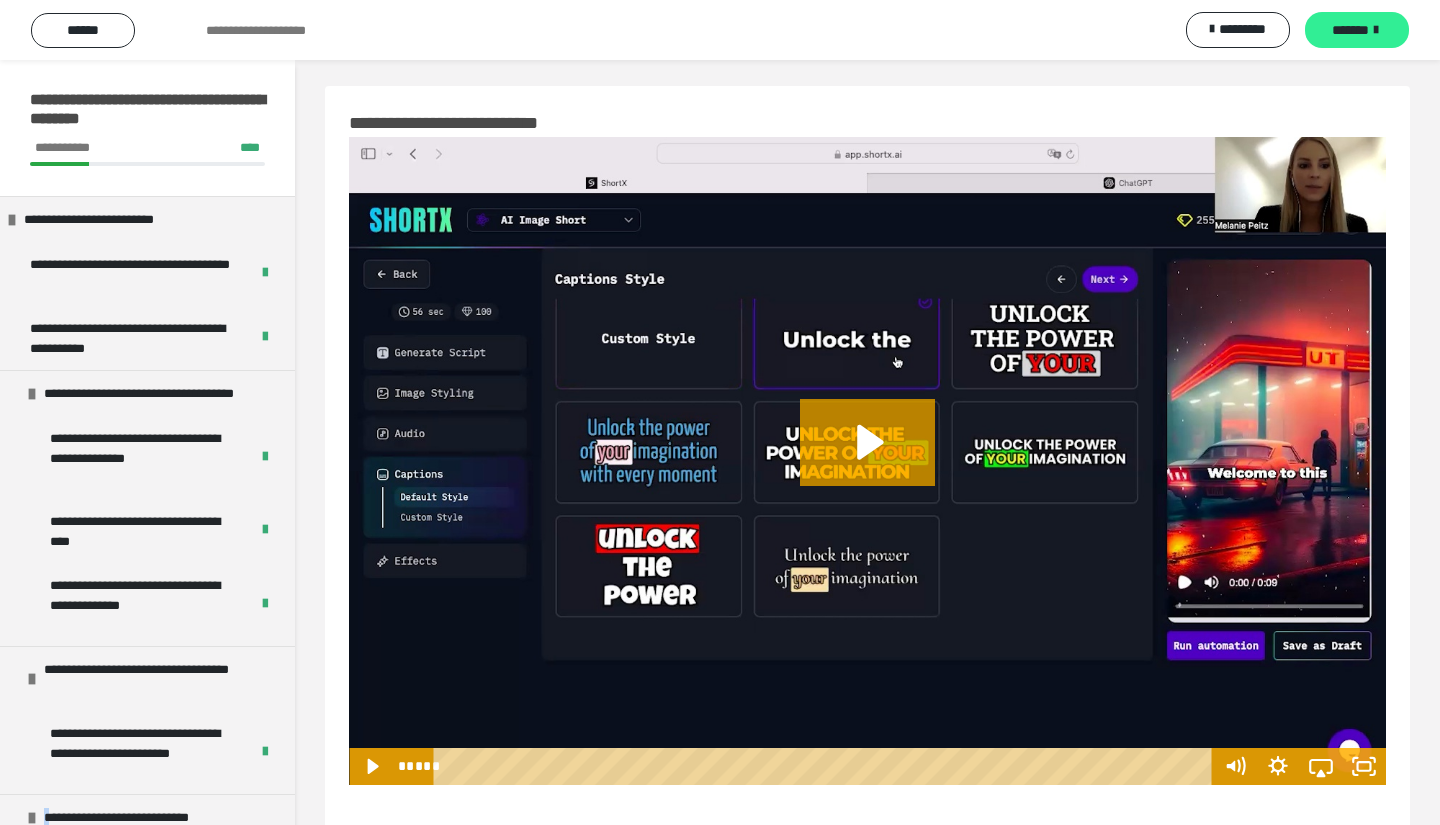 click on "*******" at bounding box center (1350, 30) 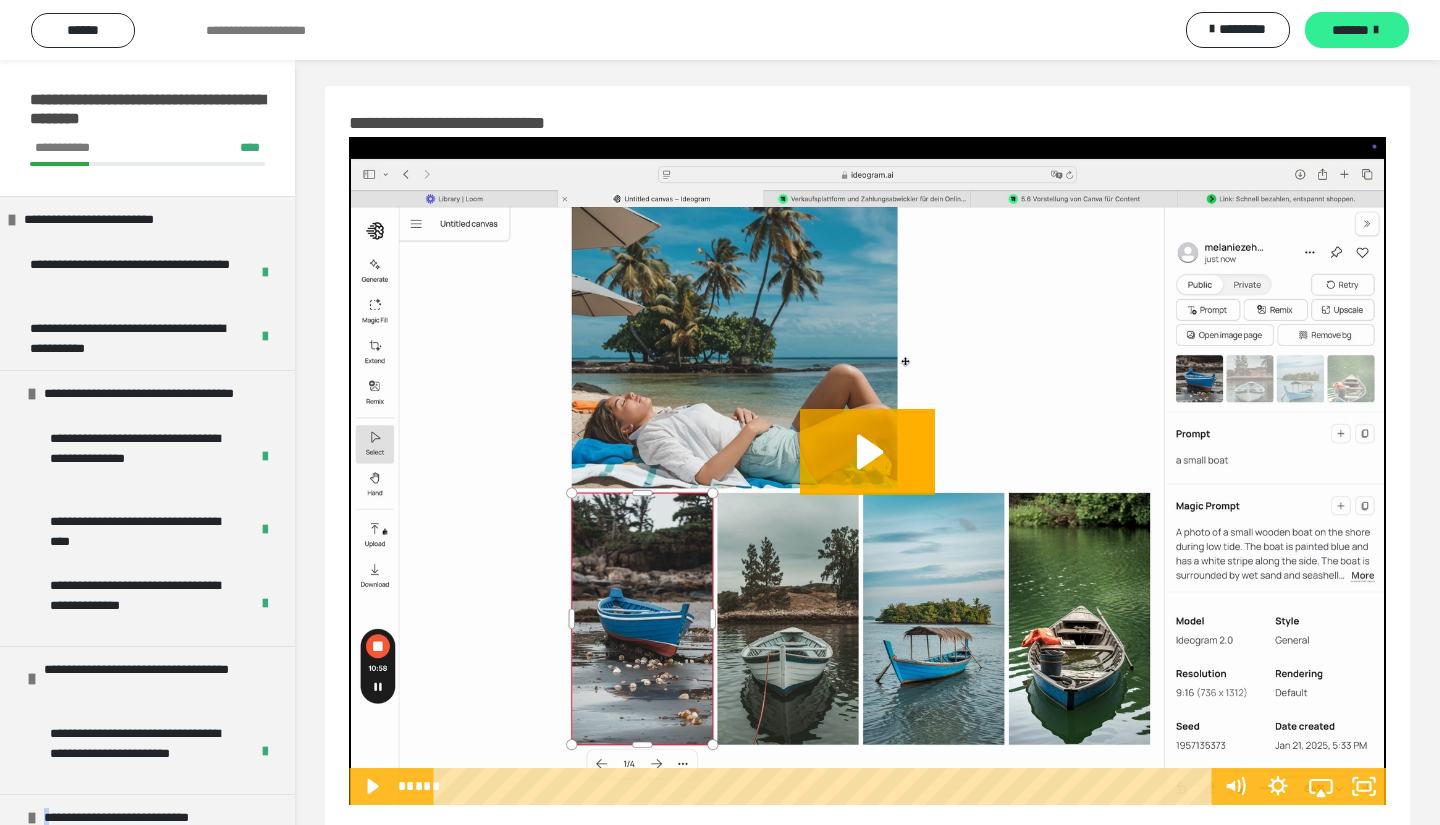 click on "*******" at bounding box center (1350, 30) 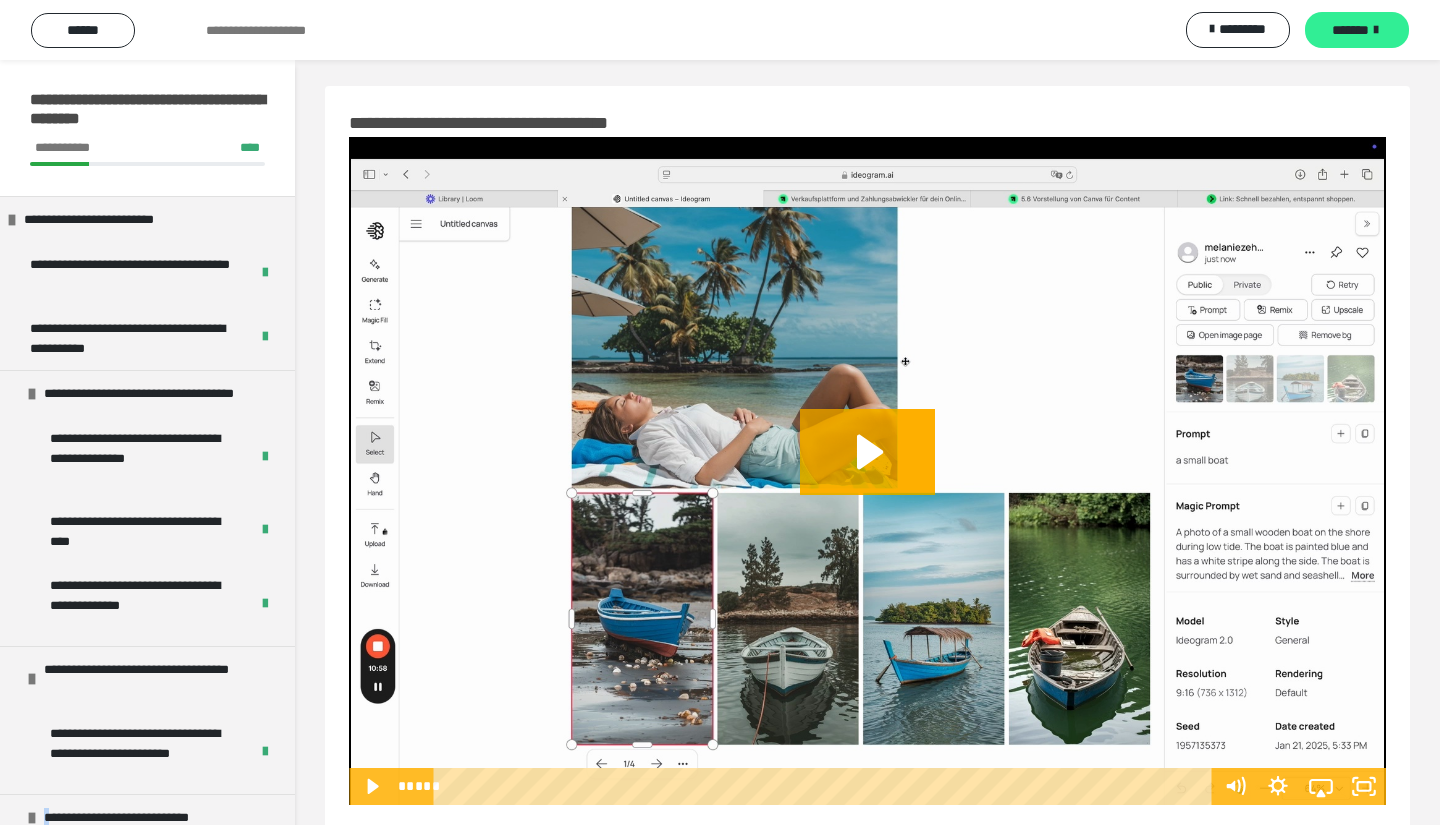 click on "*******" at bounding box center (1350, 30) 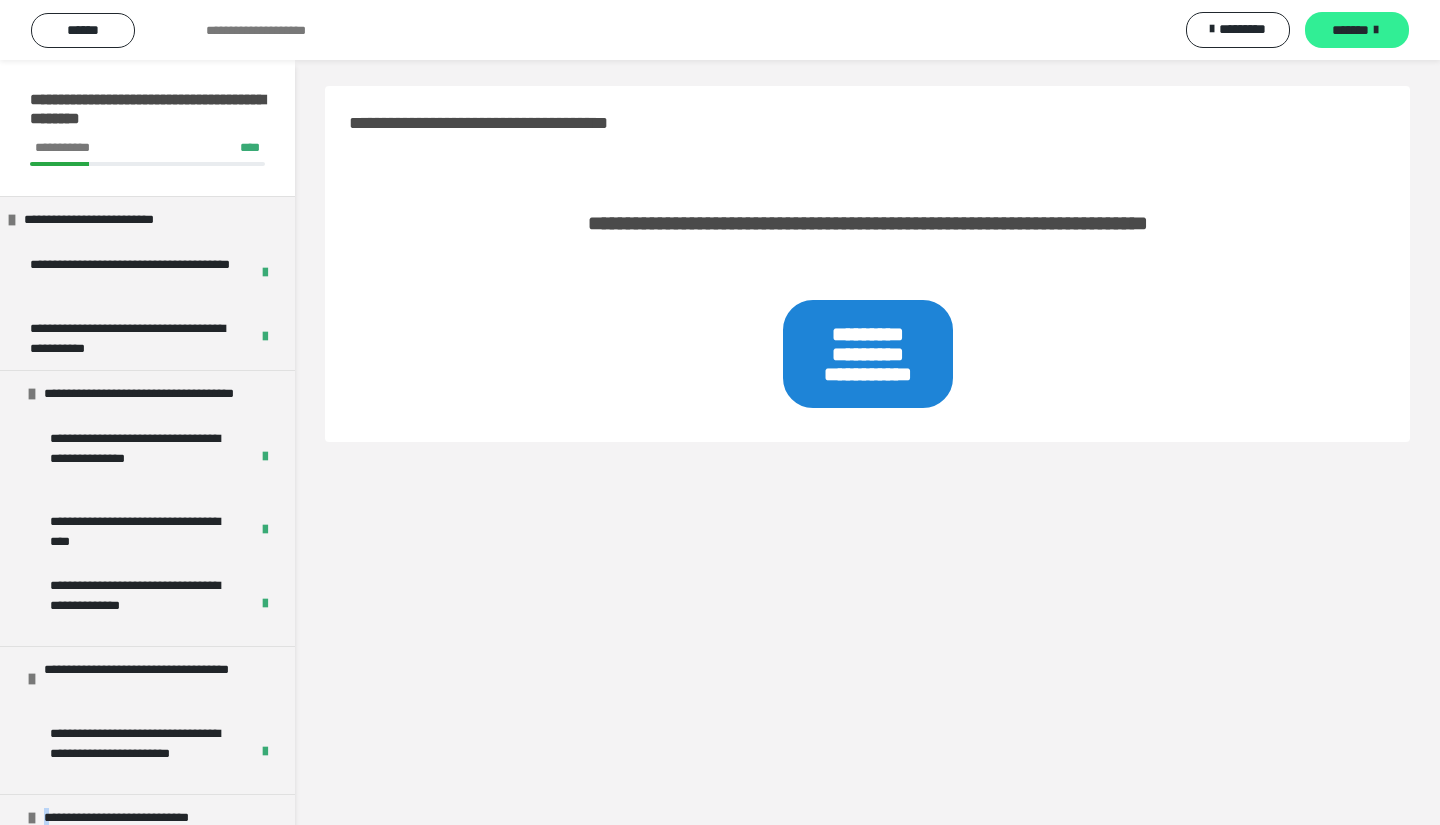 click on "*******" at bounding box center (1350, 30) 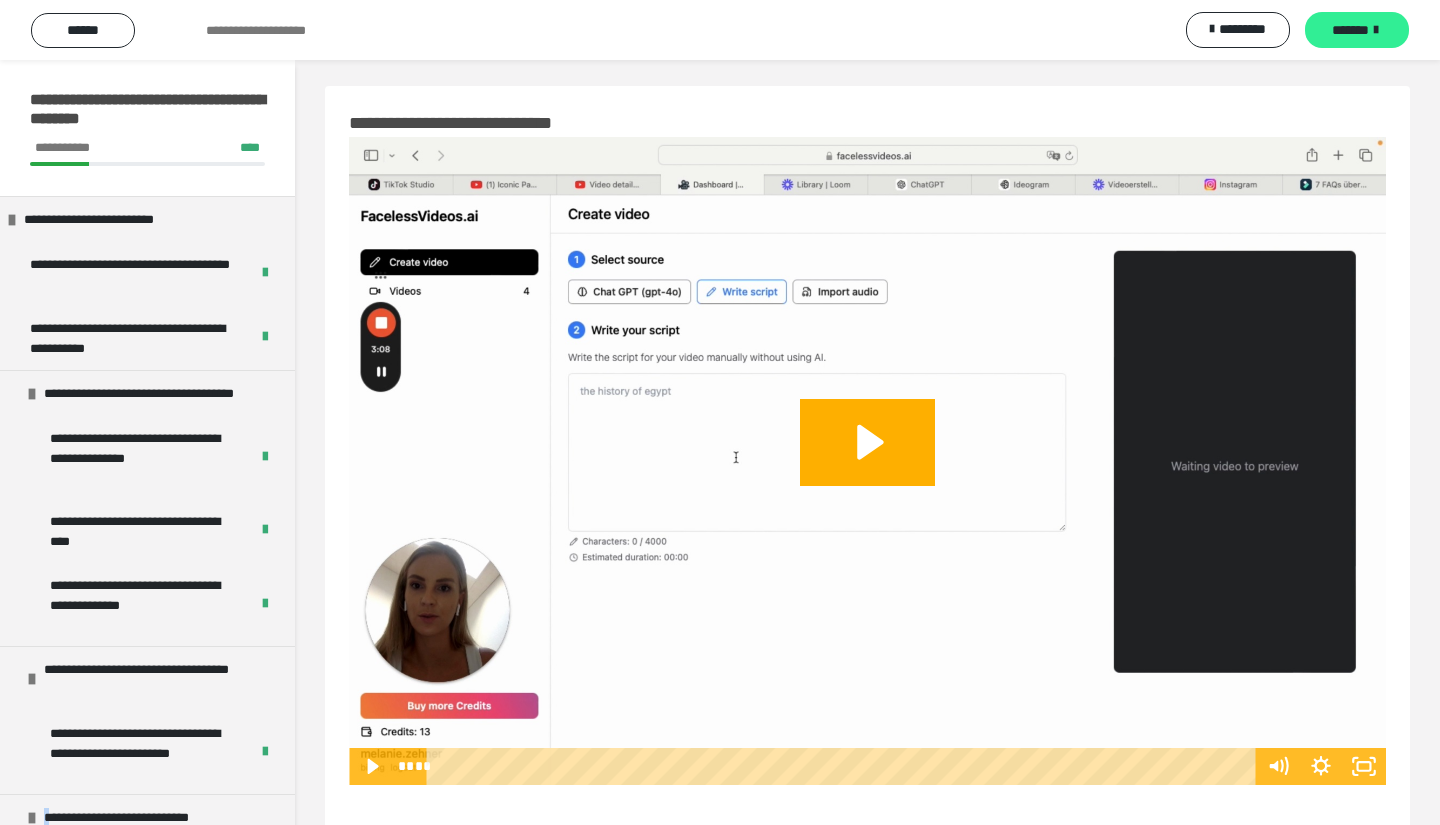 click on "*******" at bounding box center [1350, 30] 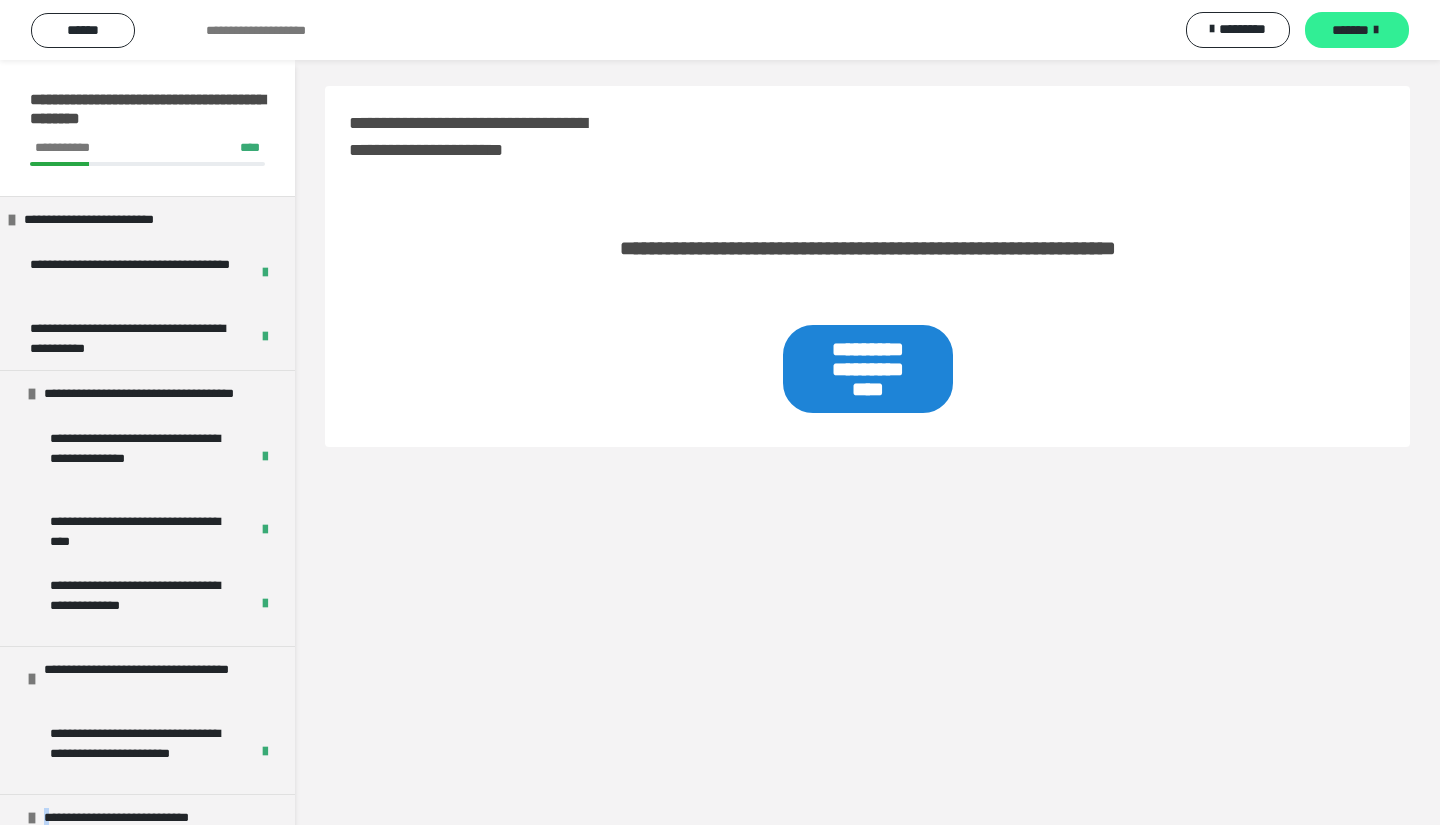 click on "*******" at bounding box center [1350, 30] 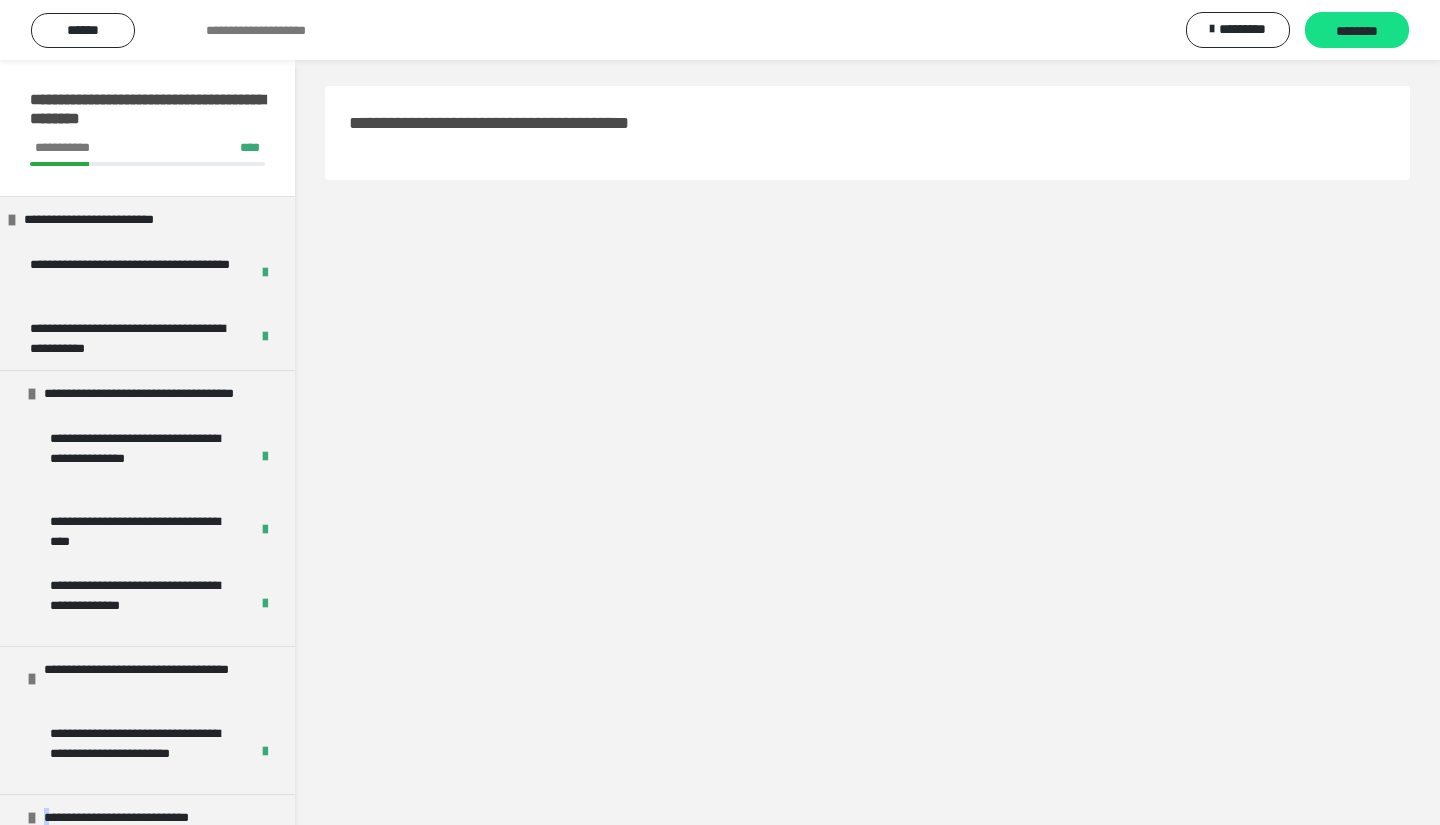 click on "********" at bounding box center [1357, 31] 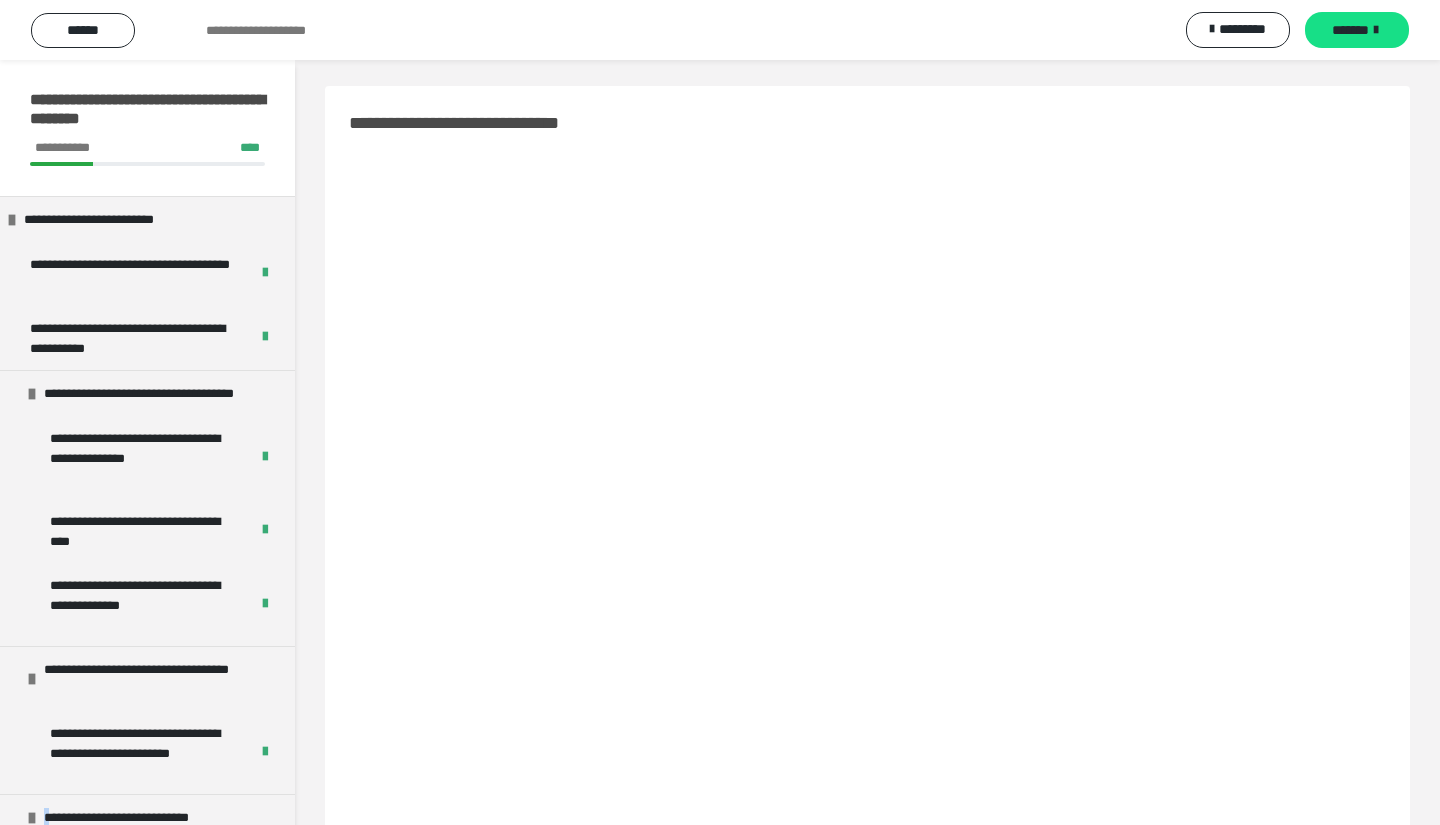 click on "*******" at bounding box center (1350, 30) 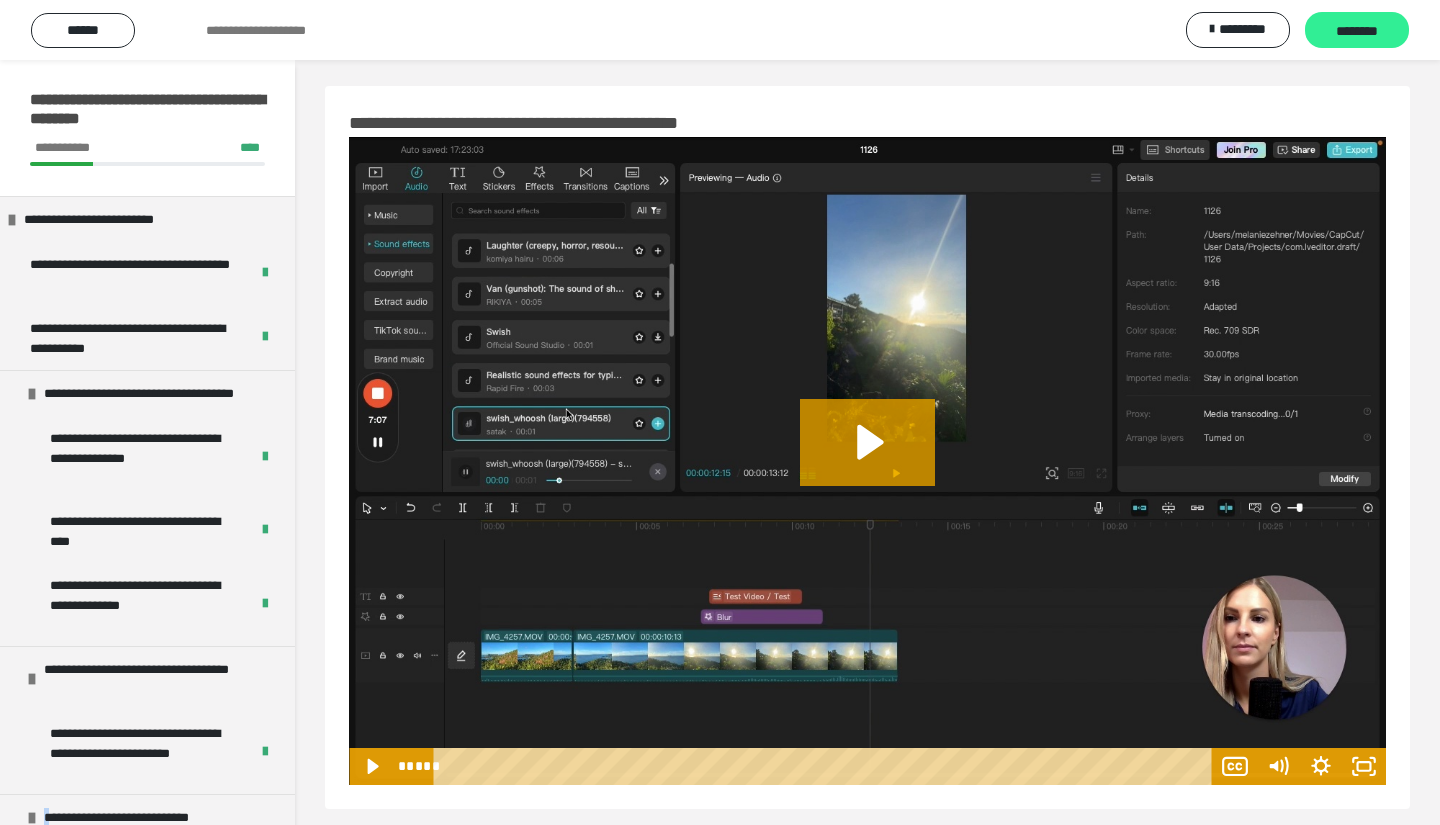 click on "********" at bounding box center (1357, 31) 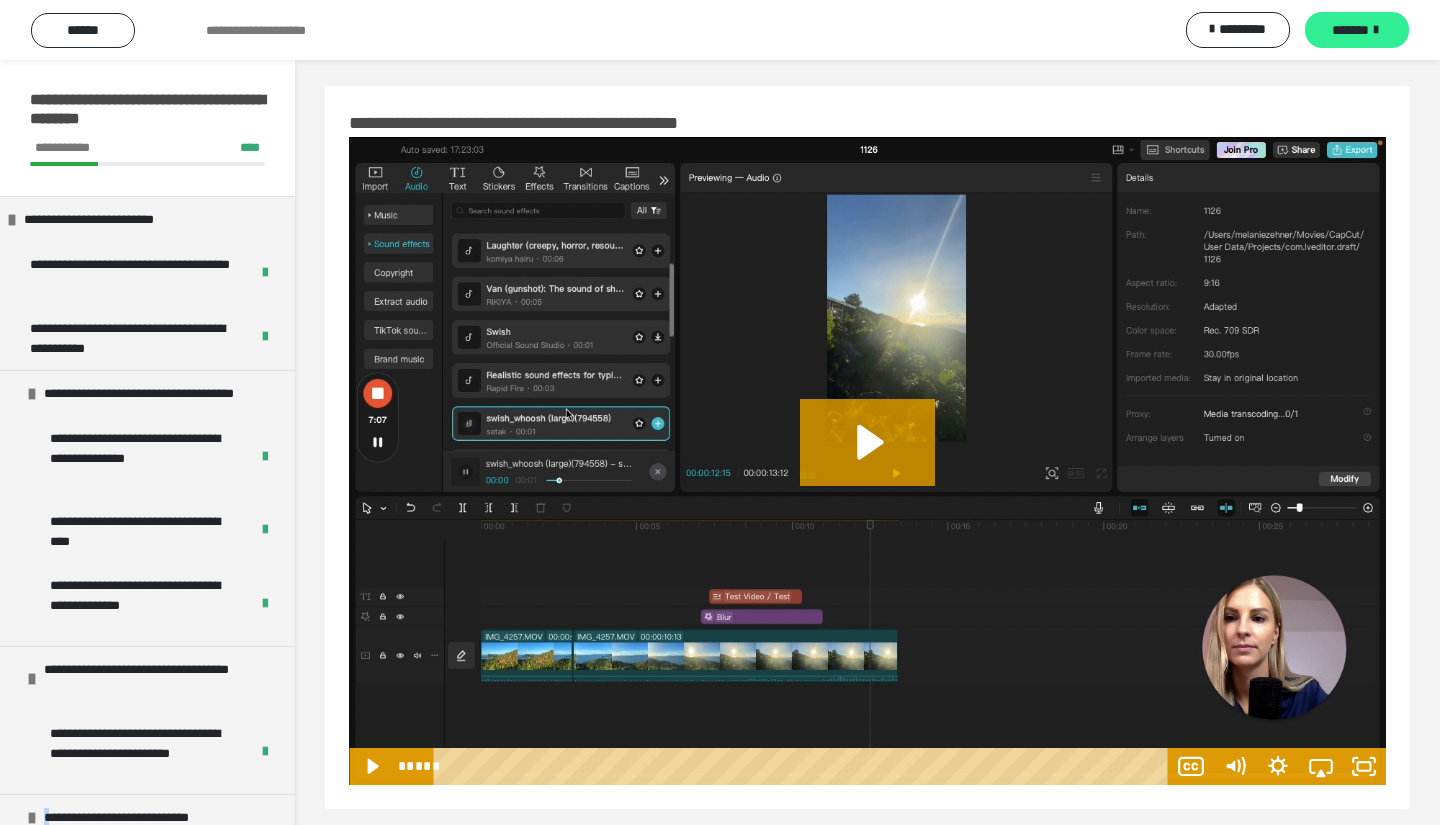 click on "*******" at bounding box center [1350, 30] 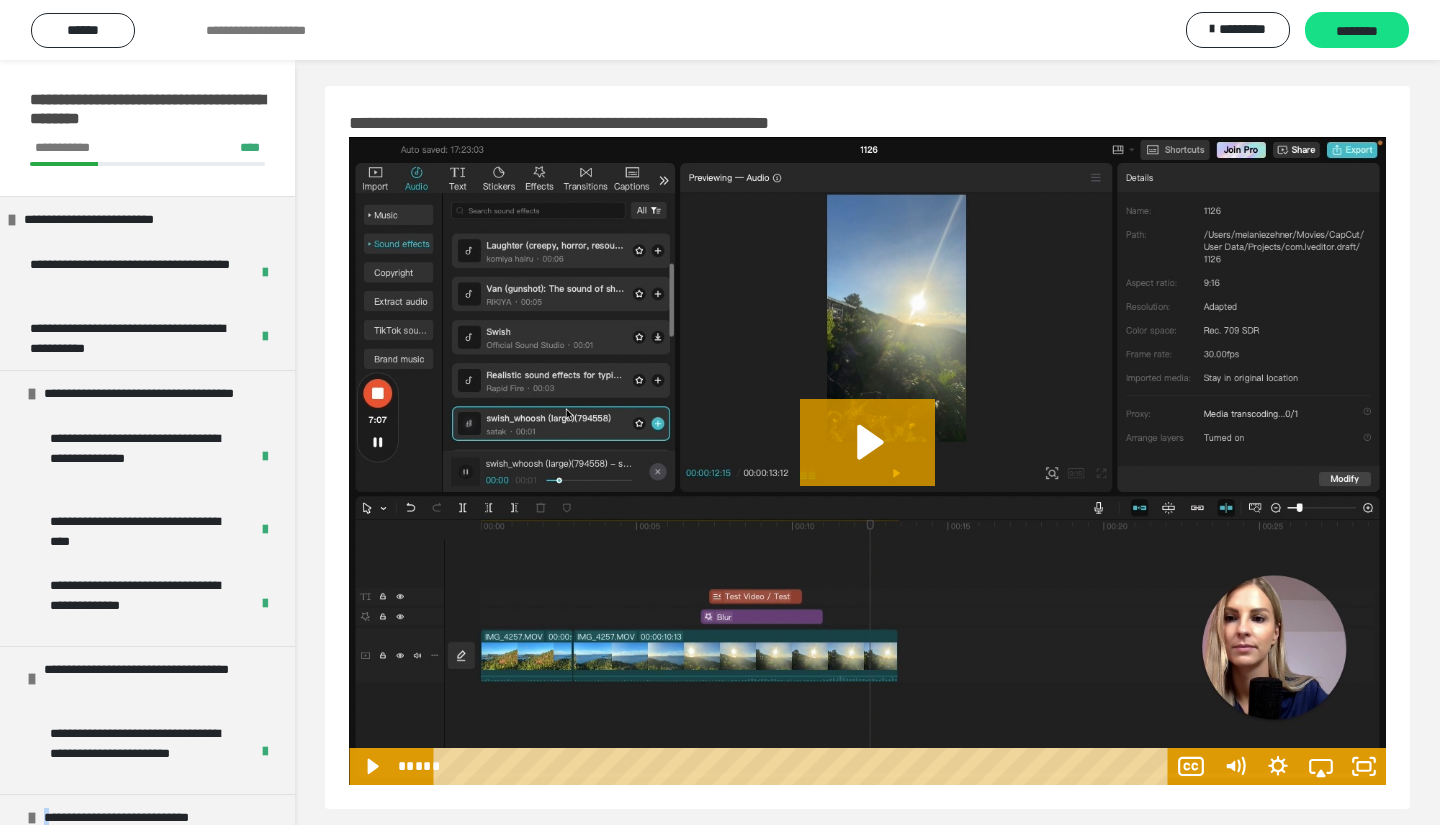 click on "********" at bounding box center (1357, 31) 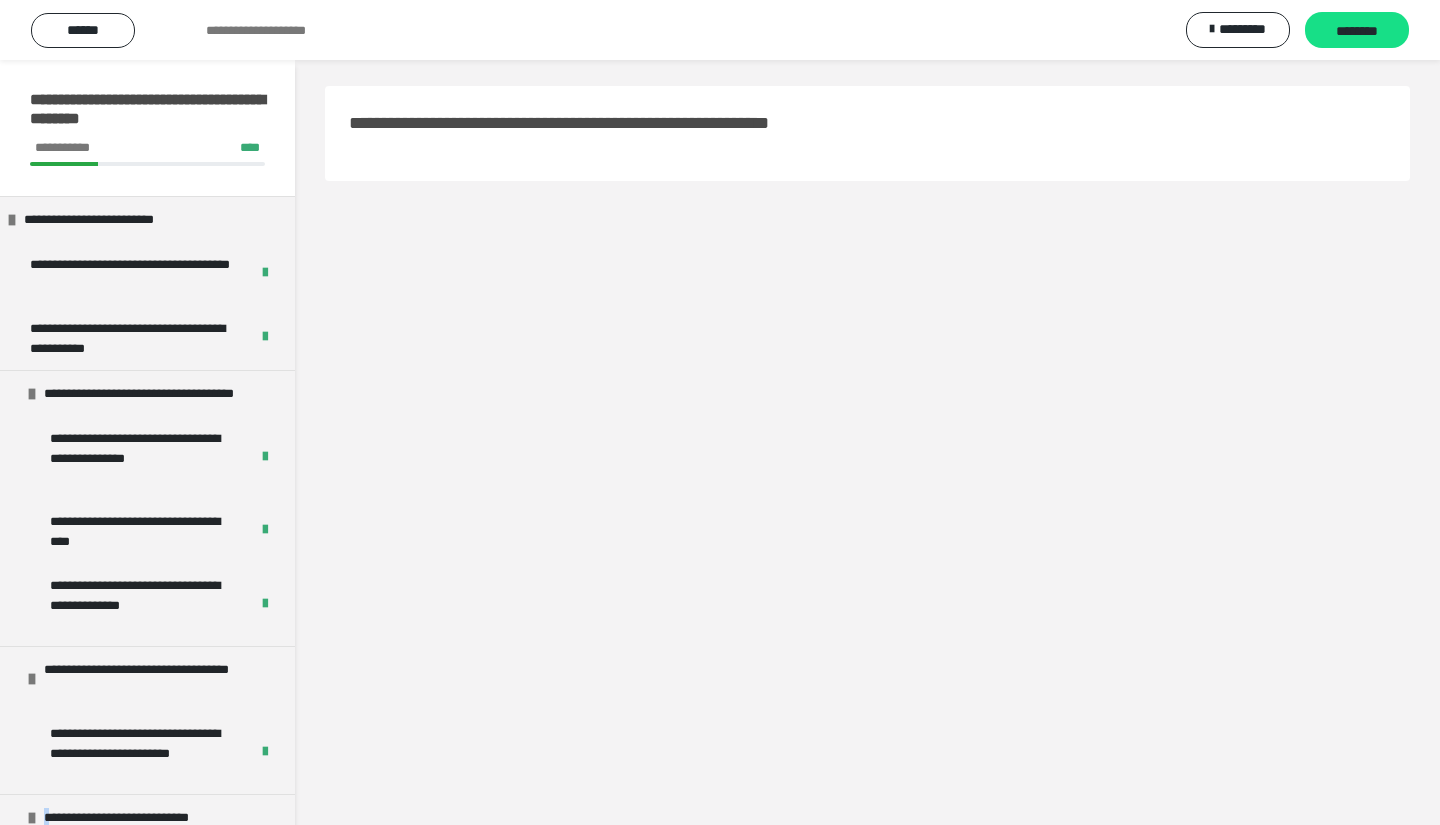 click on "********" at bounding box center (1357, 31) 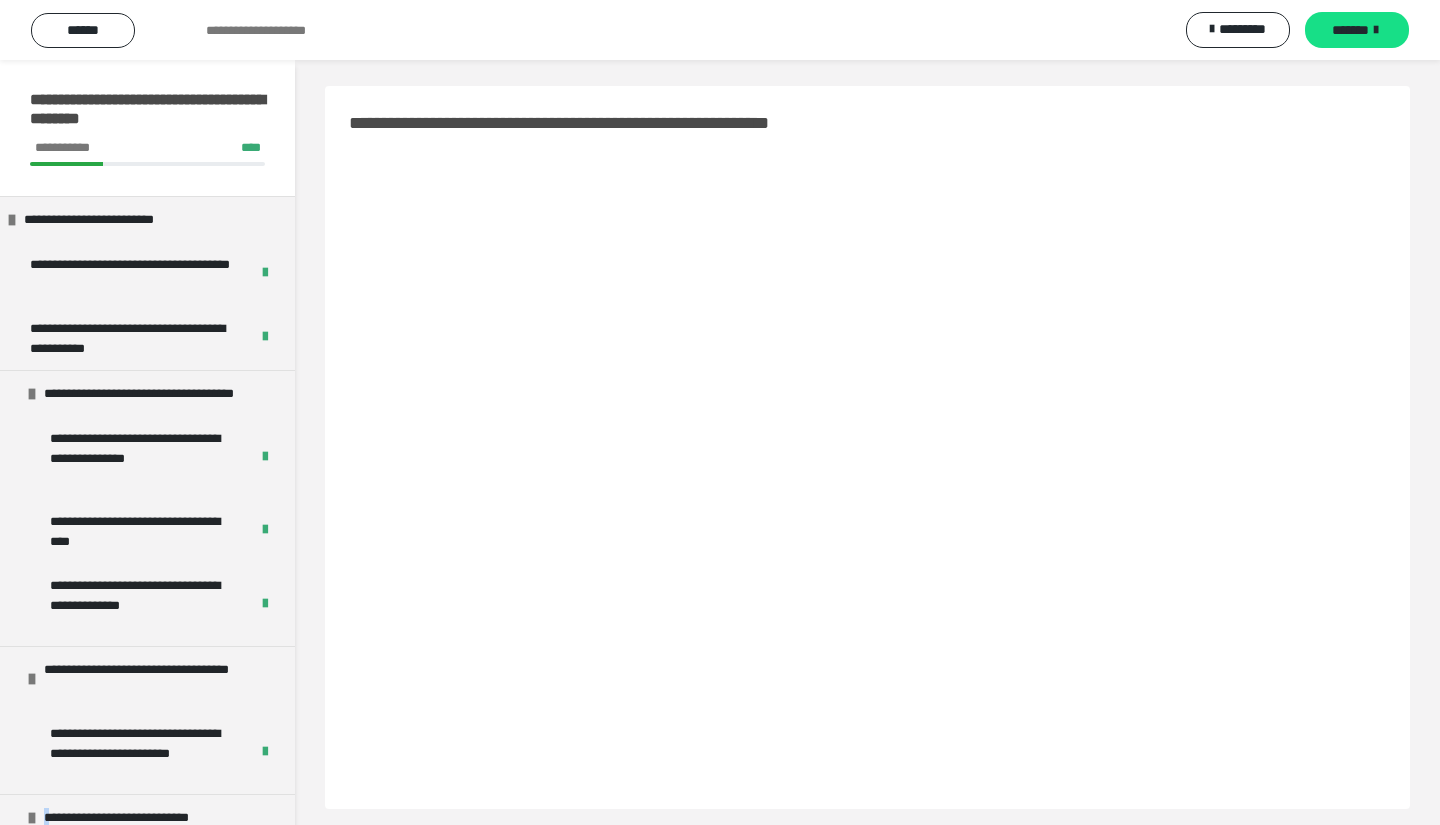 click on "*******" at bounding box center (1350, 30) 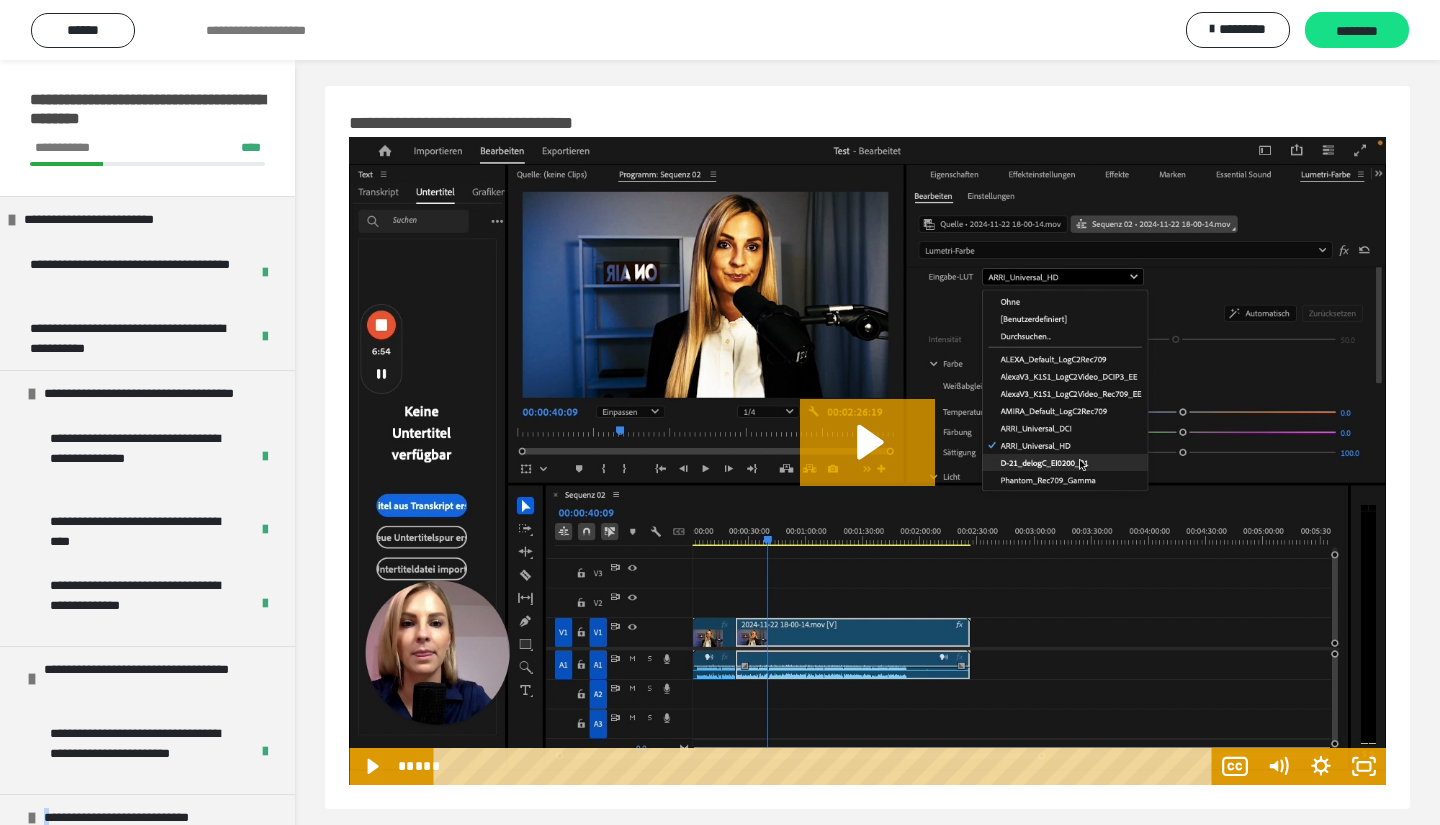 click on "********" at bounding box center (1357, 31) 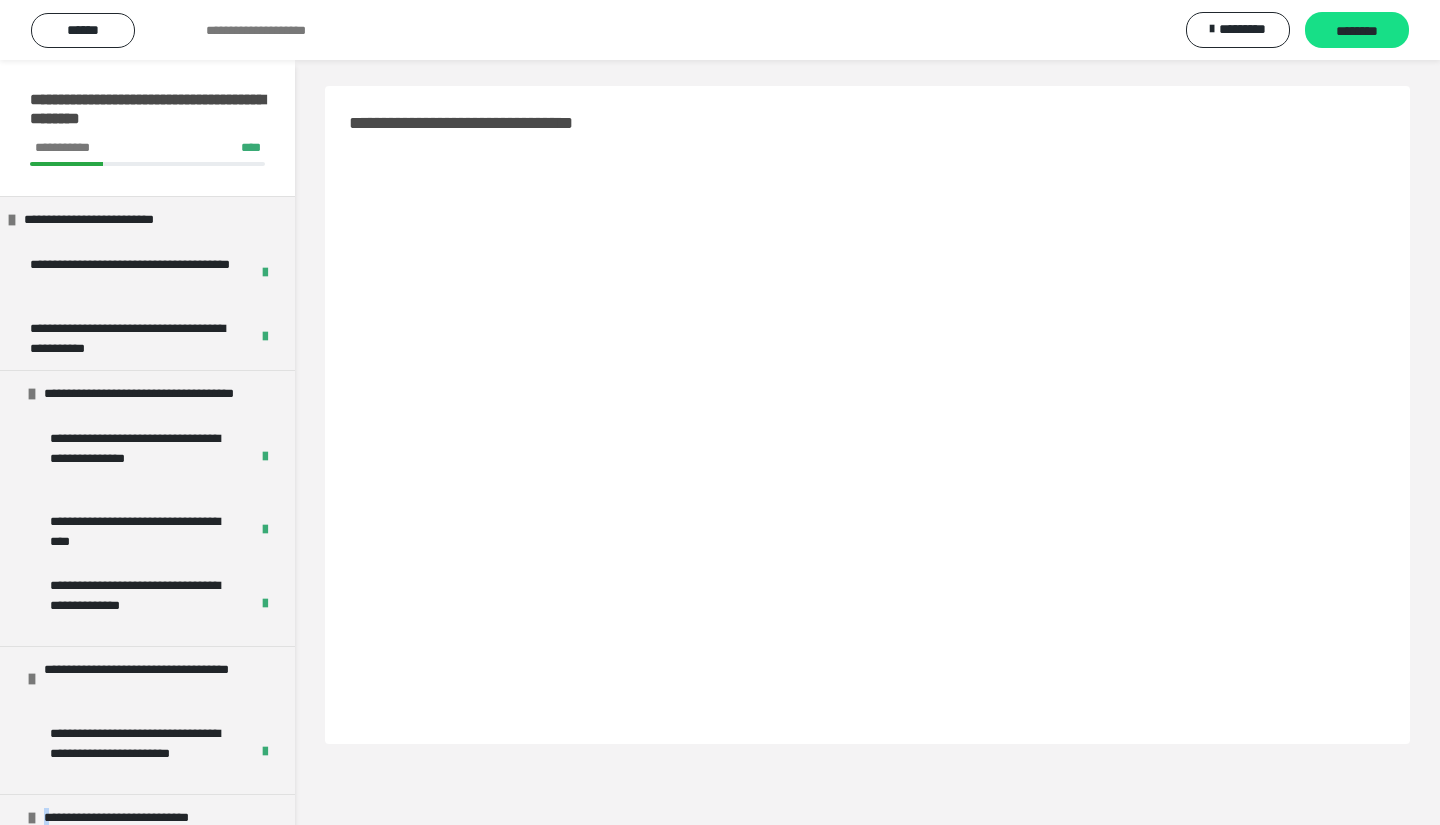 click on "********" at bounding box center (1357, 31) 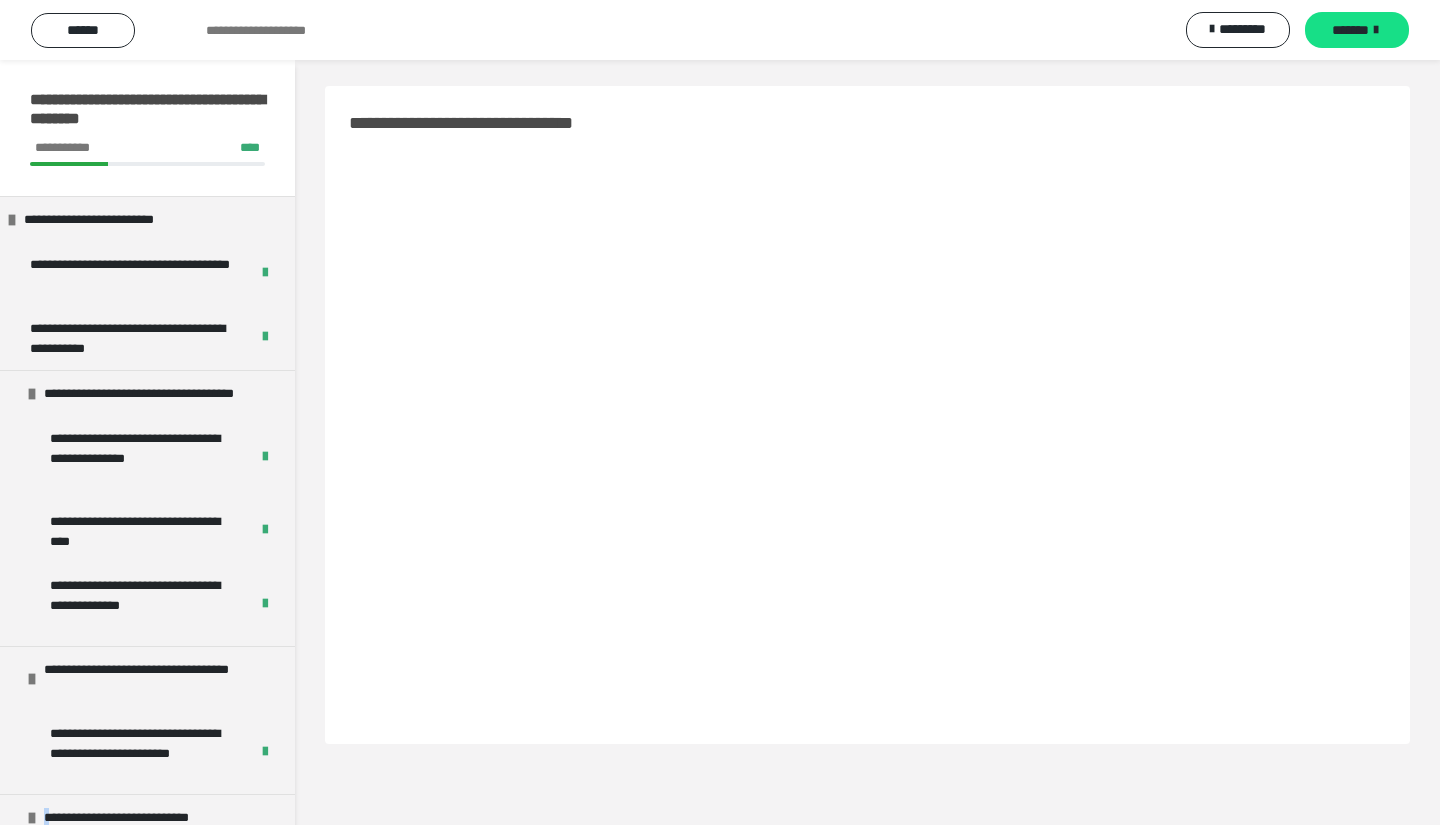 click on "*******" at bounding box center (1350, 30) 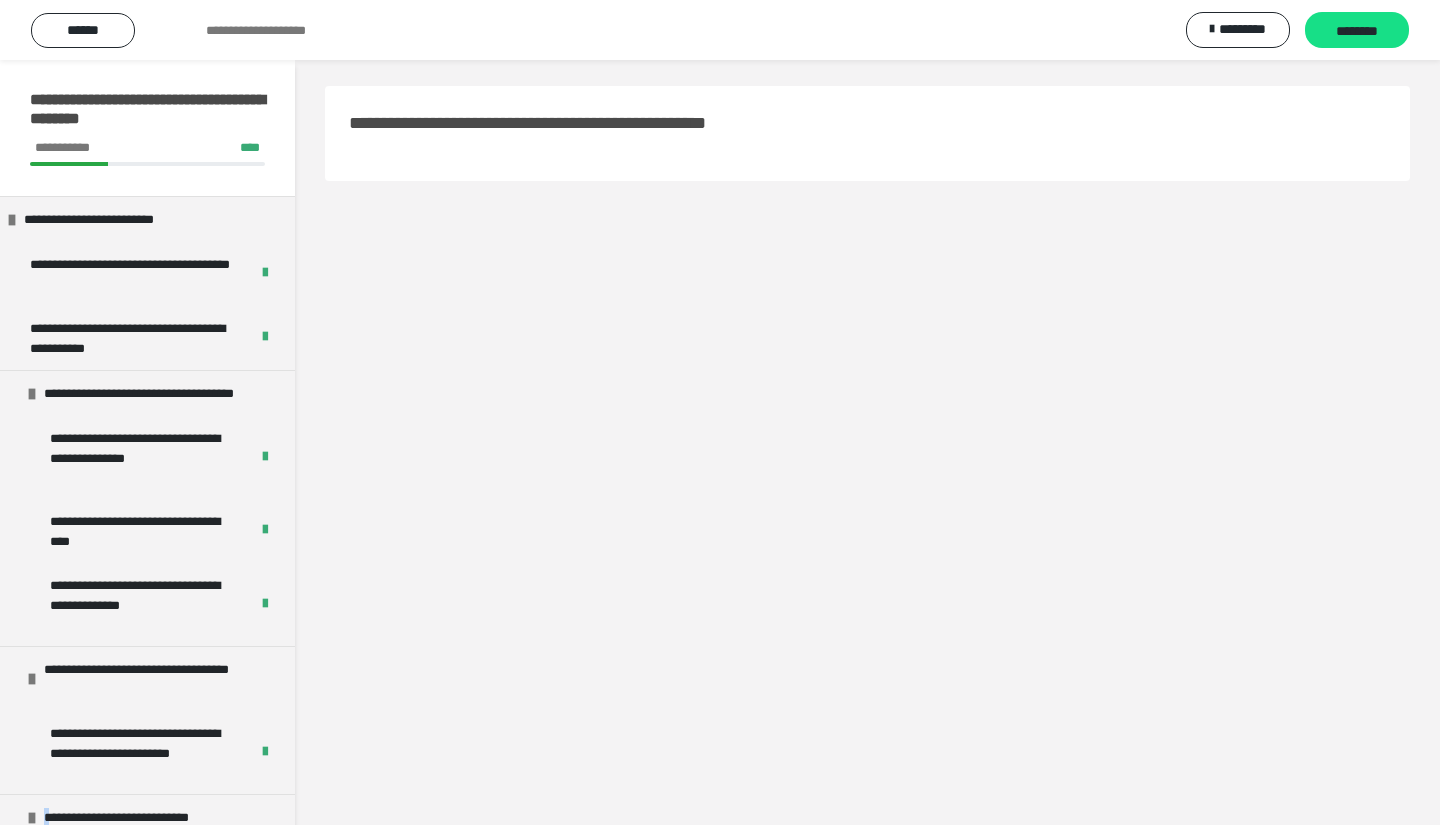 click on "********" at bounding box center (1357, 31) 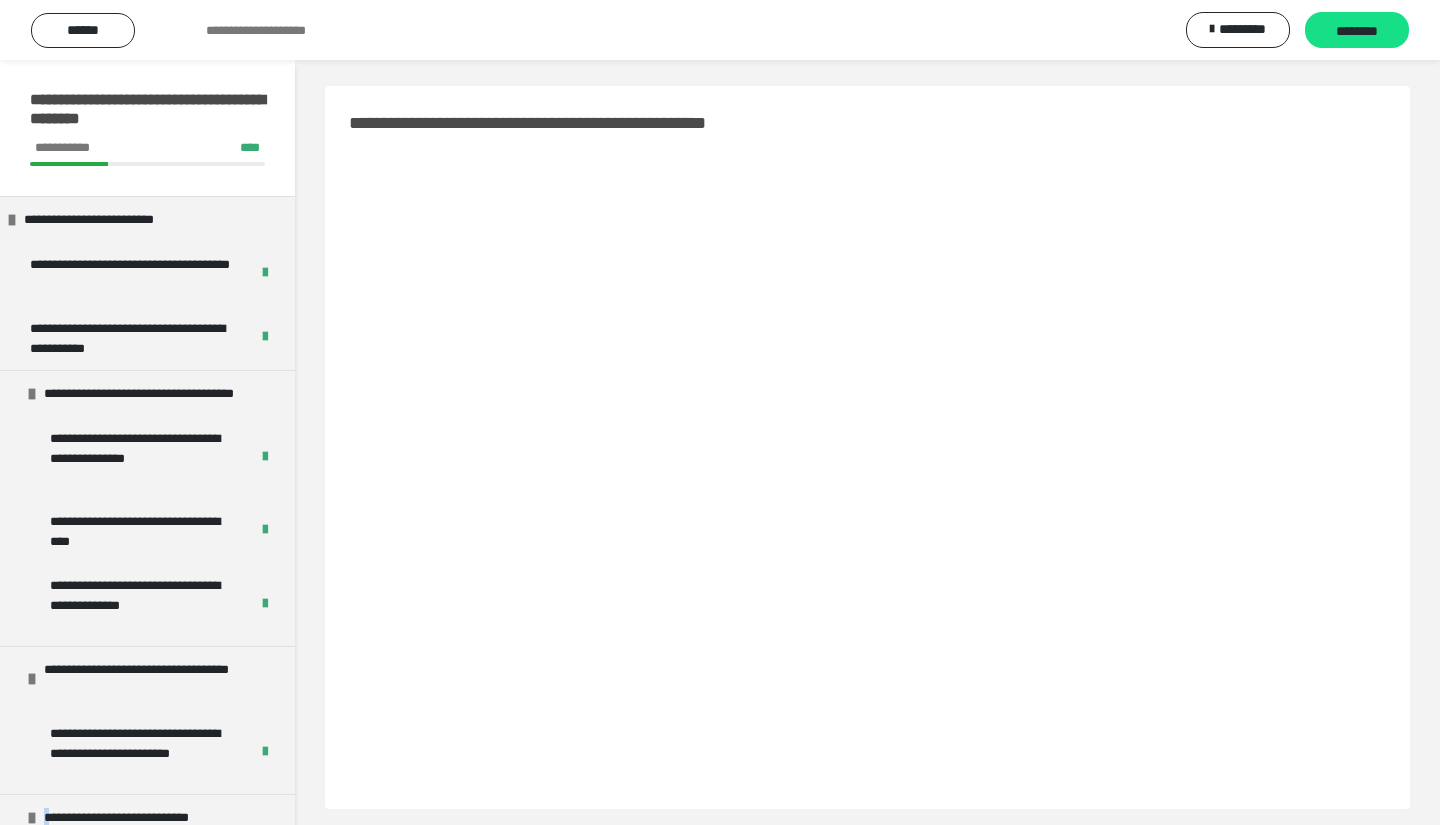 click on "********" at bounding box center [1357, 31] 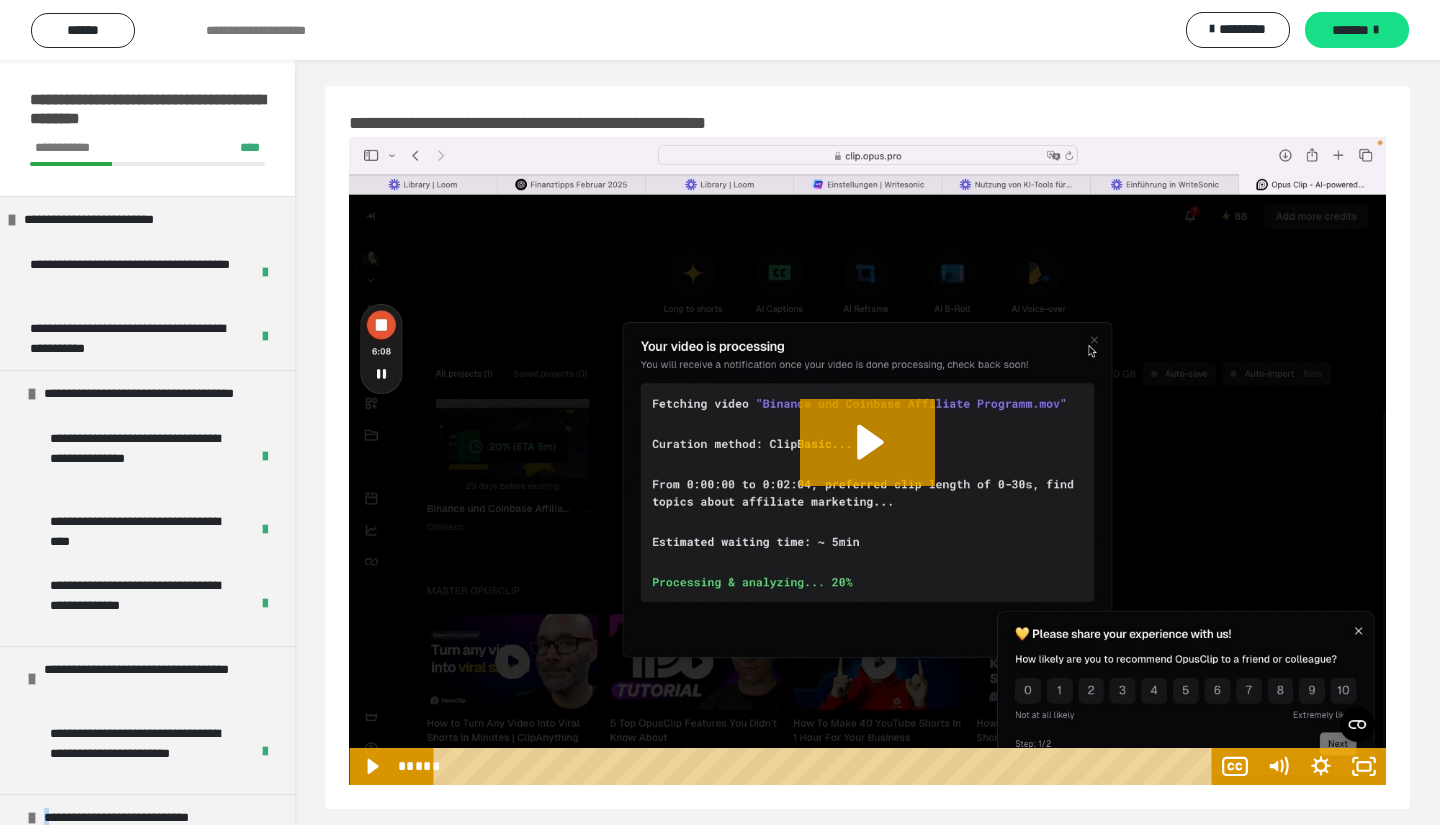 click on "*******" at bounding box center [1350, 30] 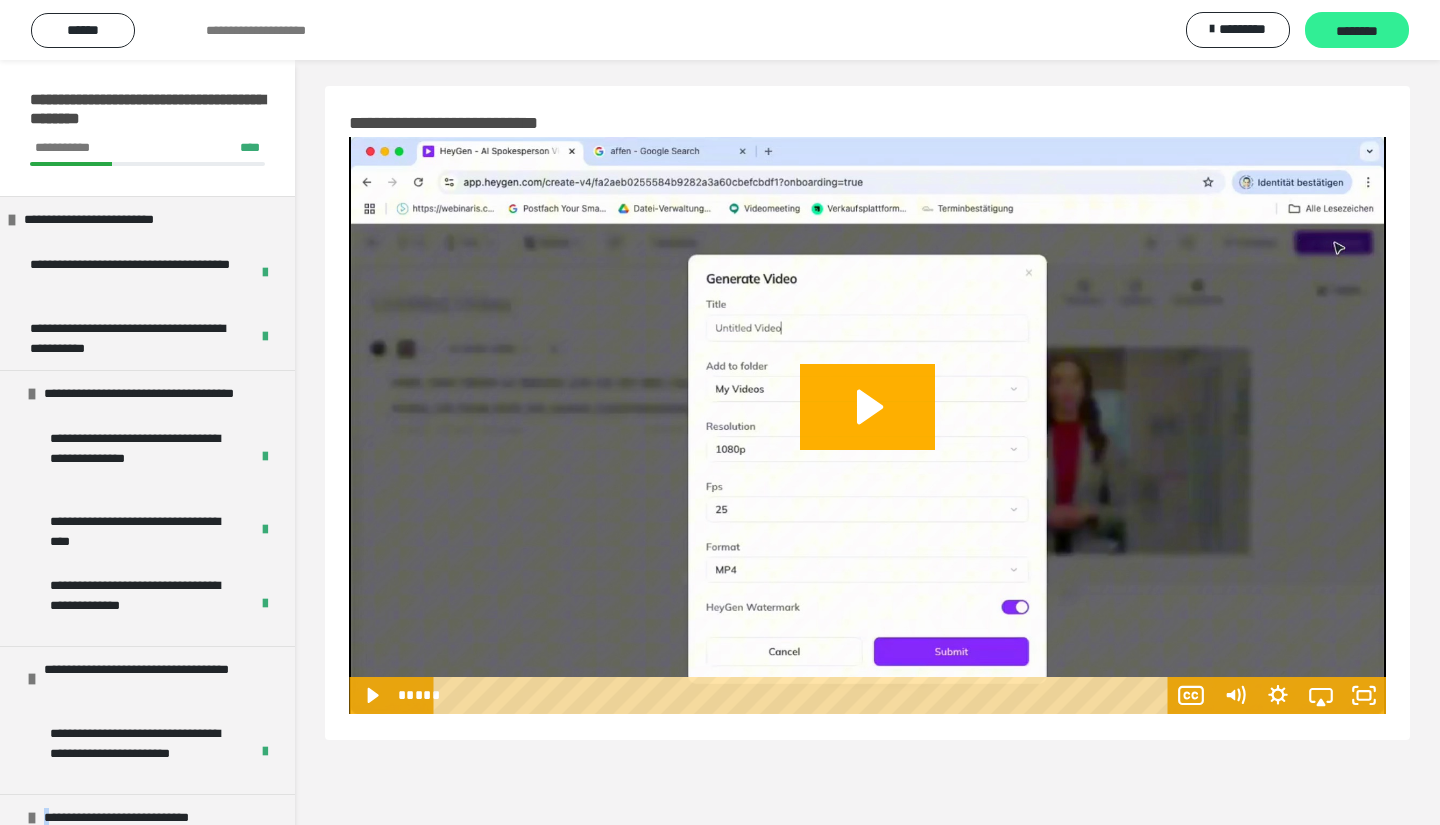 click on "********" at bounding box center (1357, 31) 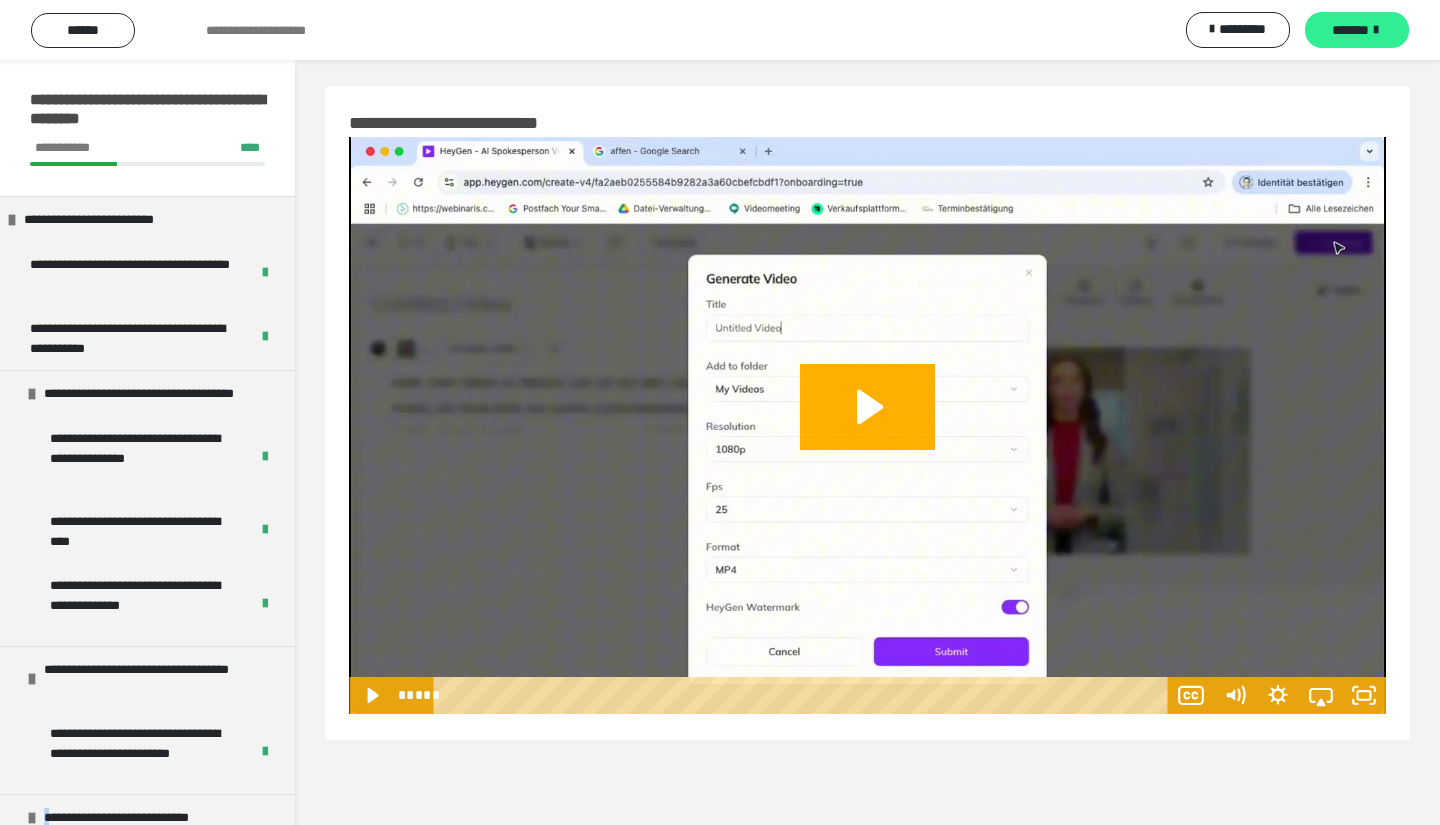 click on "*******" at bounding box center (1350, 30) 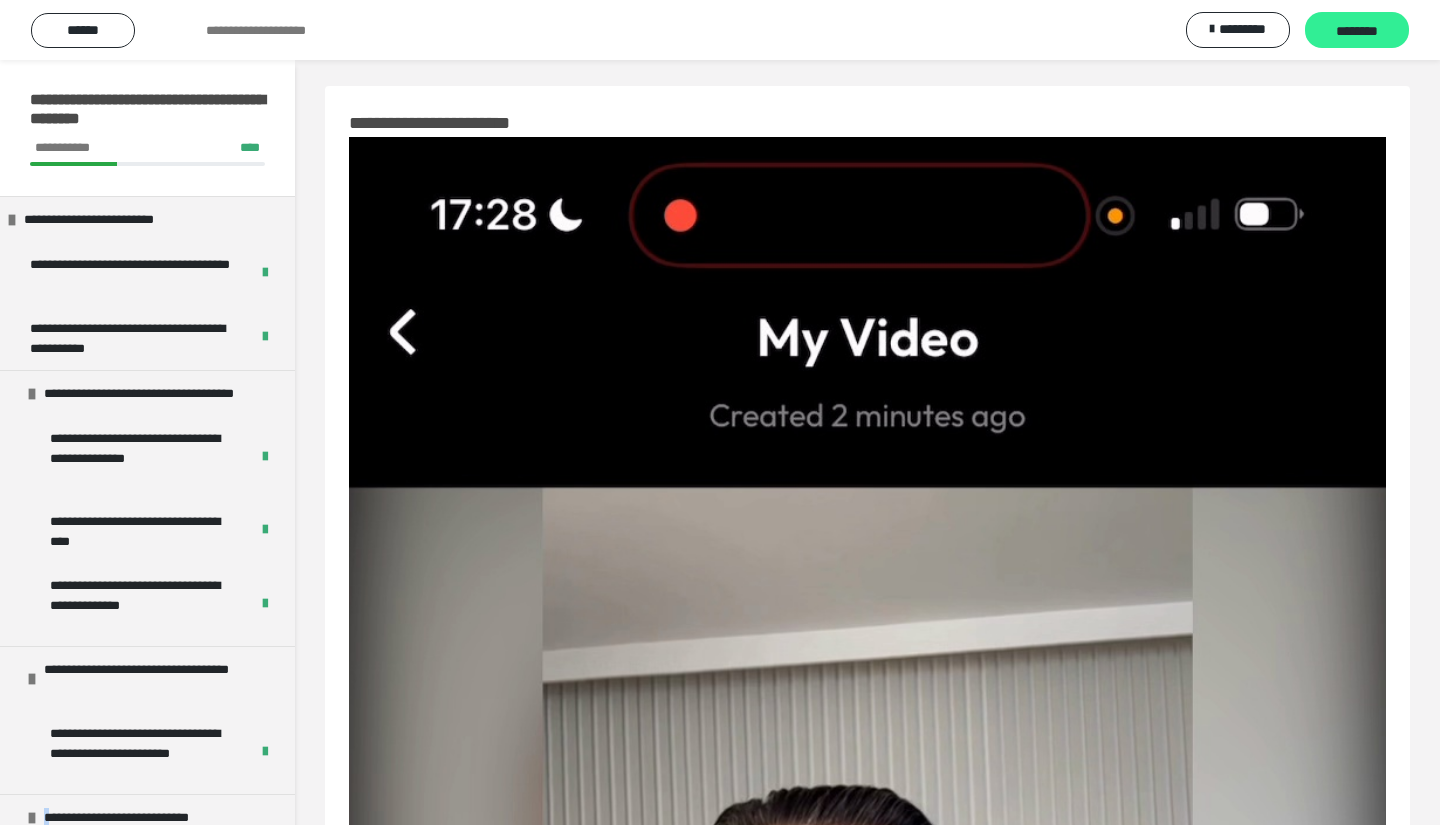 click on "********" at bounding box center (1357, 31) 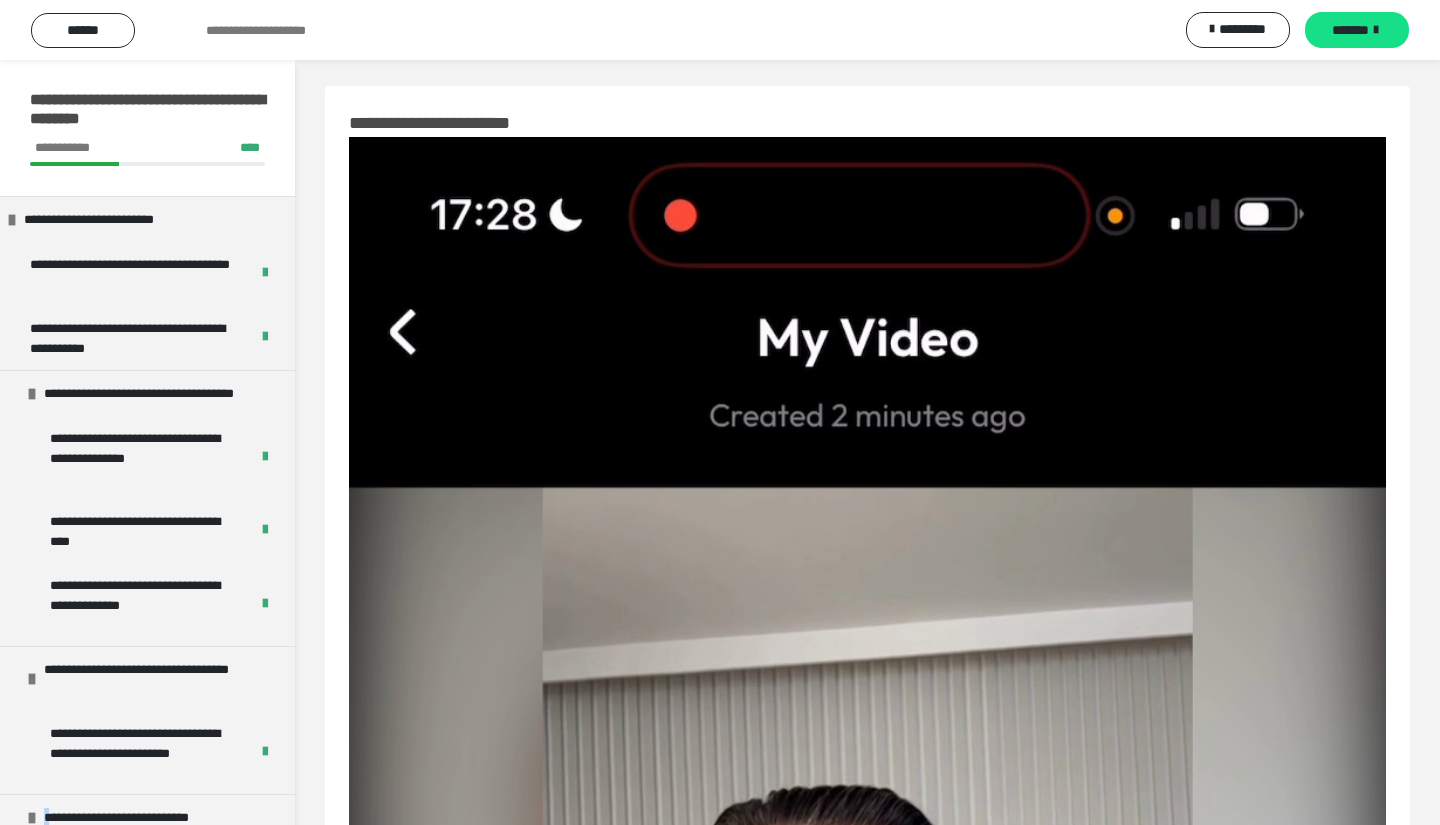 click on "*******" at bounding box center (1350, 30) 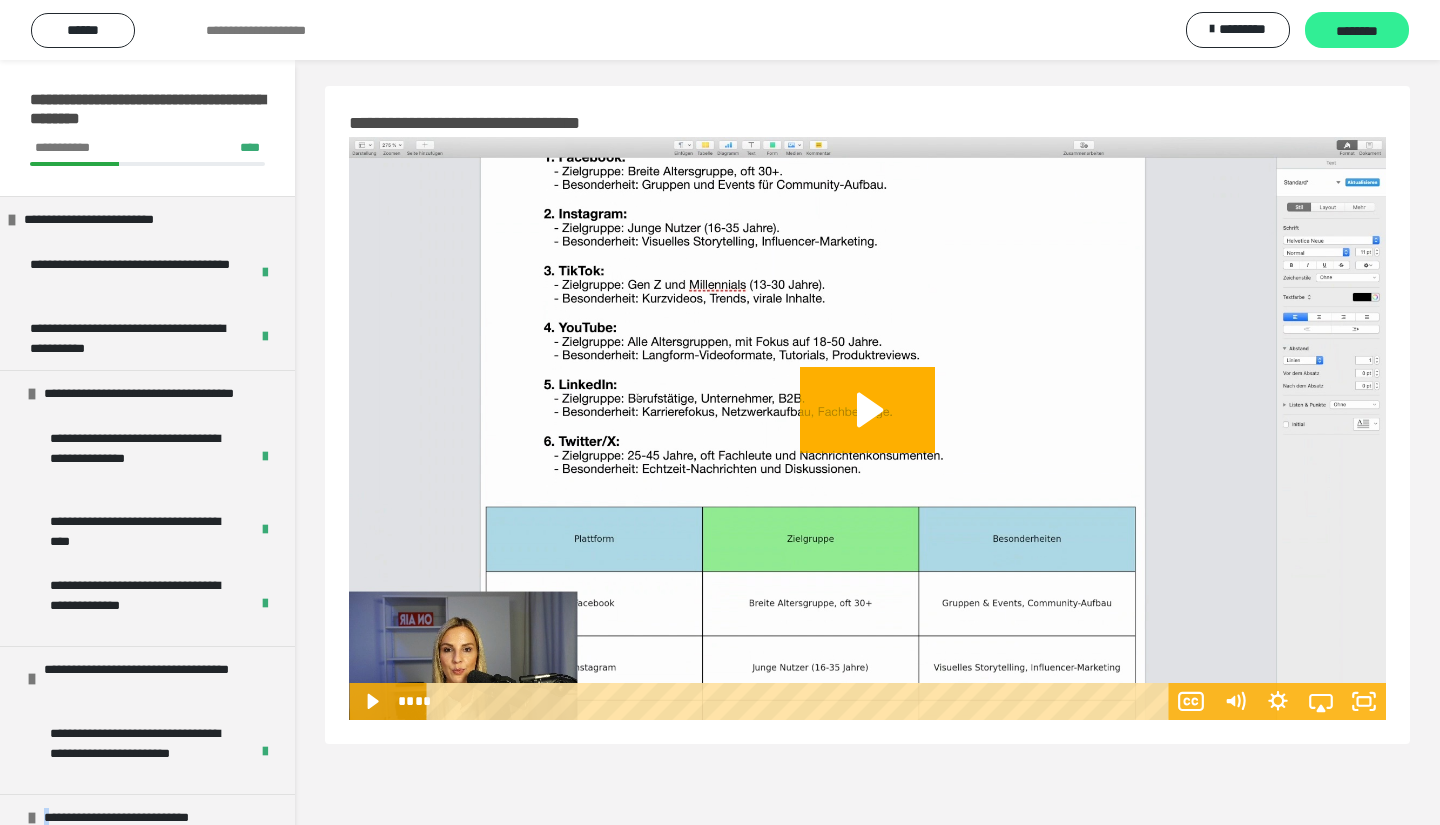 click on "********" at bounding box center [1357, 31] 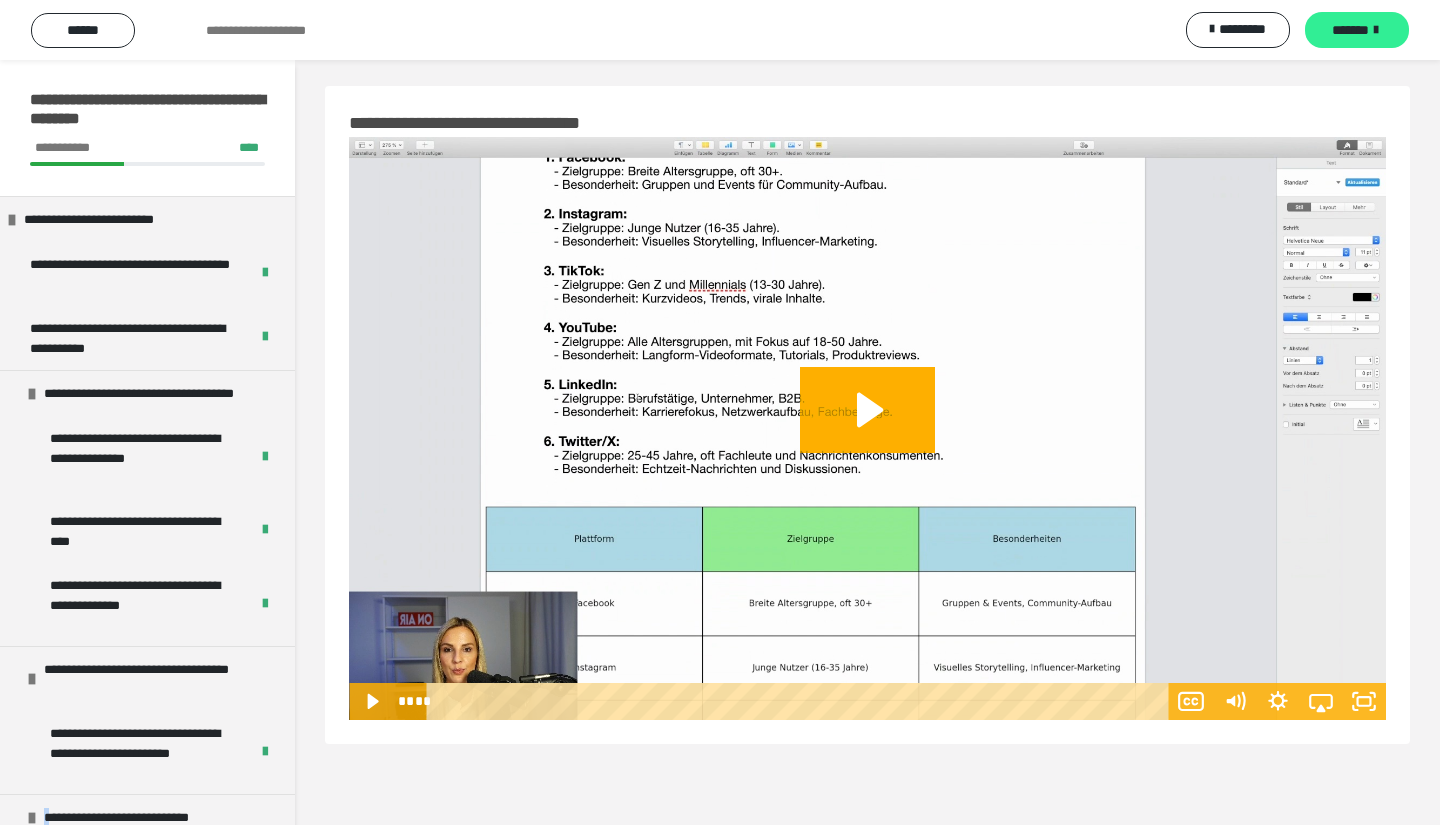 click on "*******" at bounding box center (1350, 30) 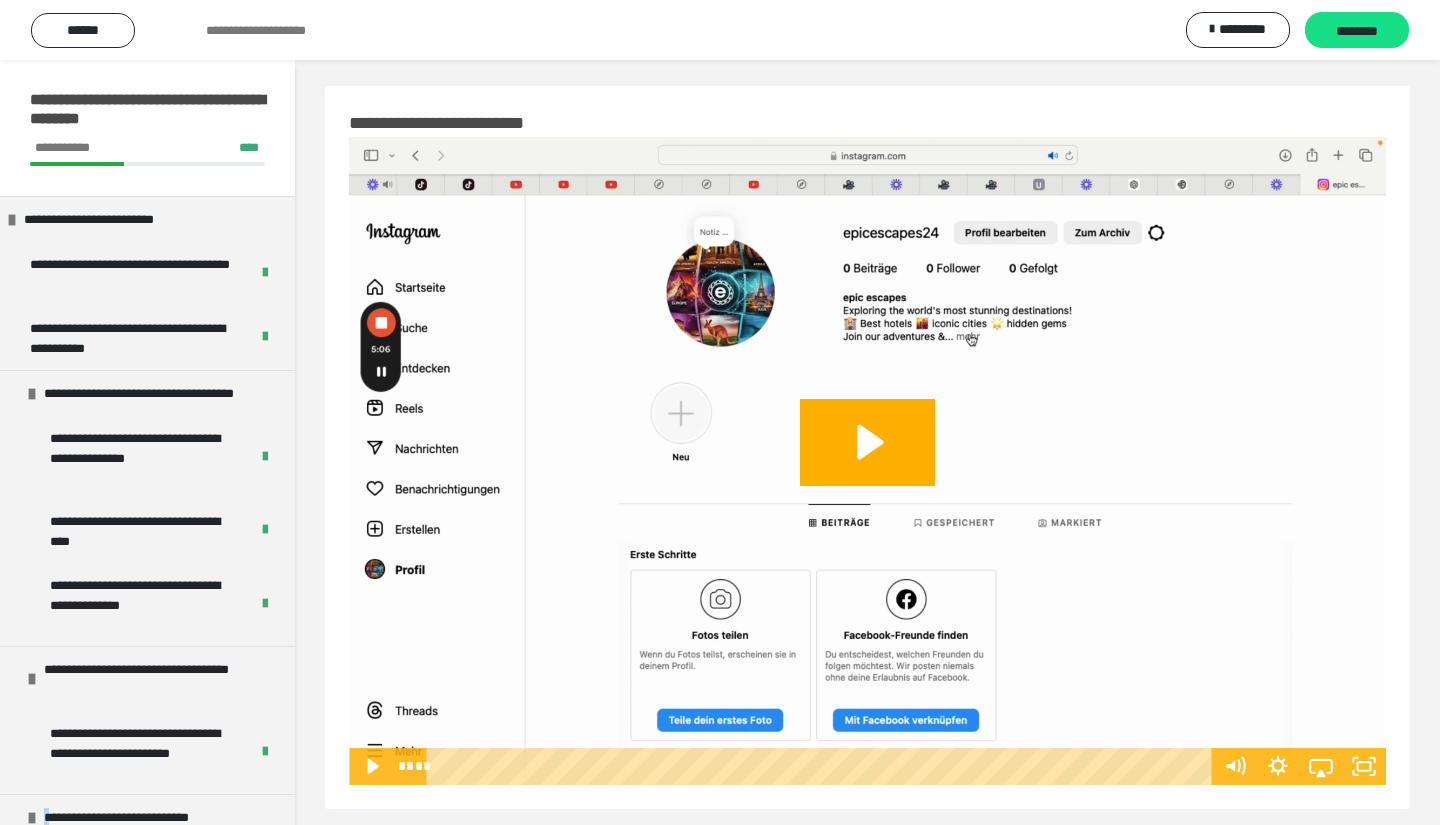 click on "********" at bounding box center (1357, 31) 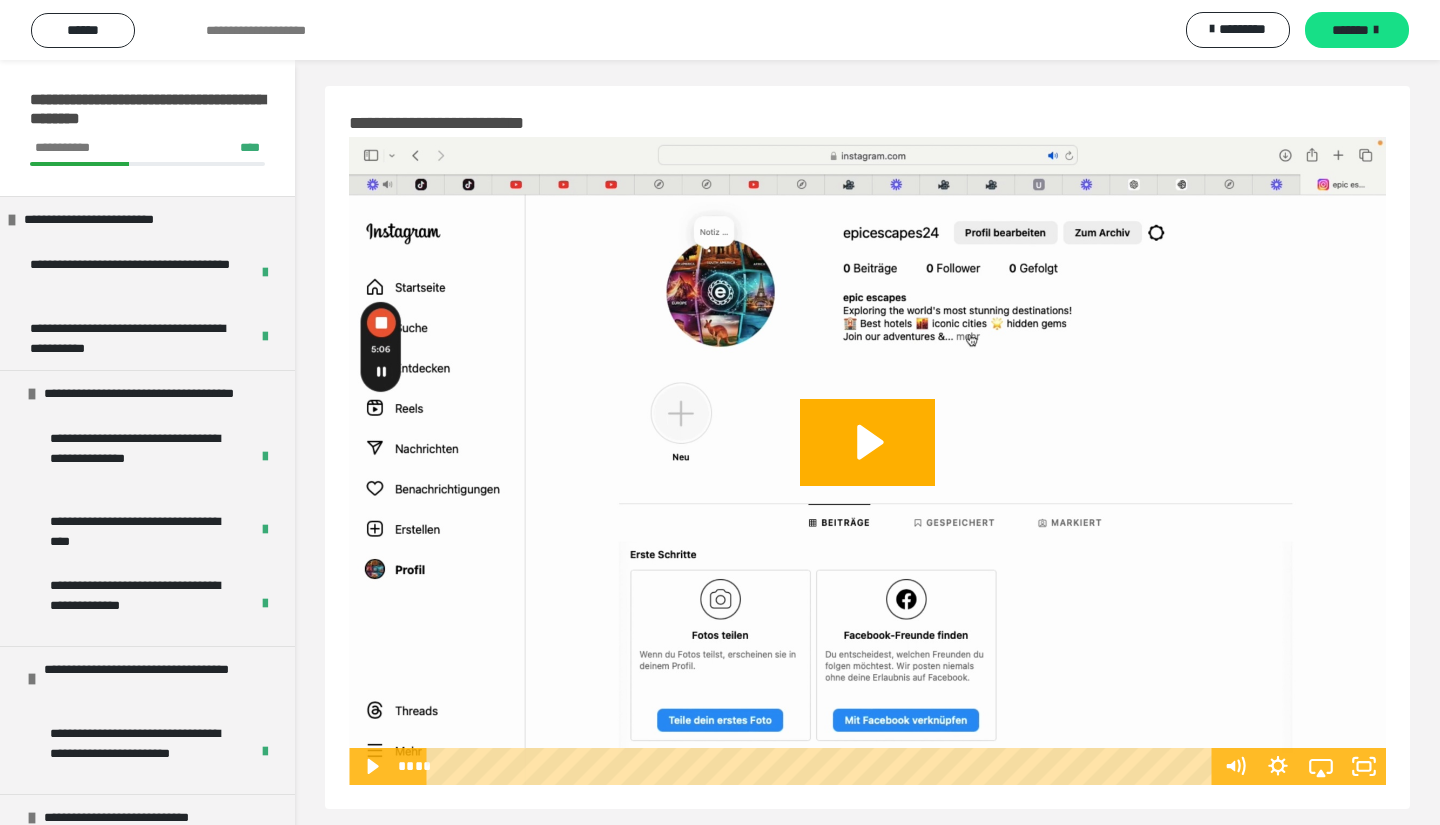 click on "**********" at bounding box center [275, 30] 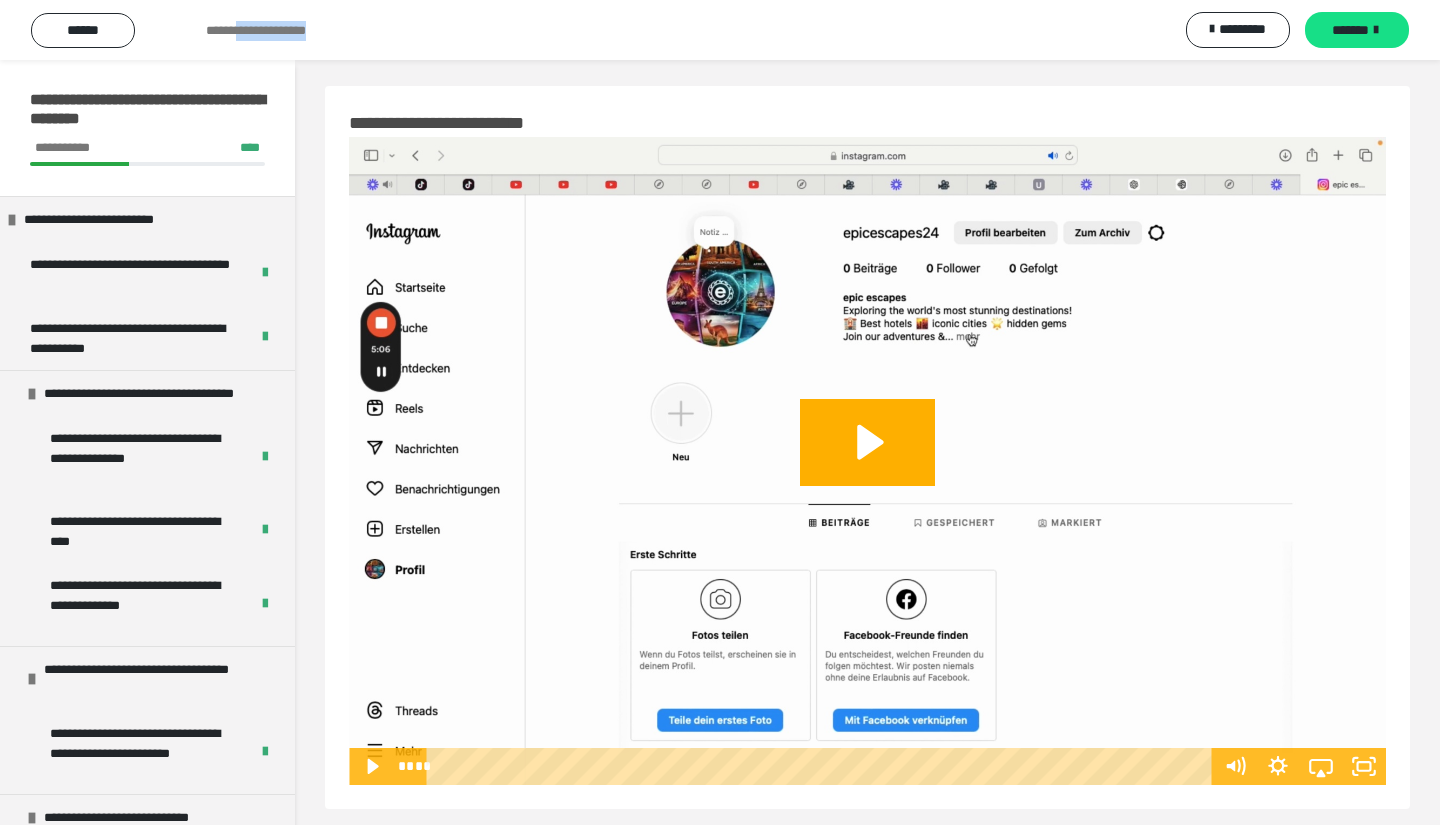 click on "**********" at bounding box center (275, 30) 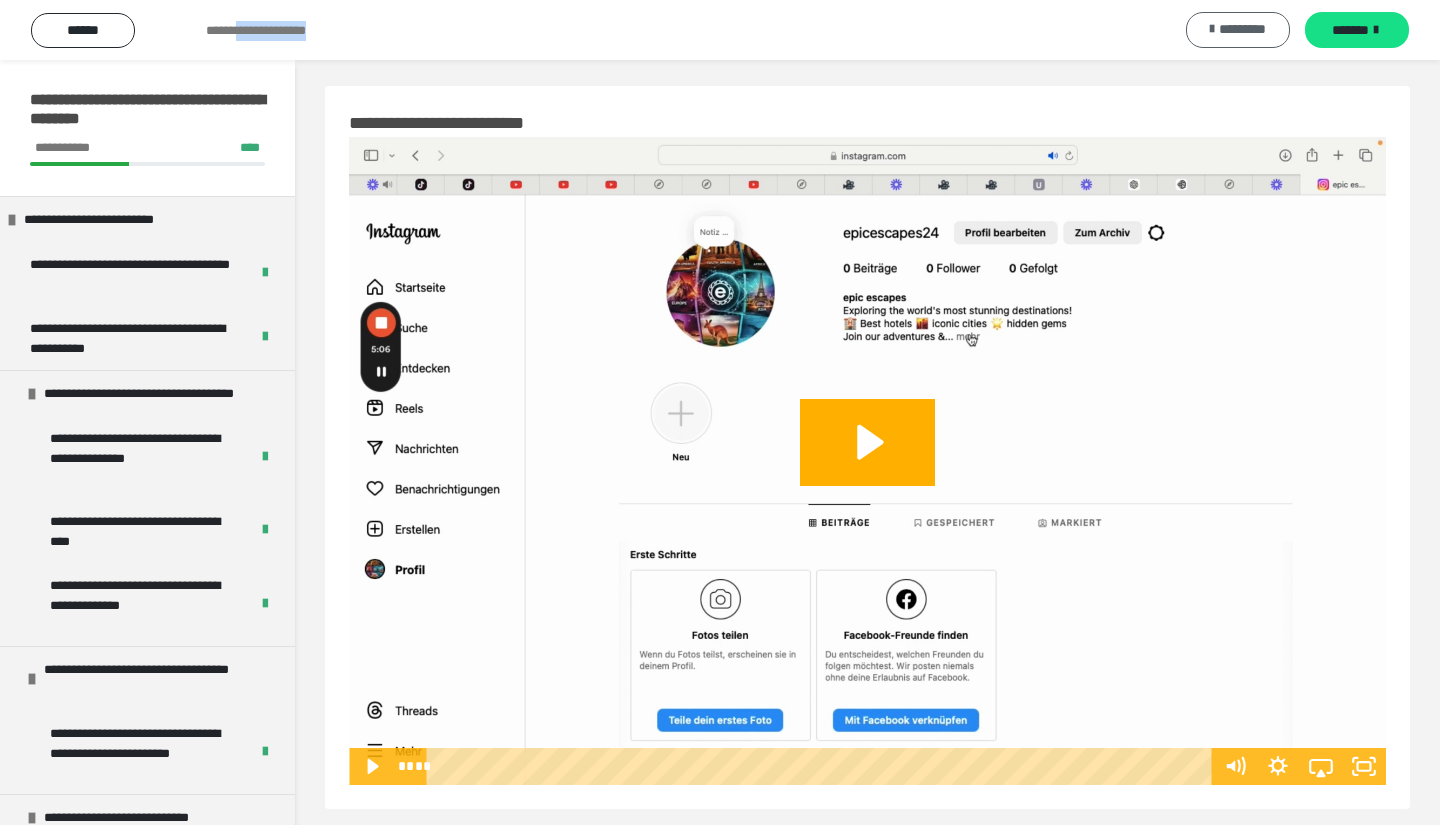 click at bounding box center [1212, 29] 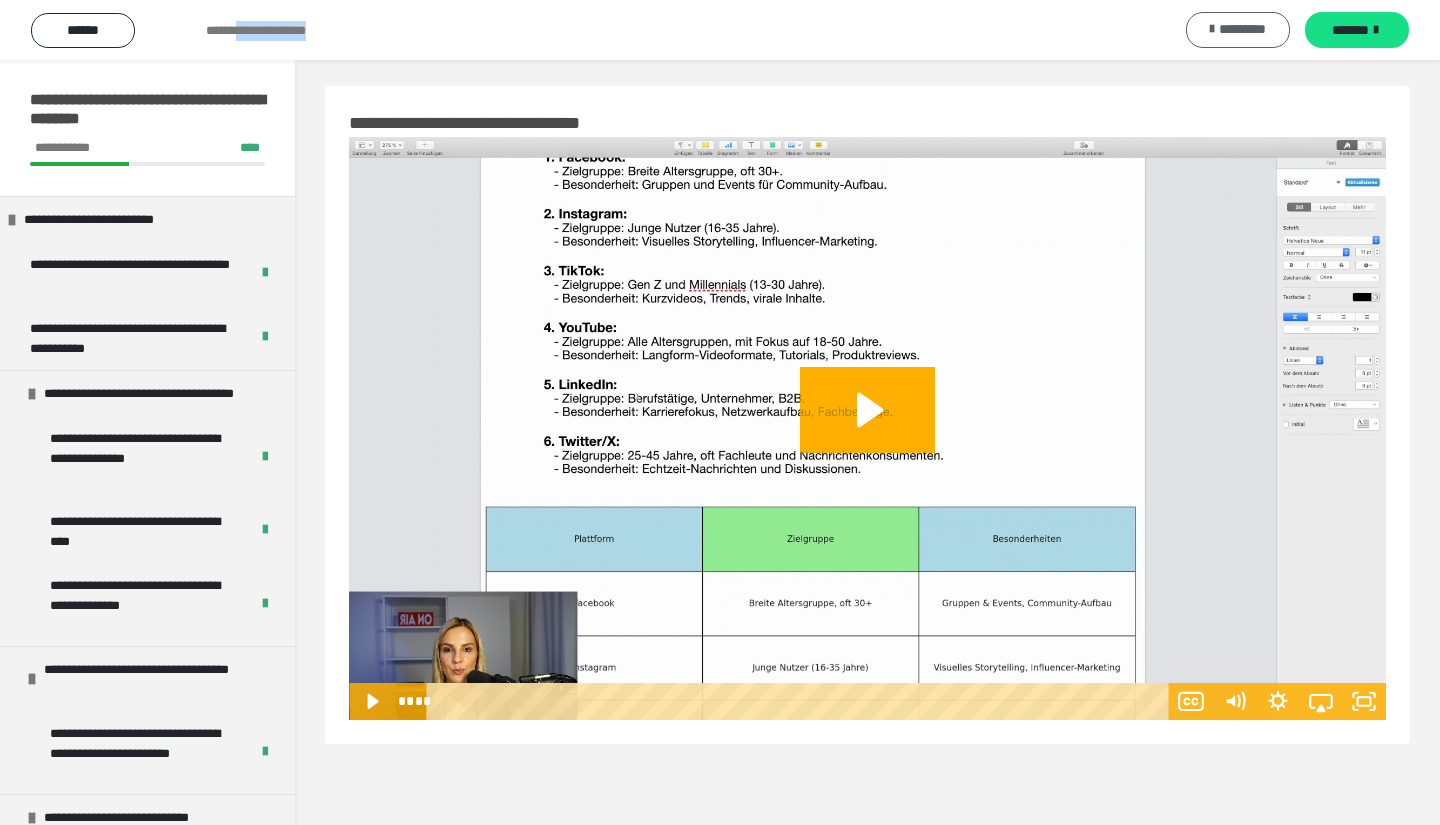 click at bounding box center [1212, 29] 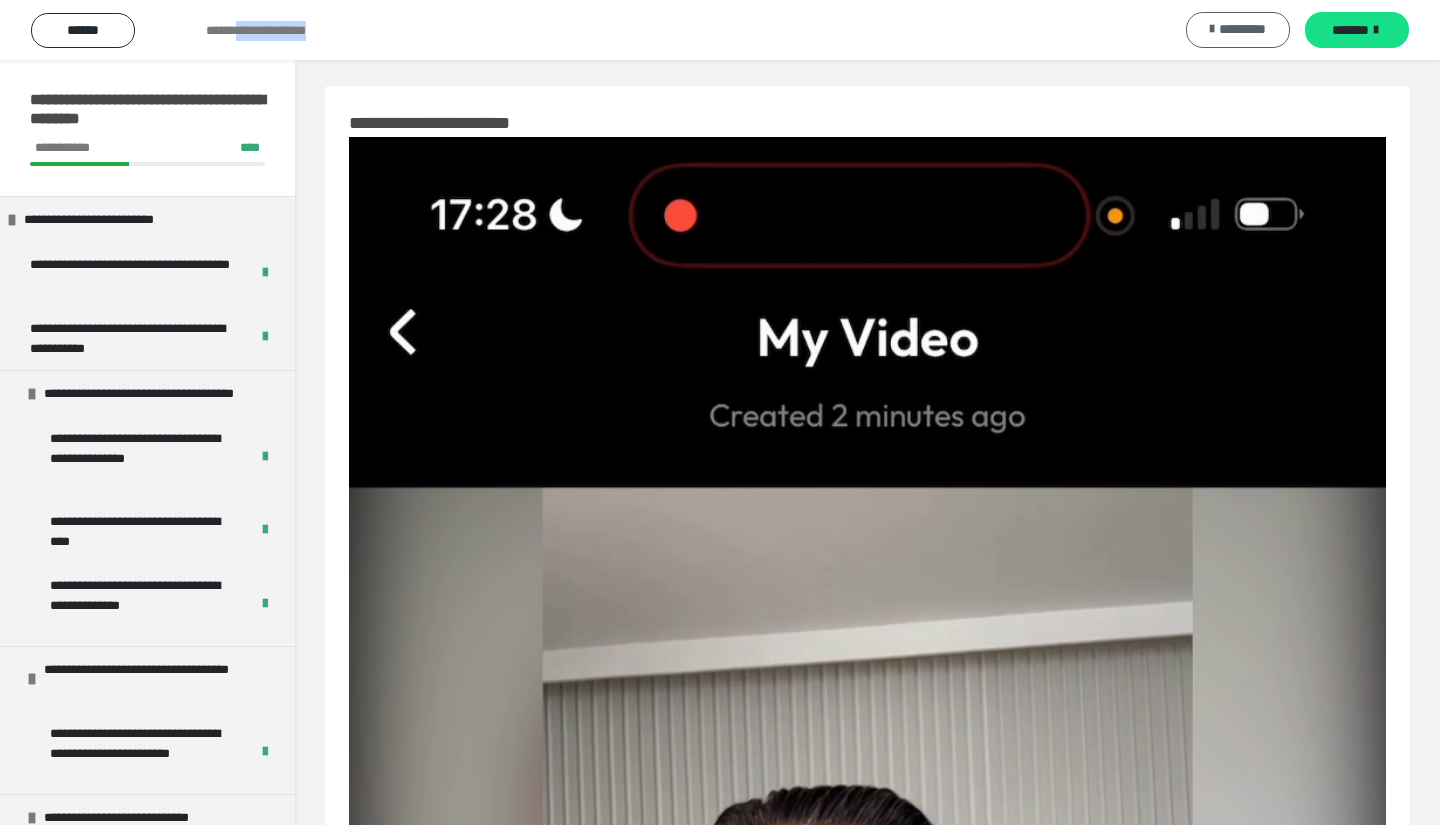 click at bounding box center (1212, 29) 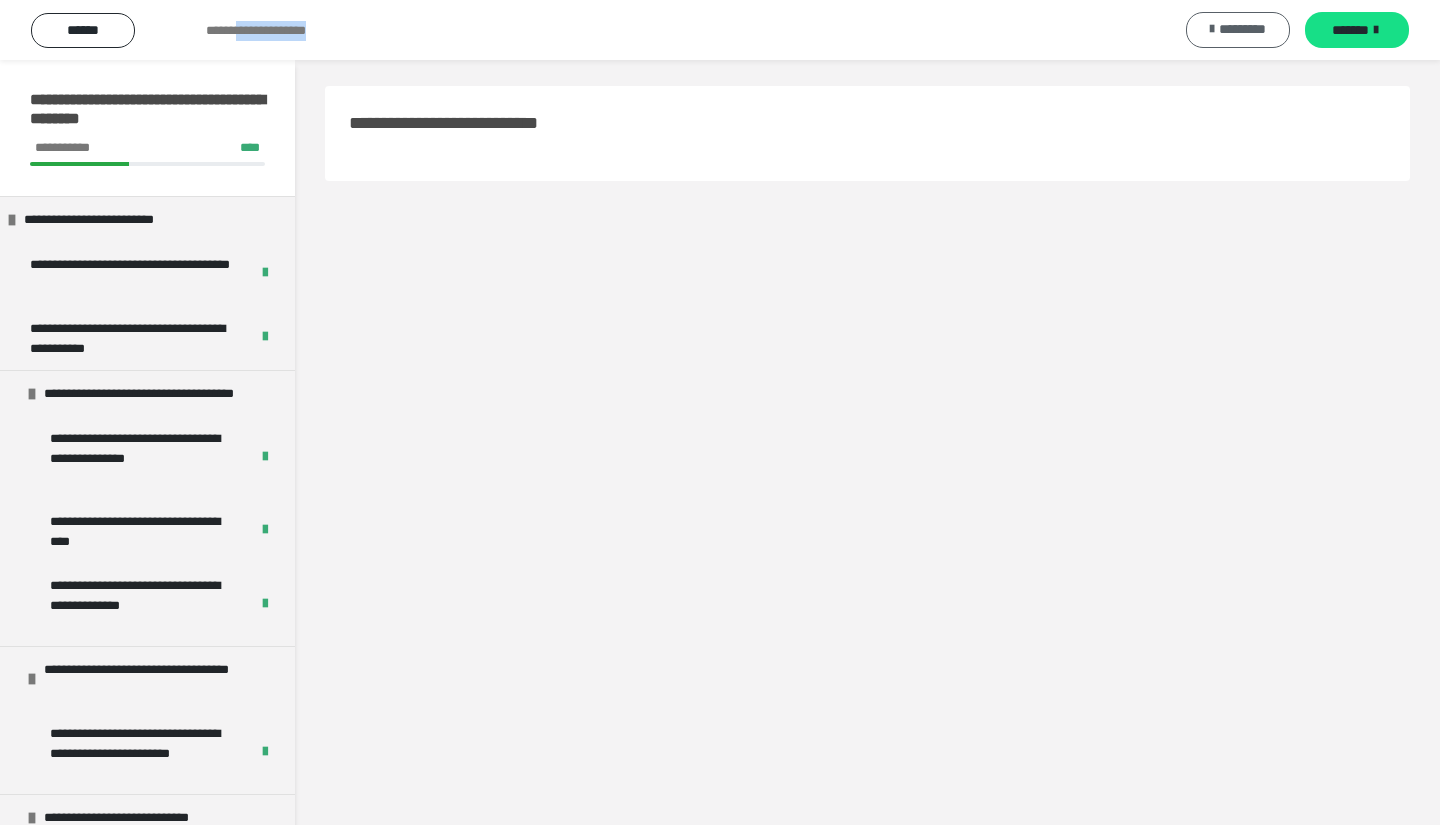 click at bounding box center (1212, 29) 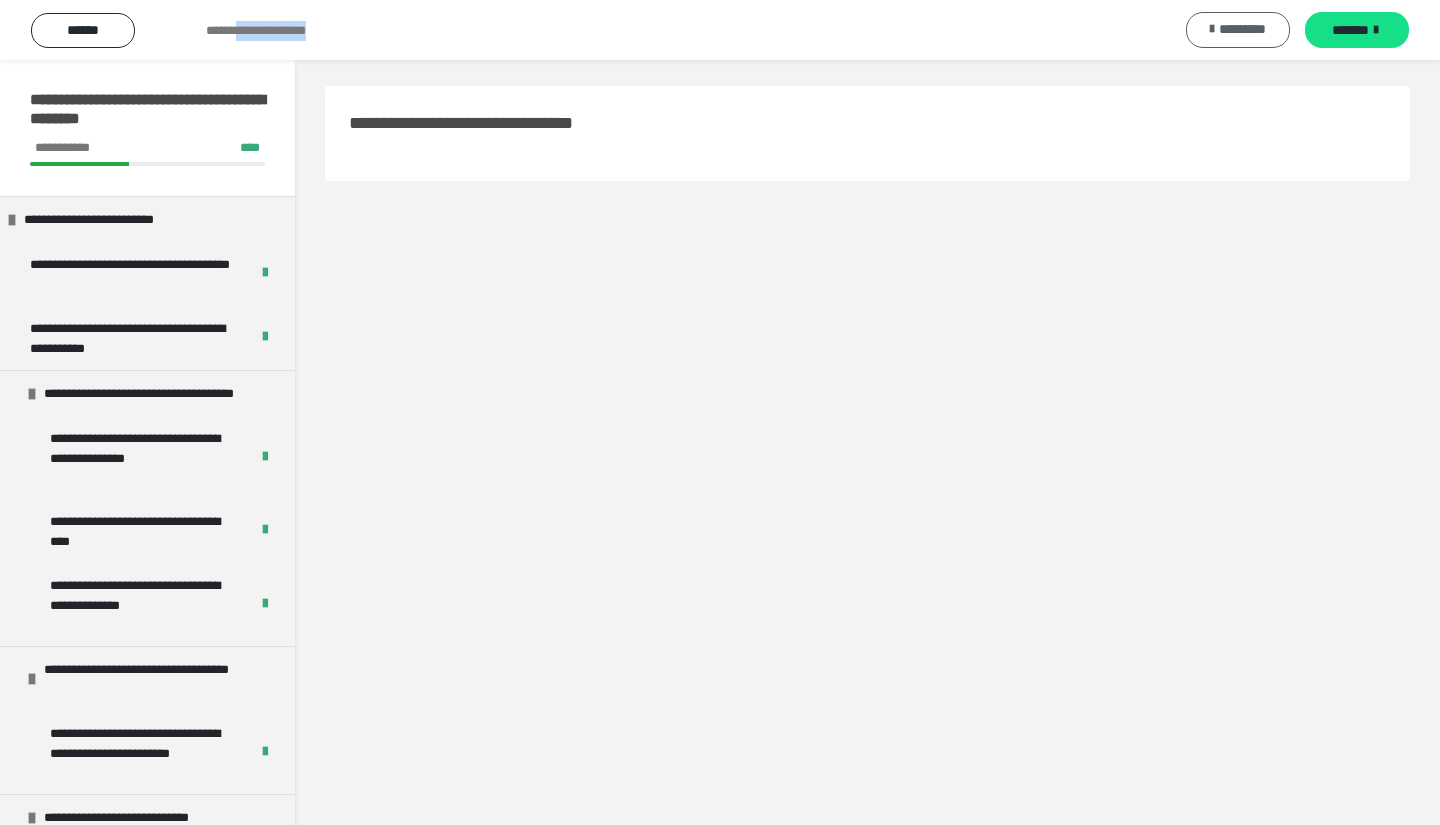 click at bounding box center [1212, 29] 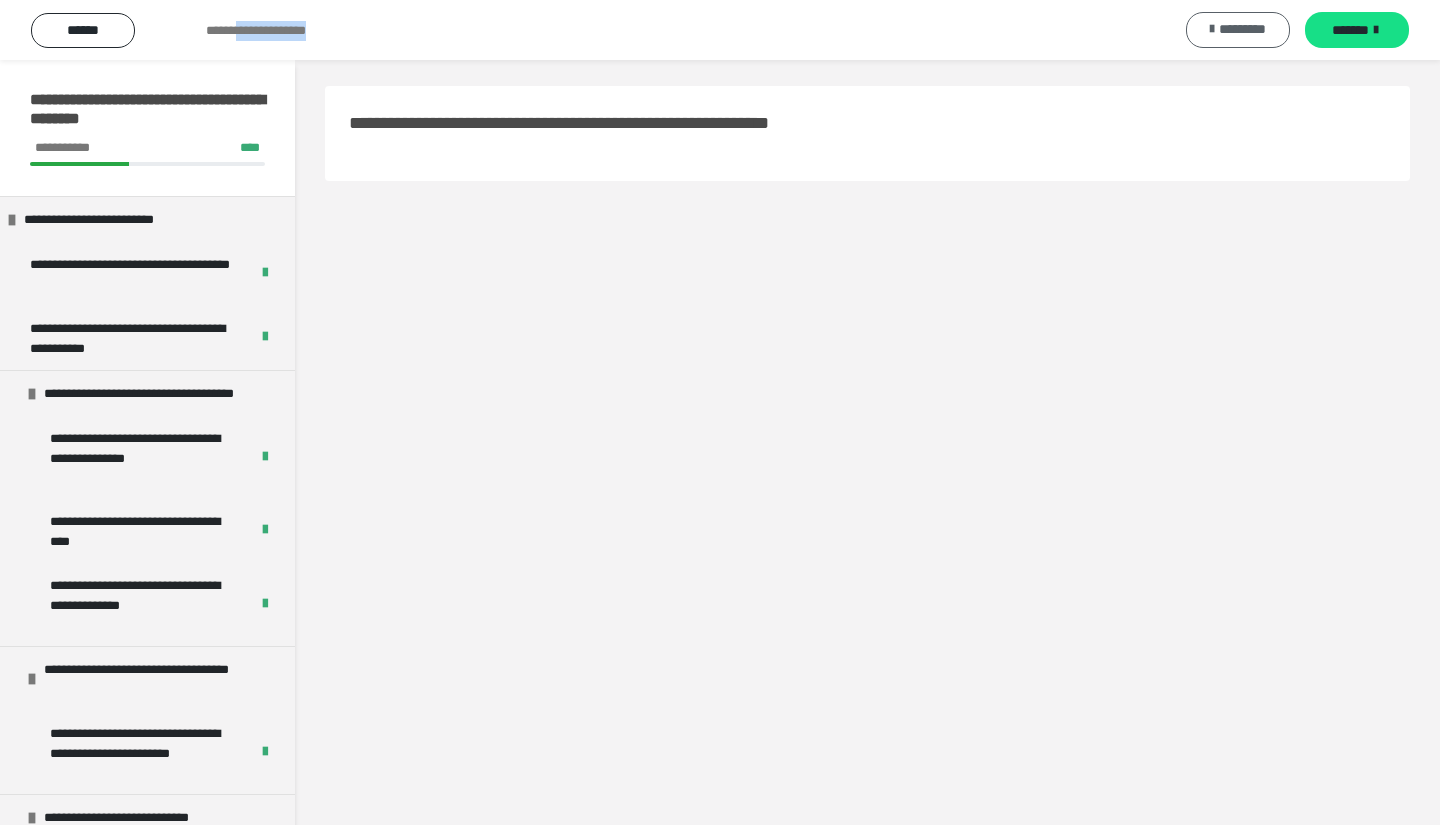 click at bounding box center [1212, 29] 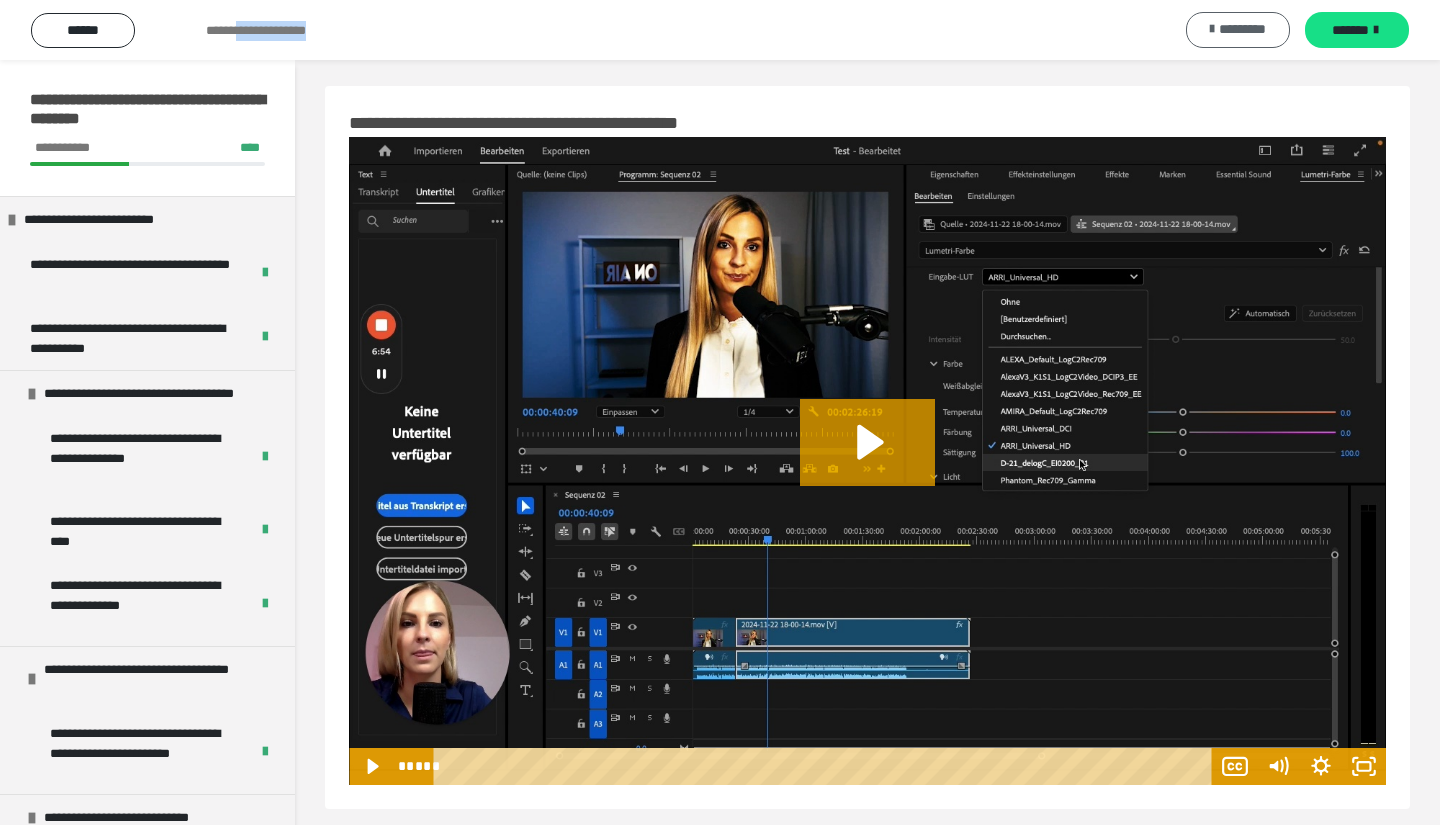 click at bounding box center (1212, 29) 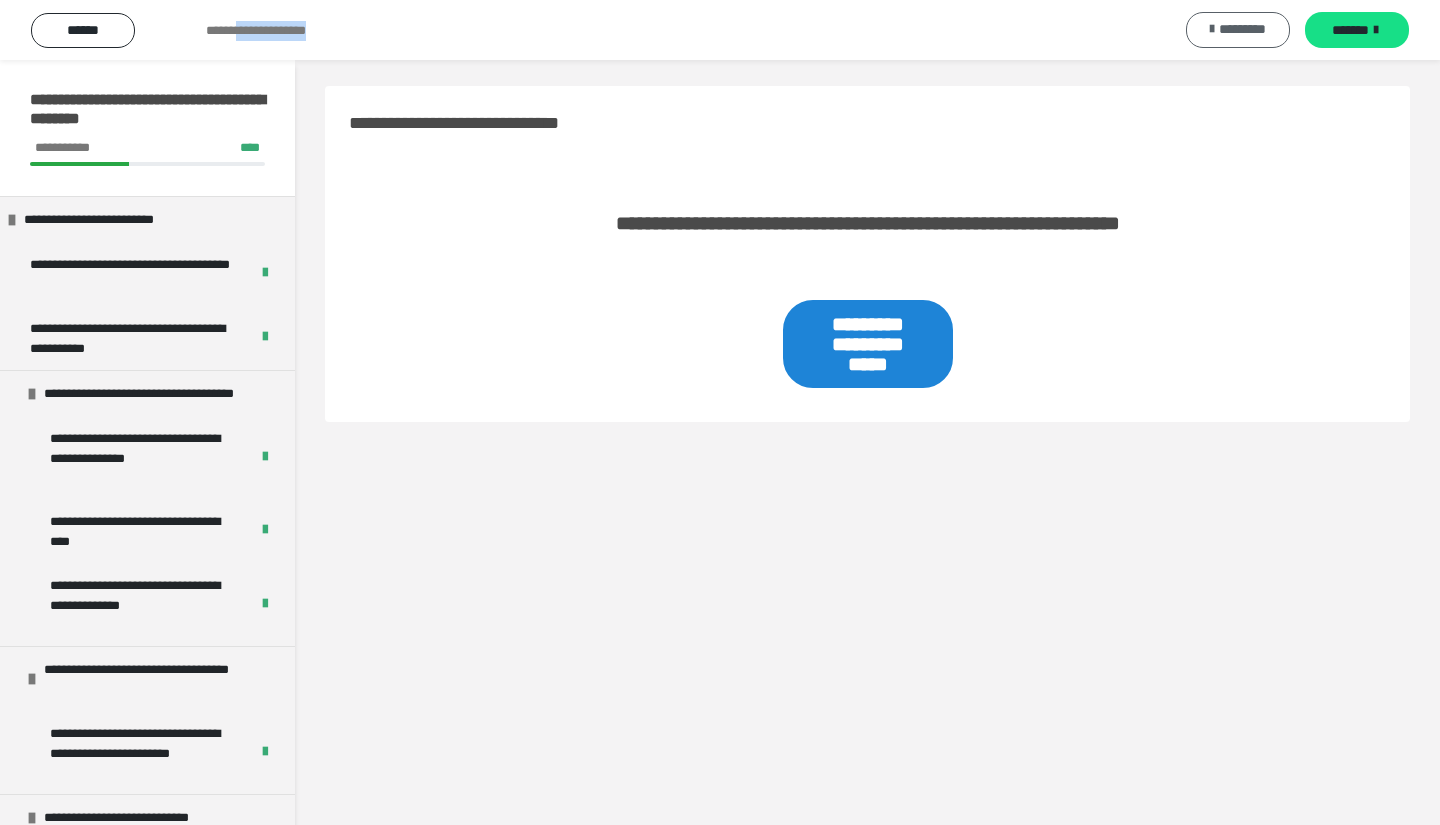 click at bounding box center [1212, 29] 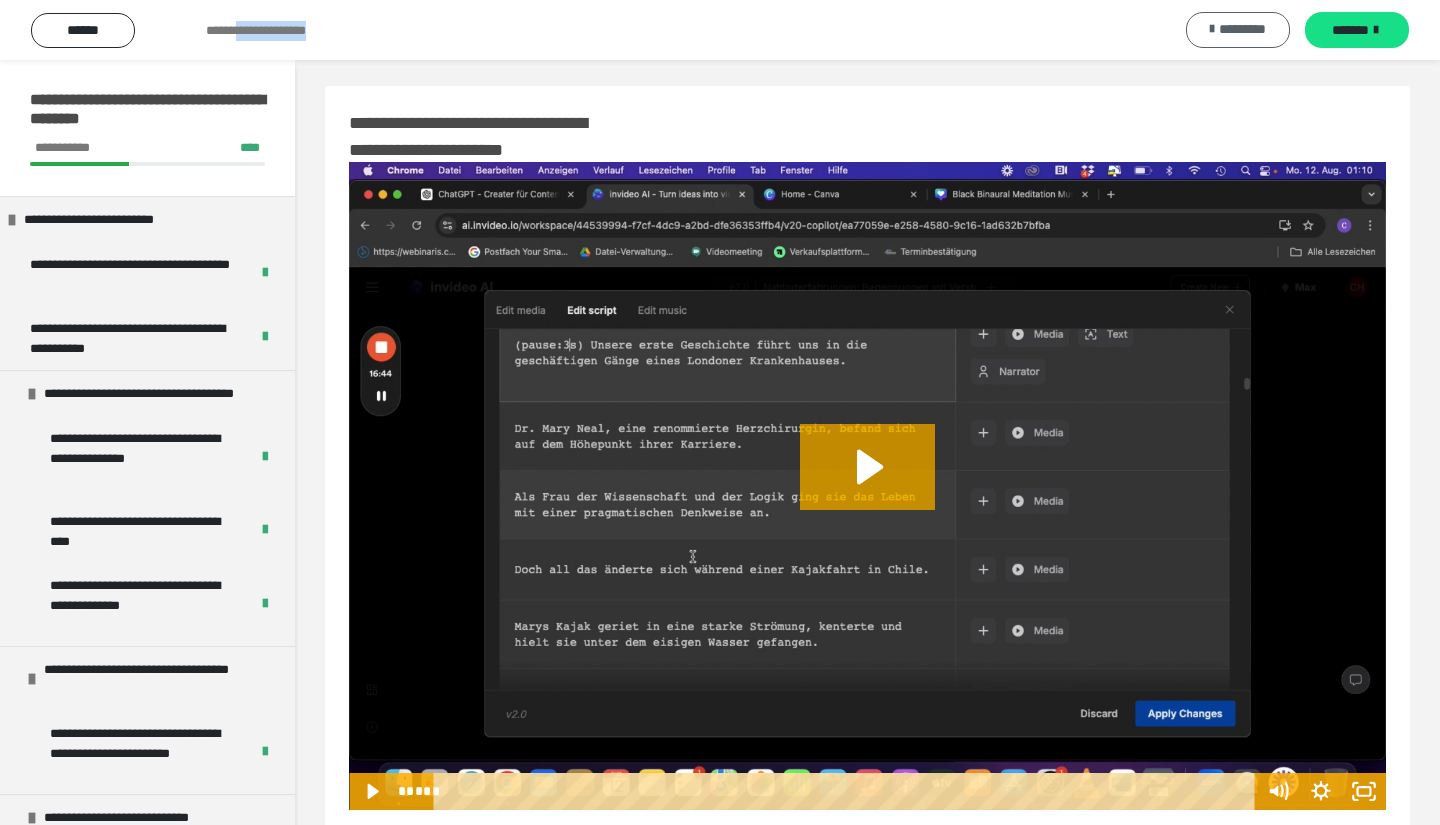 click at bounding box center (1212, 29) 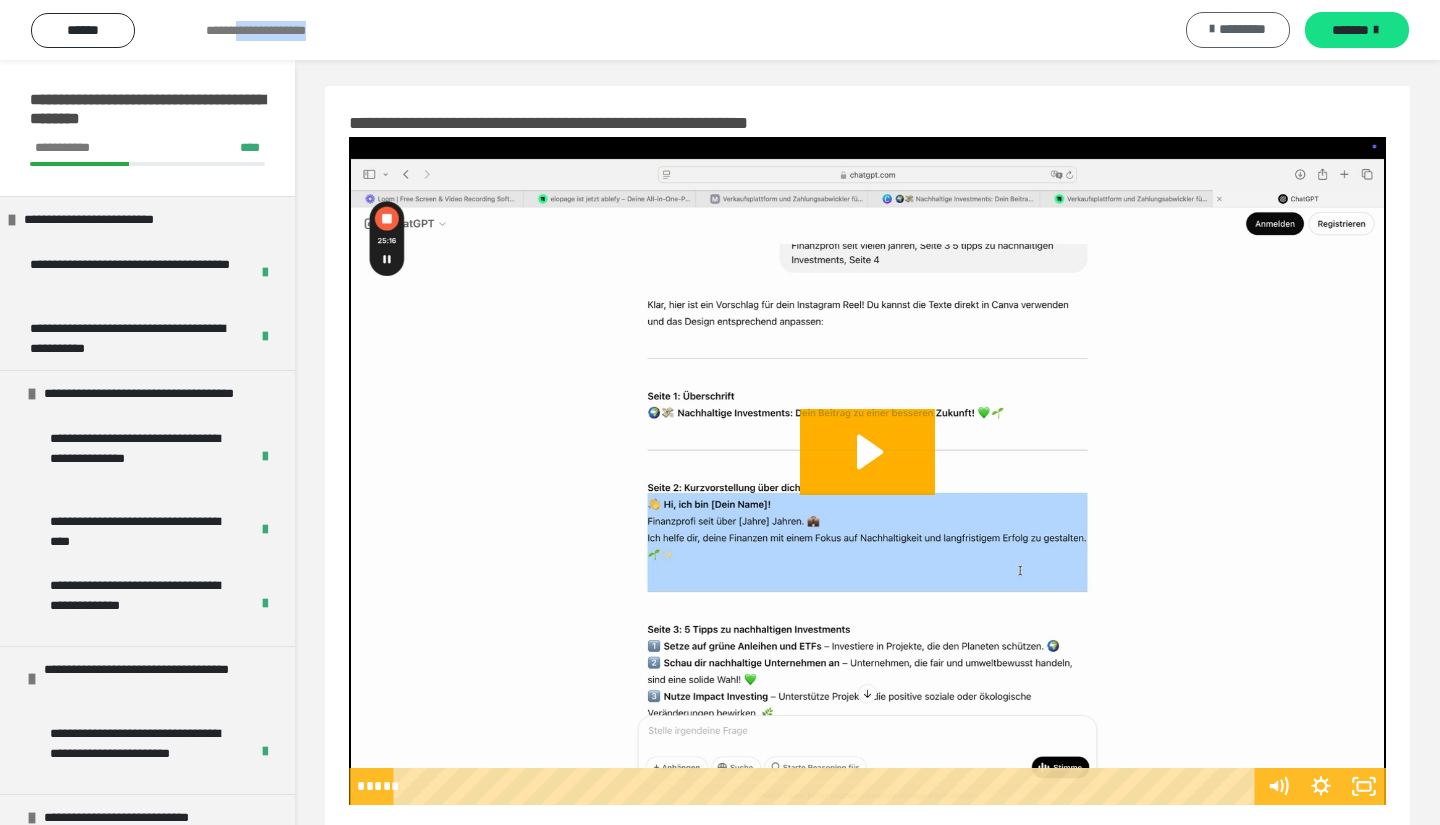click at bounding box center [1212, 29] 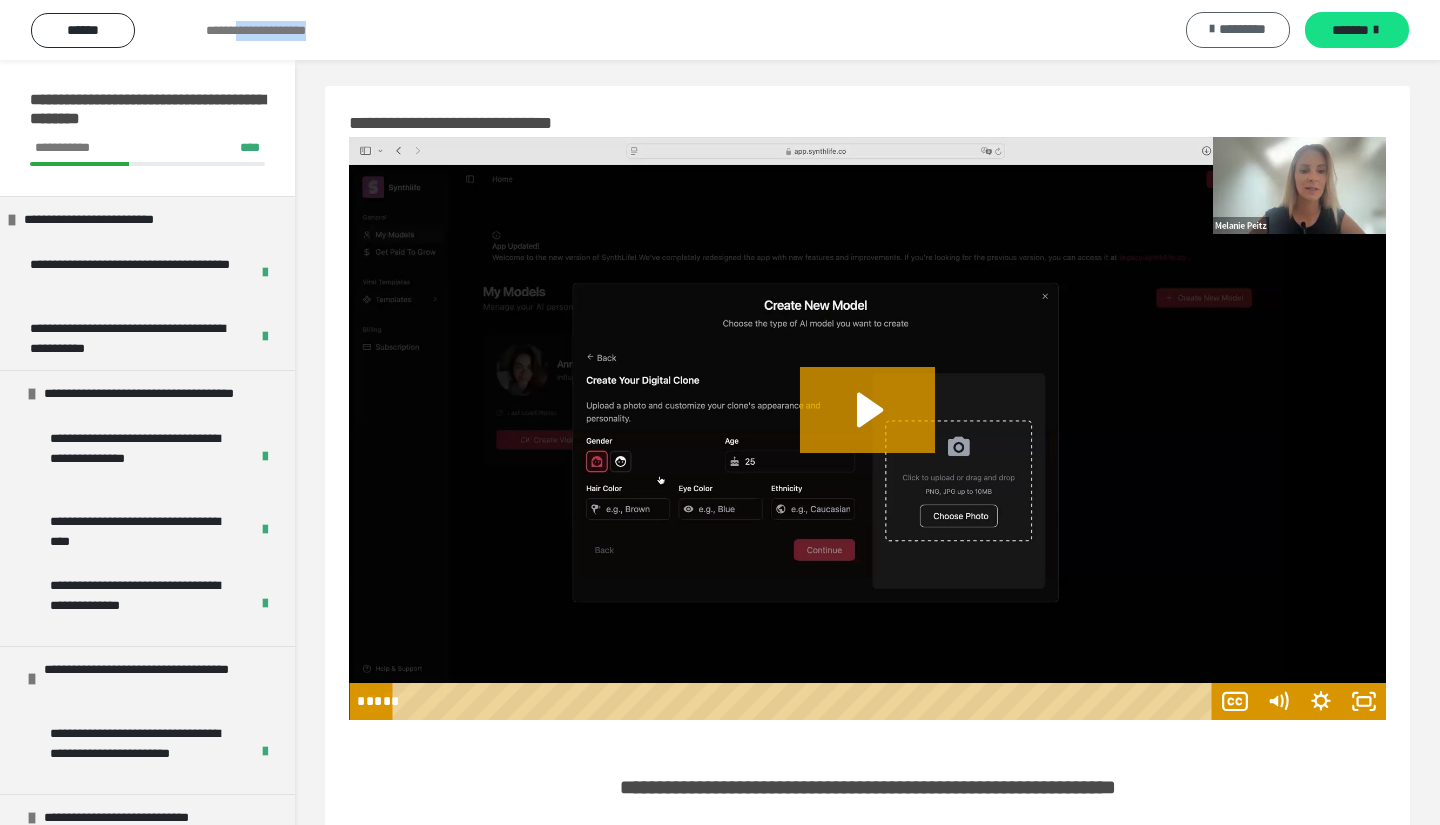 click at bounding box center [1212, 29] 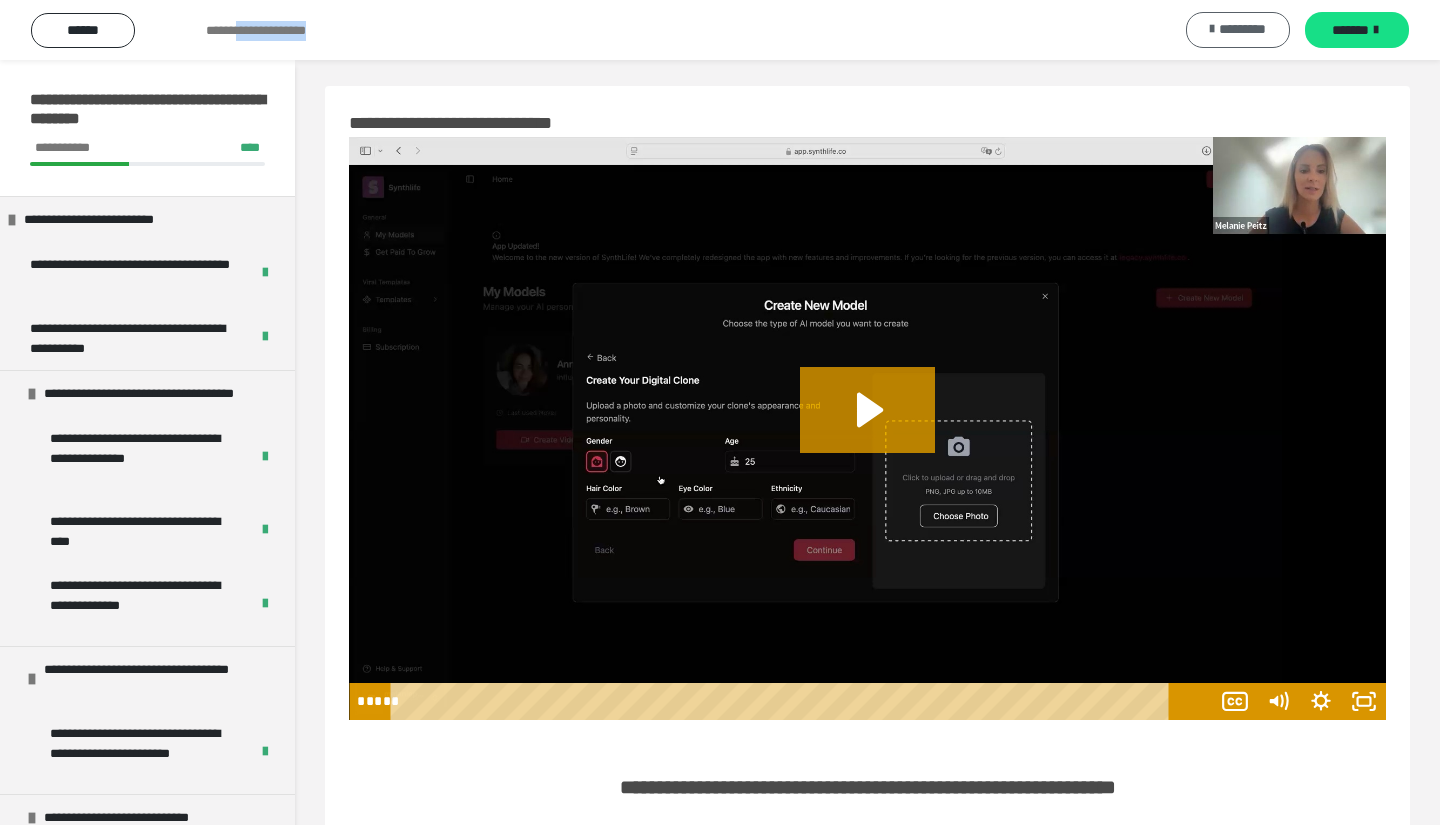 click at bounding box center (1212, 29) 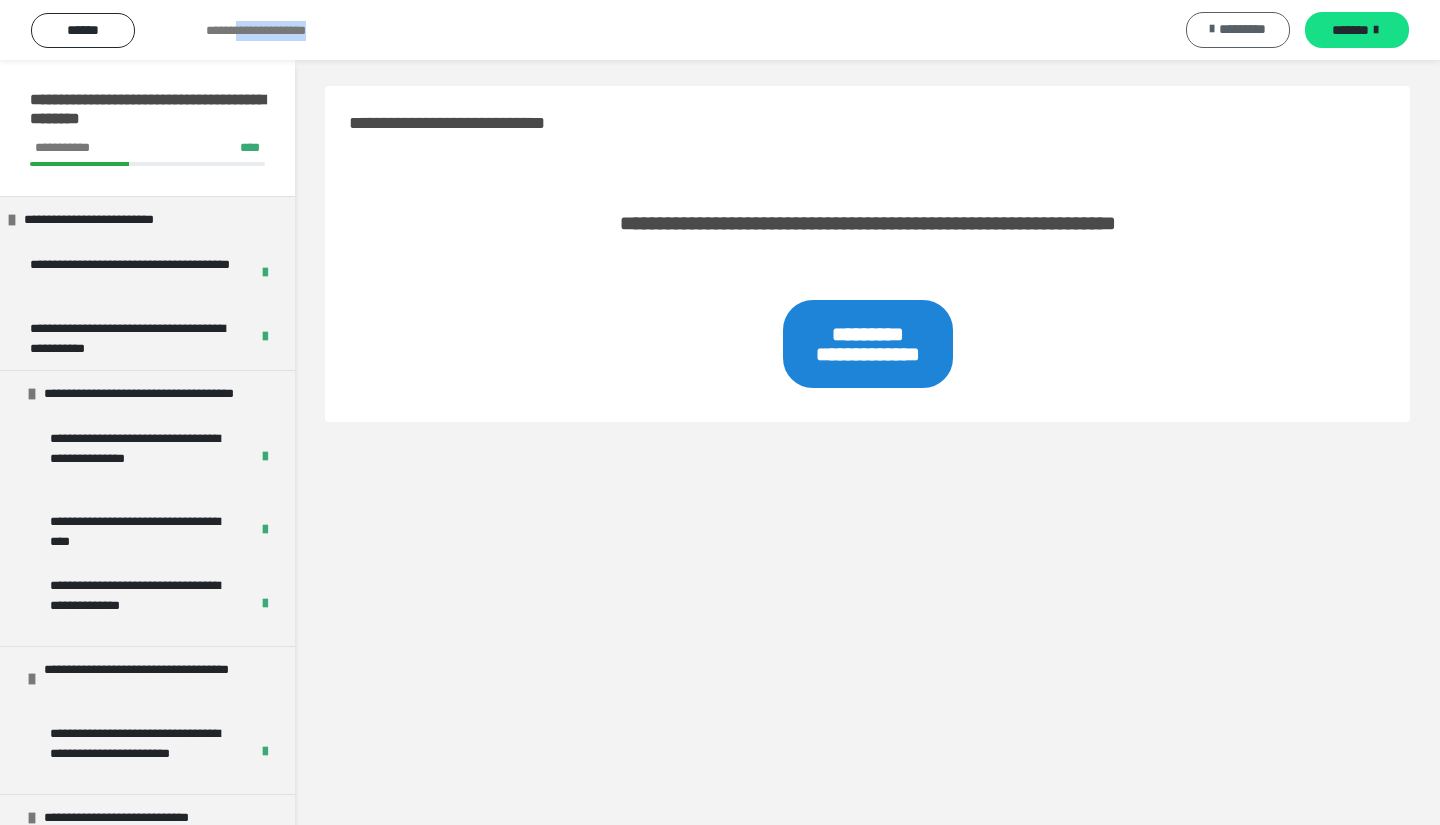 click at bounding box center [1212, 29] 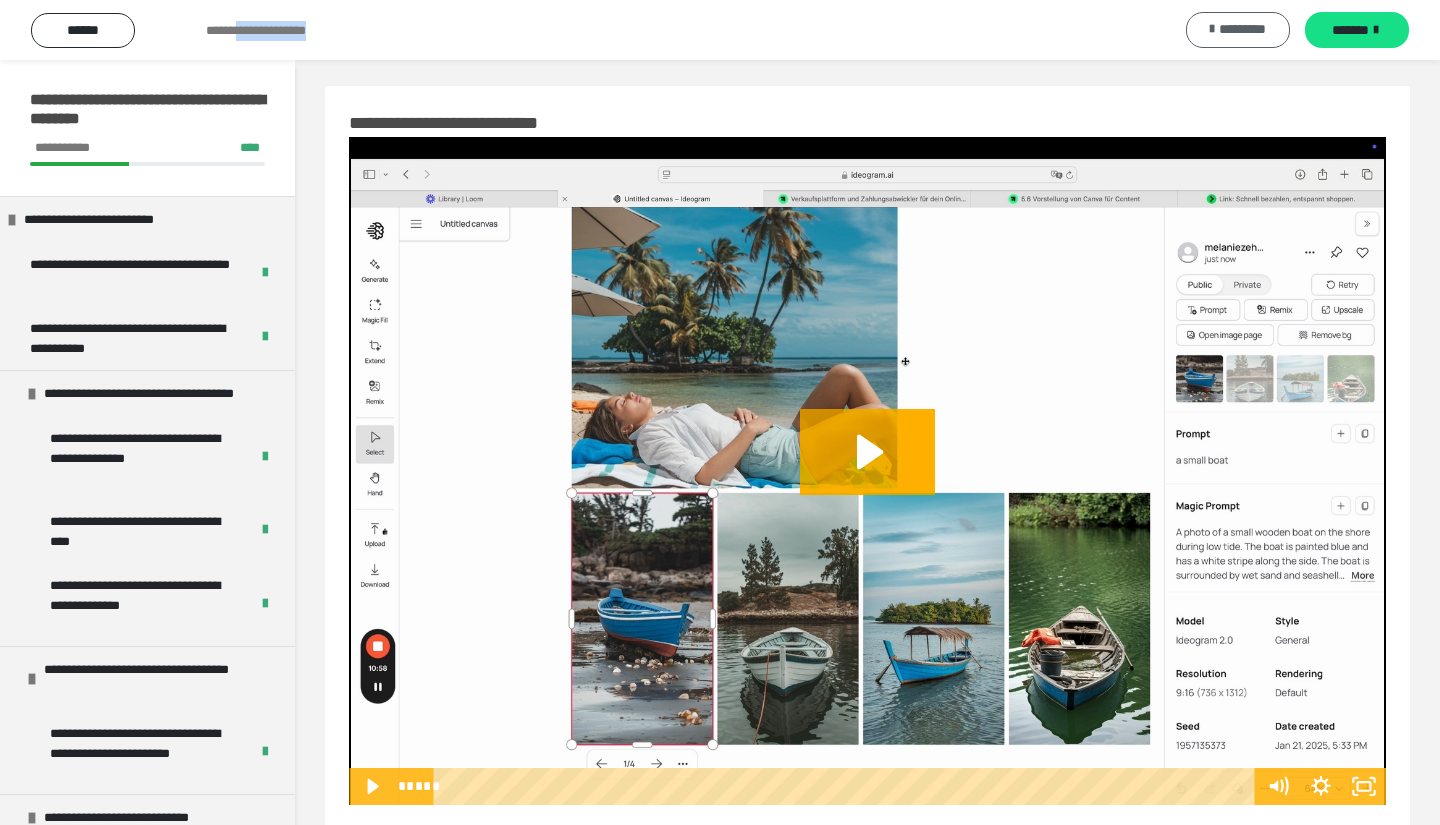 click at bounding box center [1212, 29] 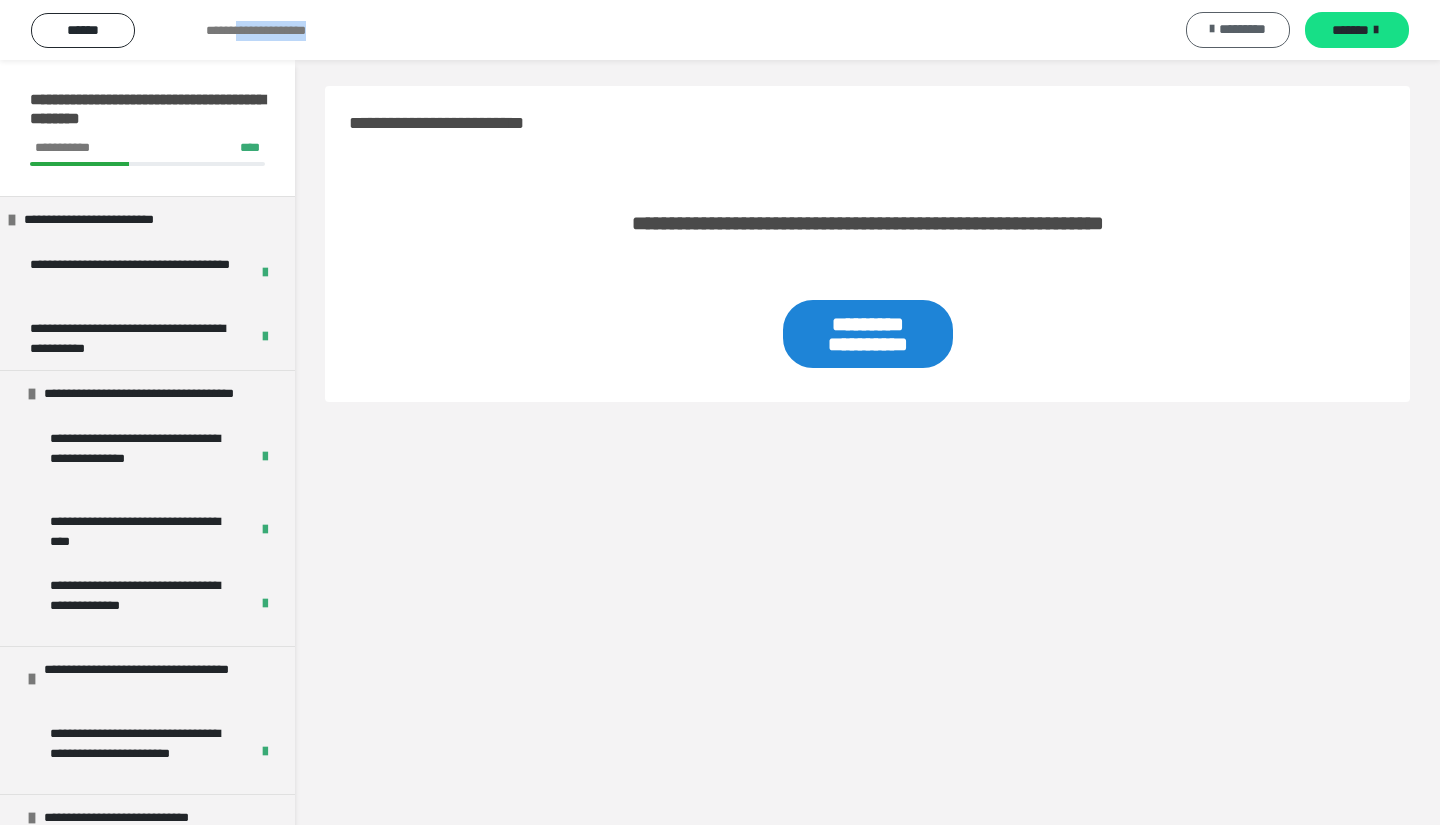 click at bounding box center (1212, 29) 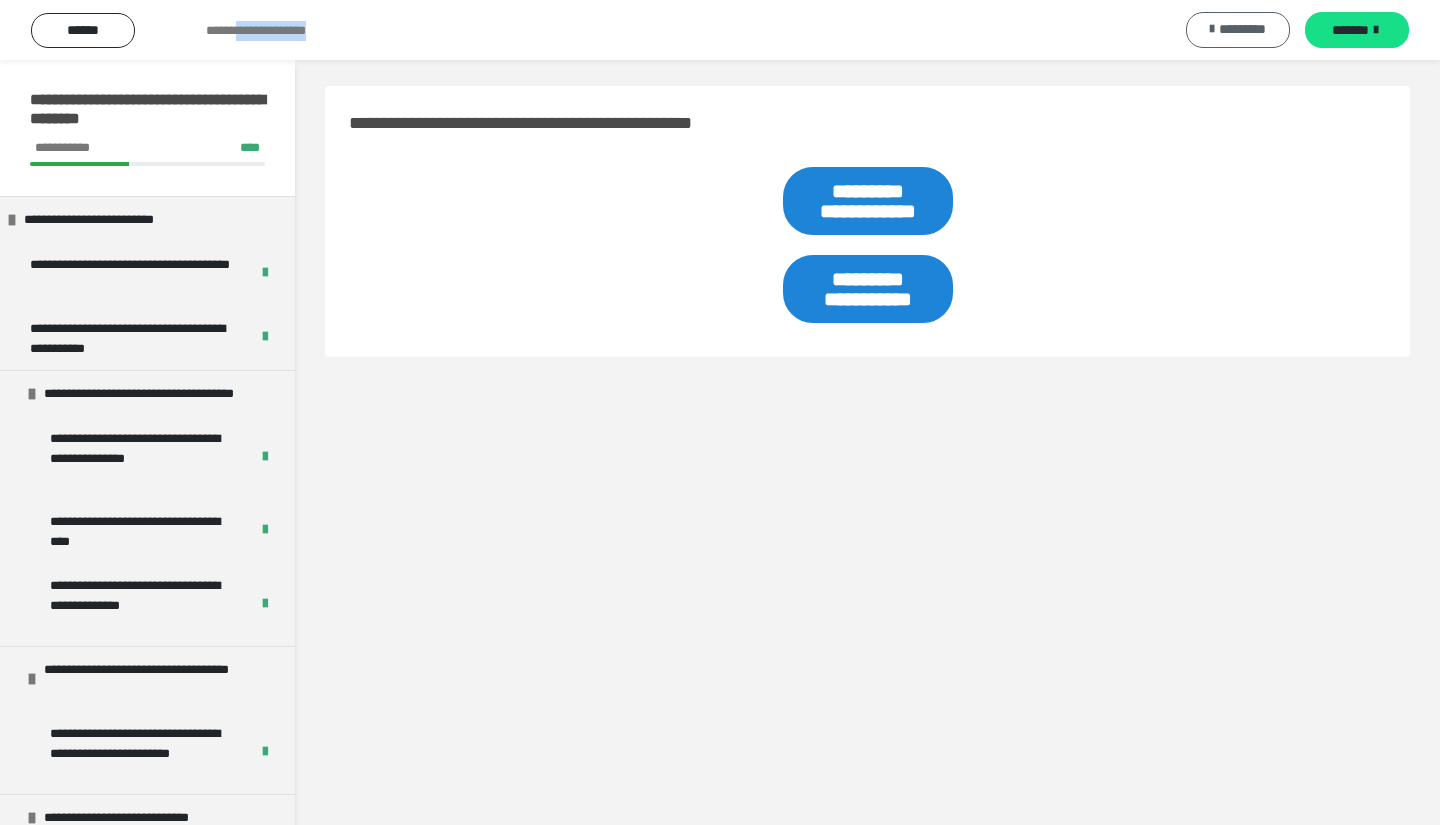 click at bounding box center (1212, 29) 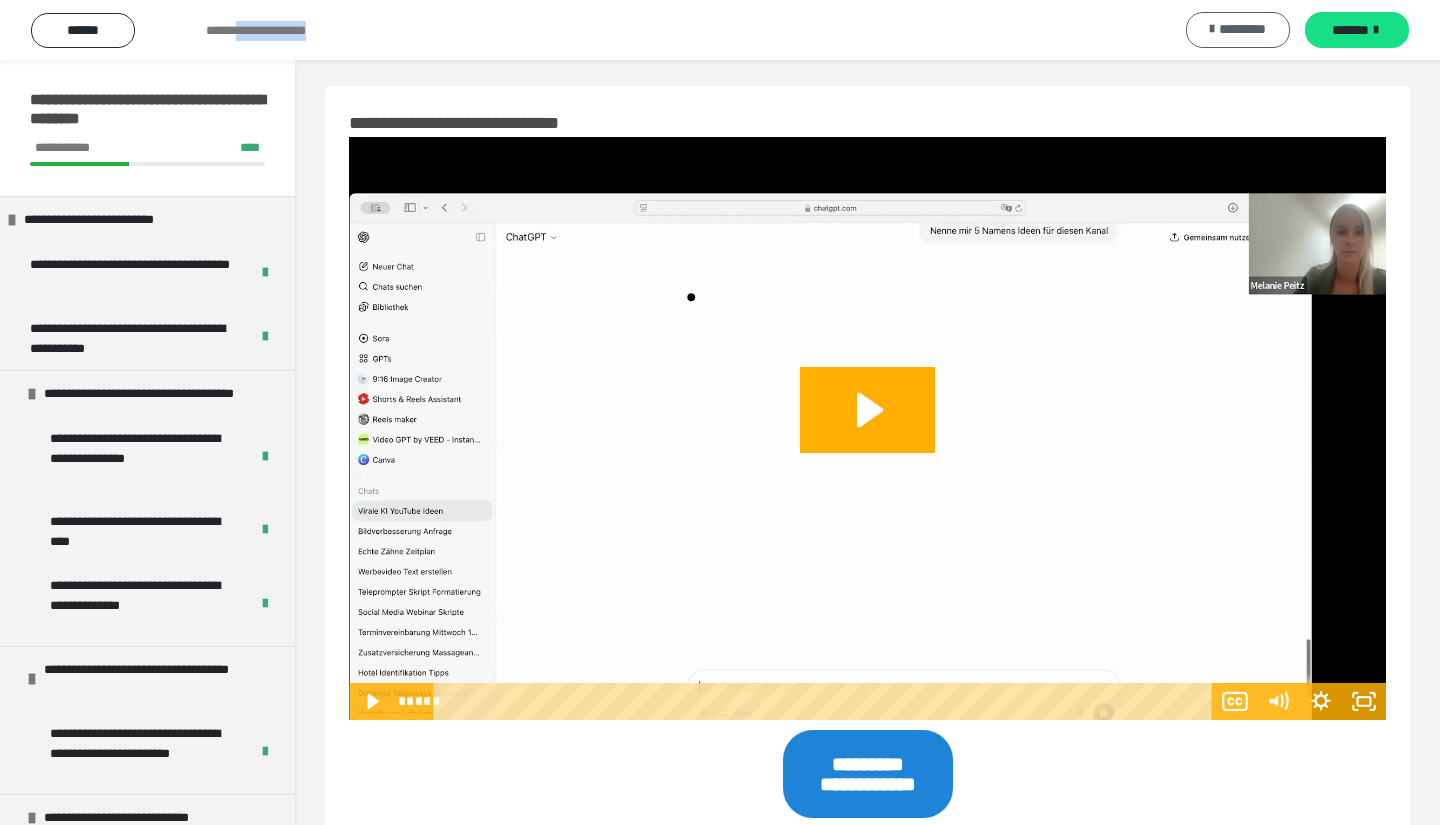 click at bounding box center (1212, 29) 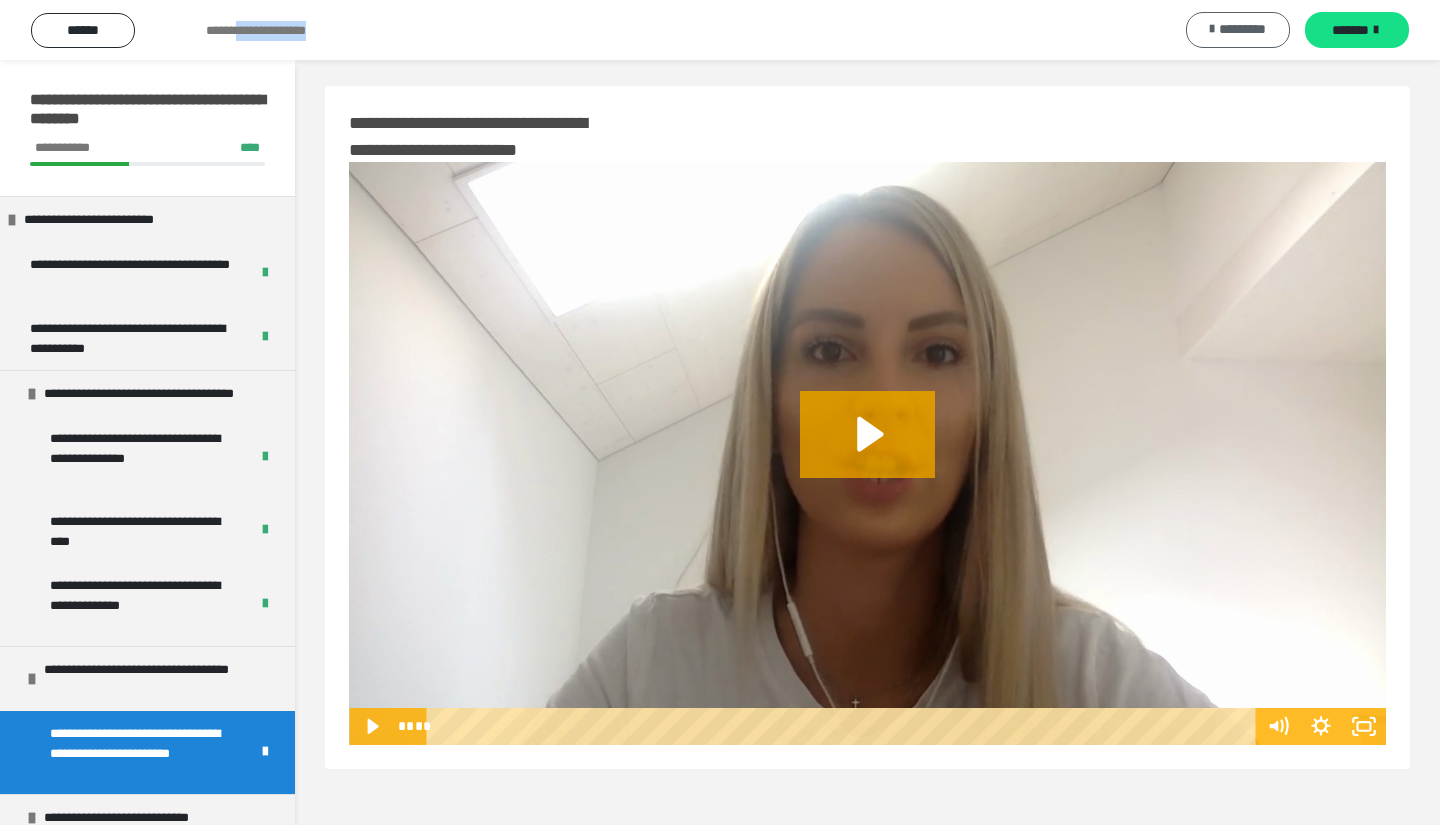 click at bounding box center [1212, 29] 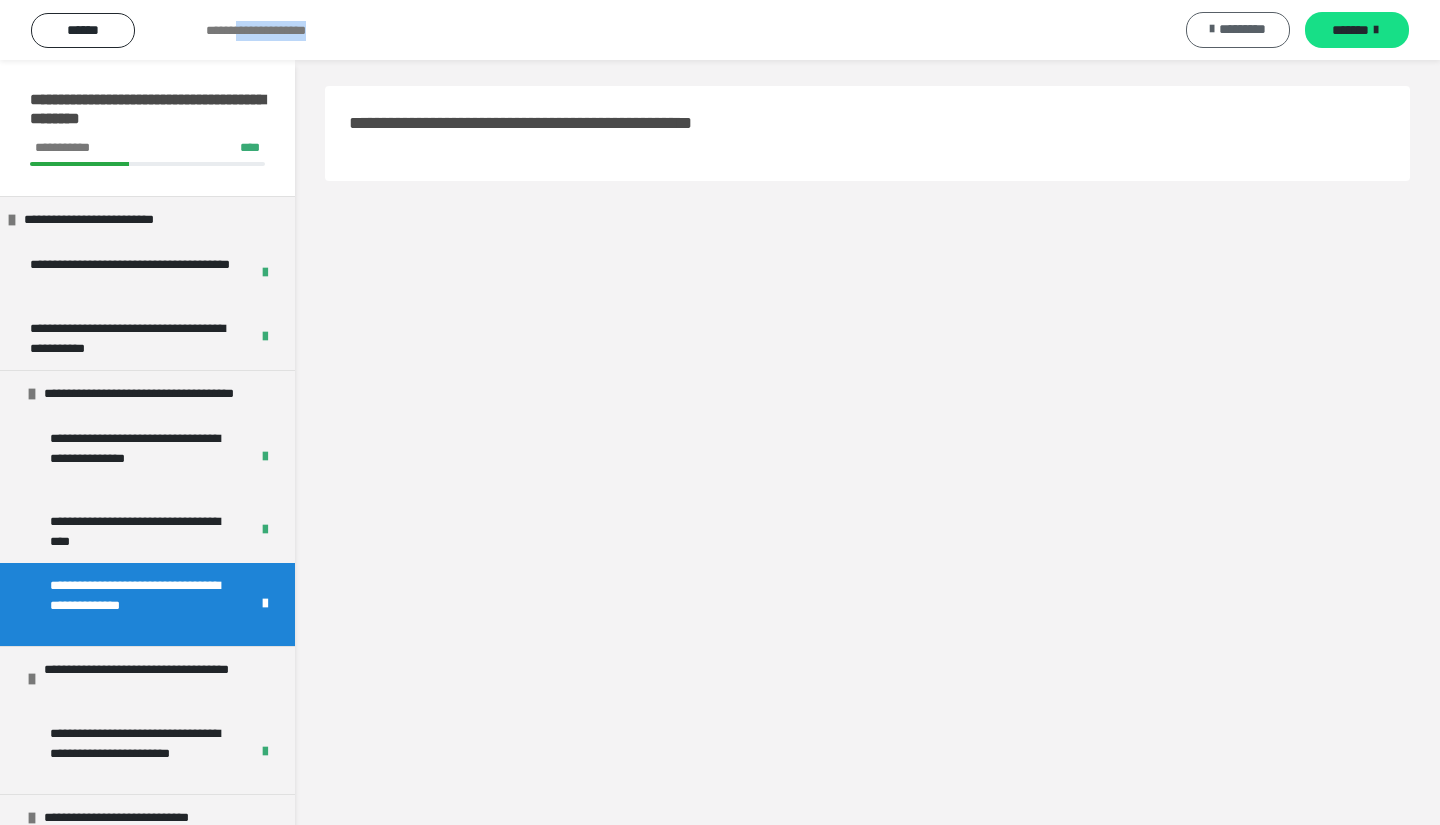 click at bounding box center [1212, 29] 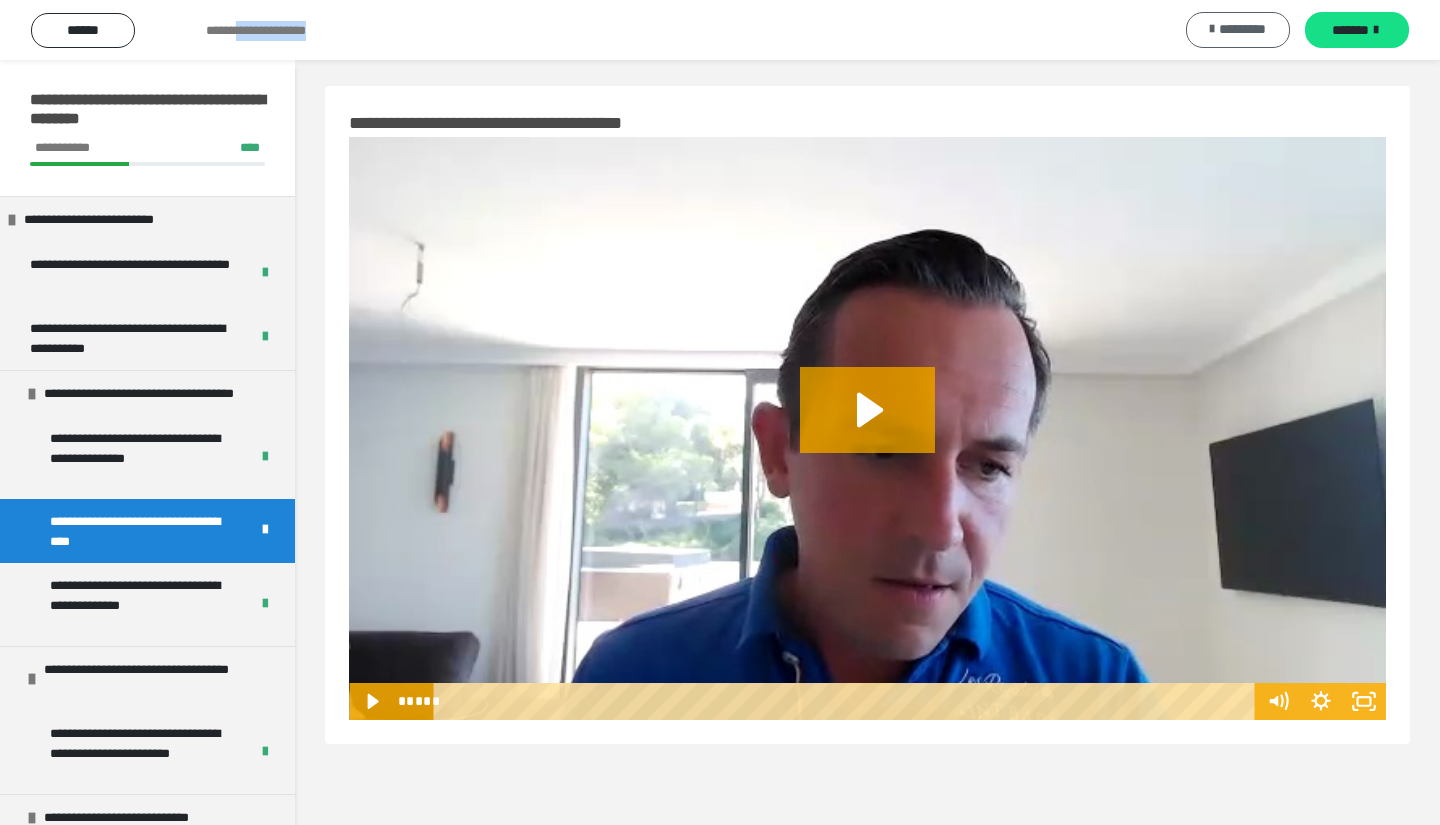 click at bounding box center [1212, 29] 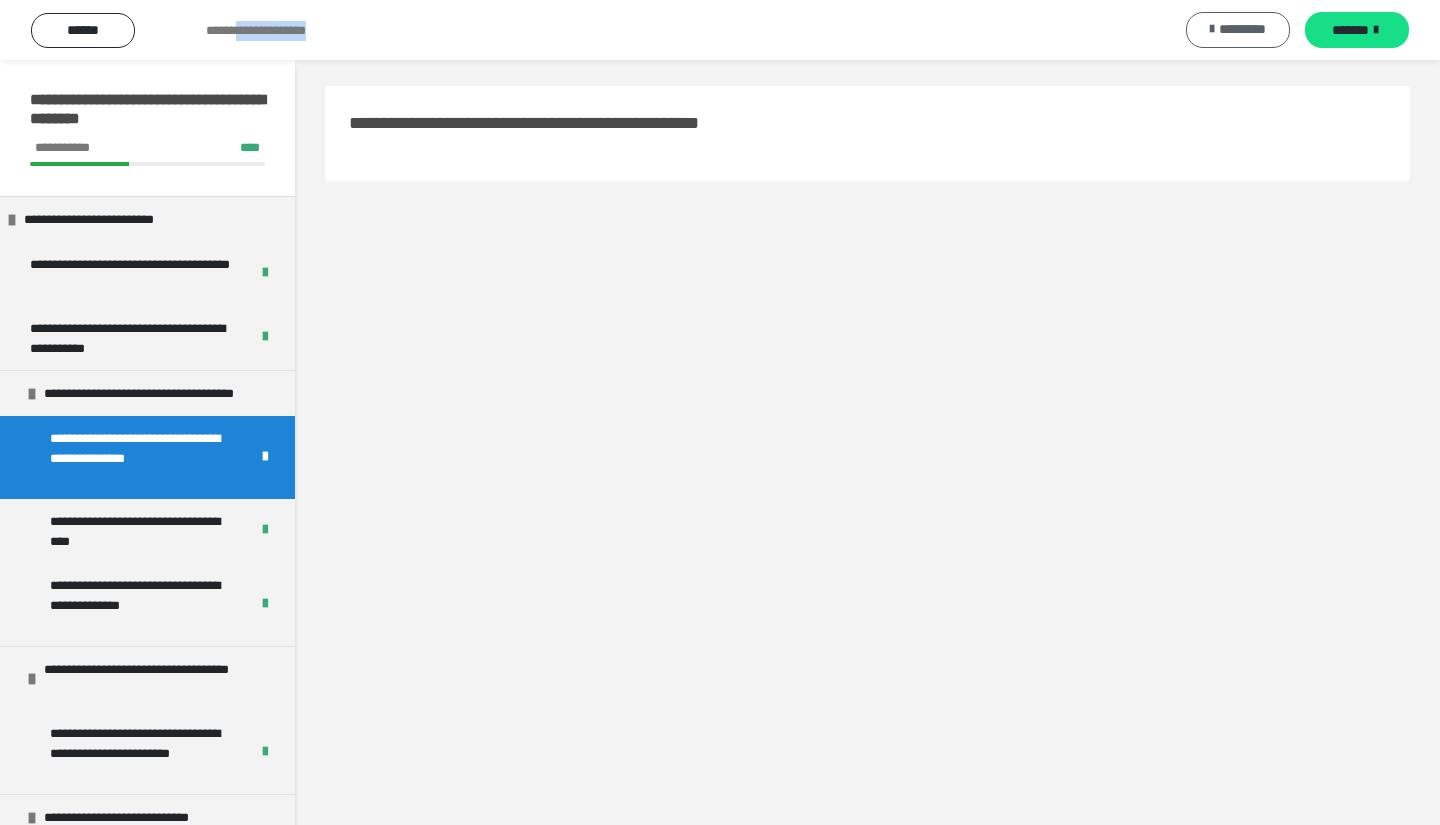 click at bounding box center (1212, 29) 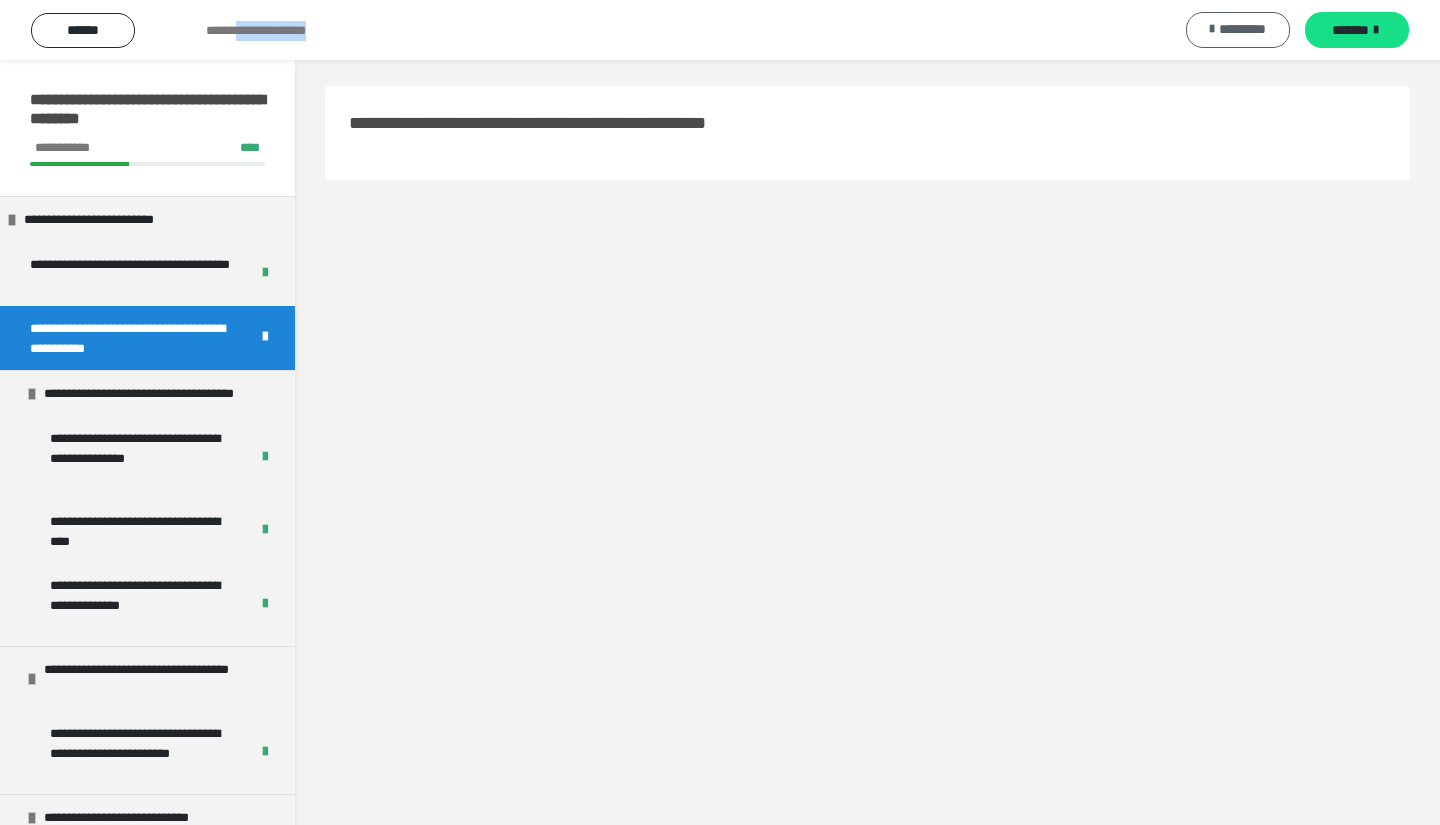 click at bounding box center (1212, 29) 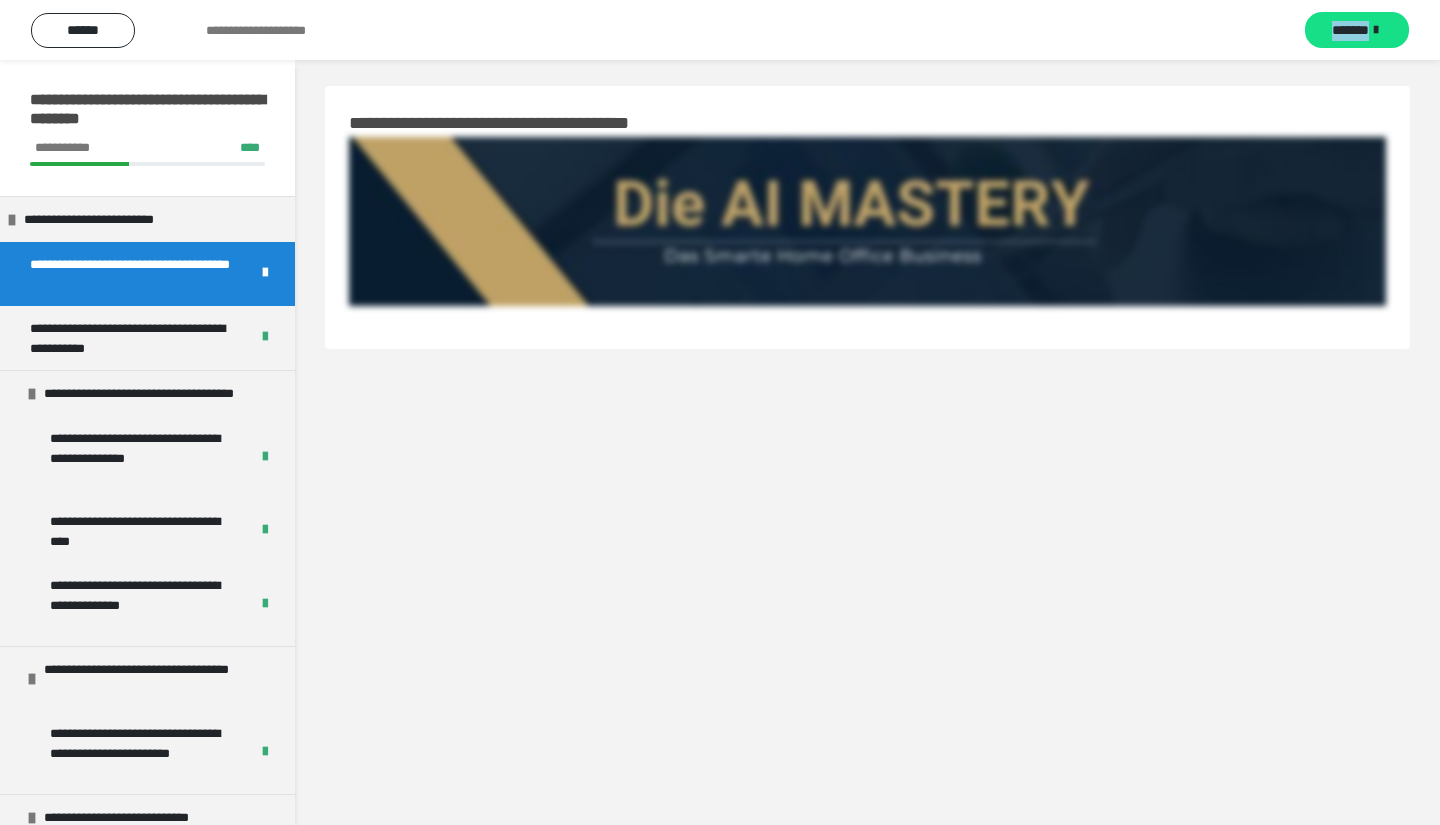 click on "**********" at bounding box center (720, 30) 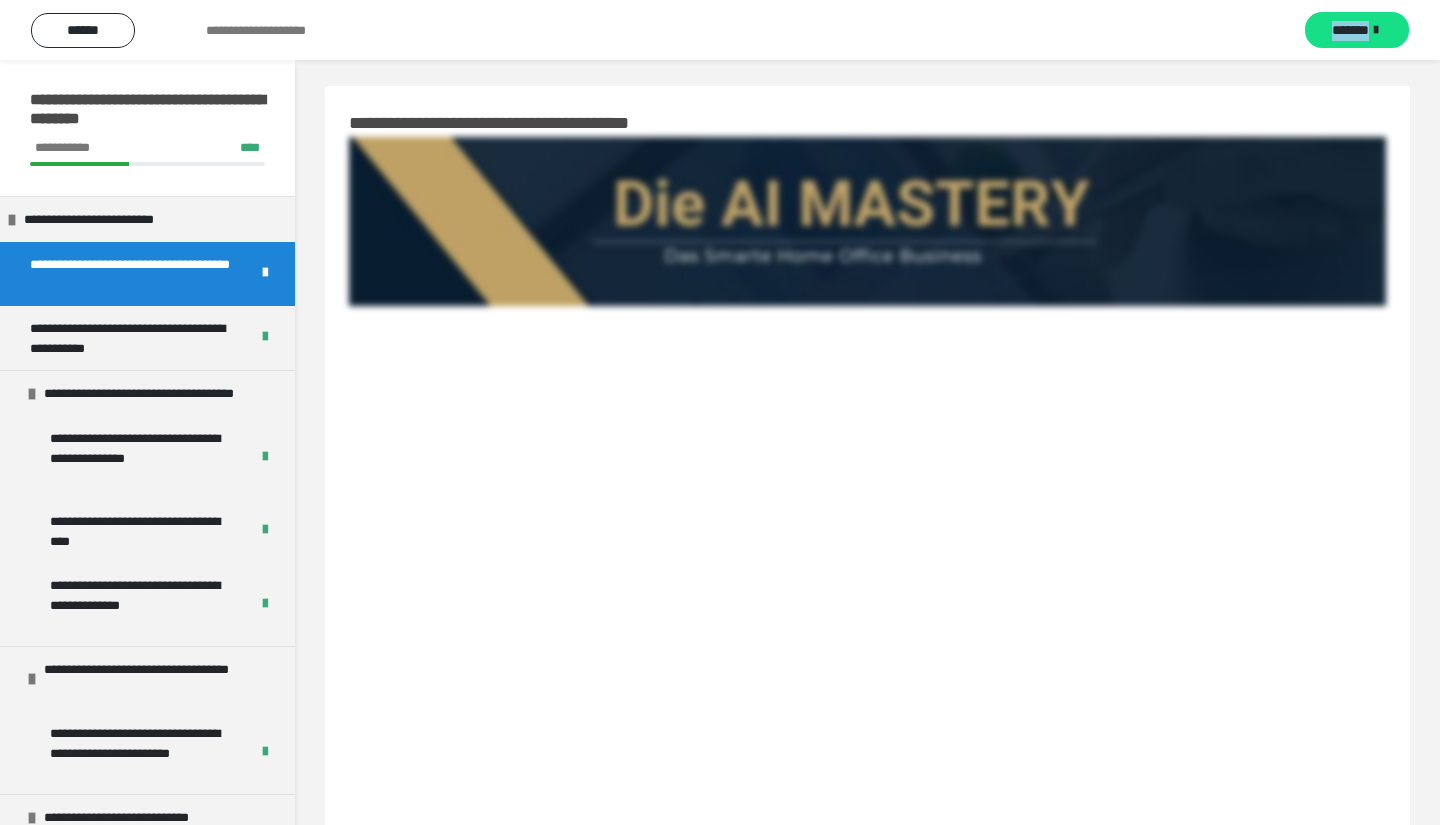 click on "**********" at bounding box center [720, 30] 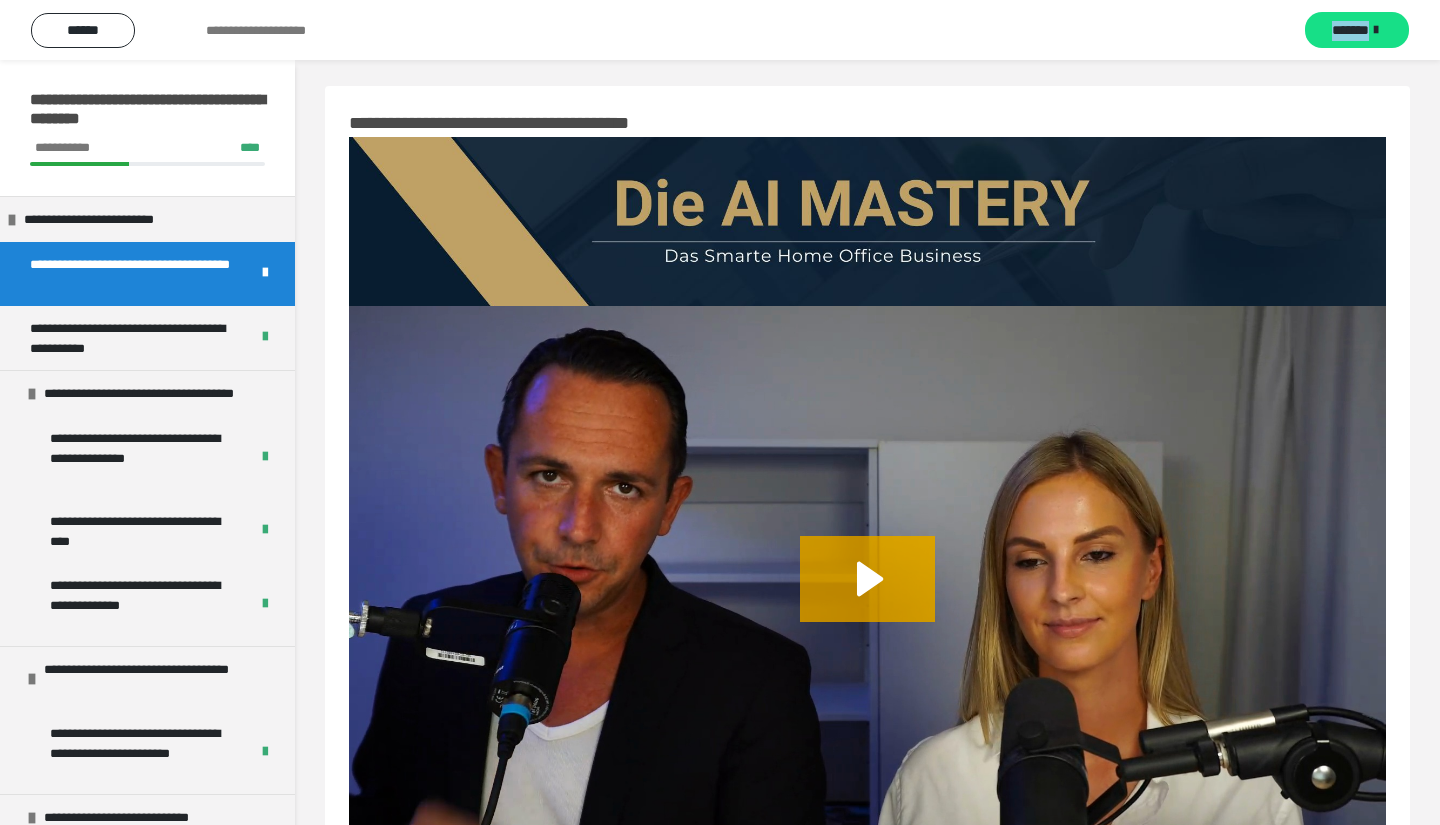 click on "**********" at bounding box center [720, 30] 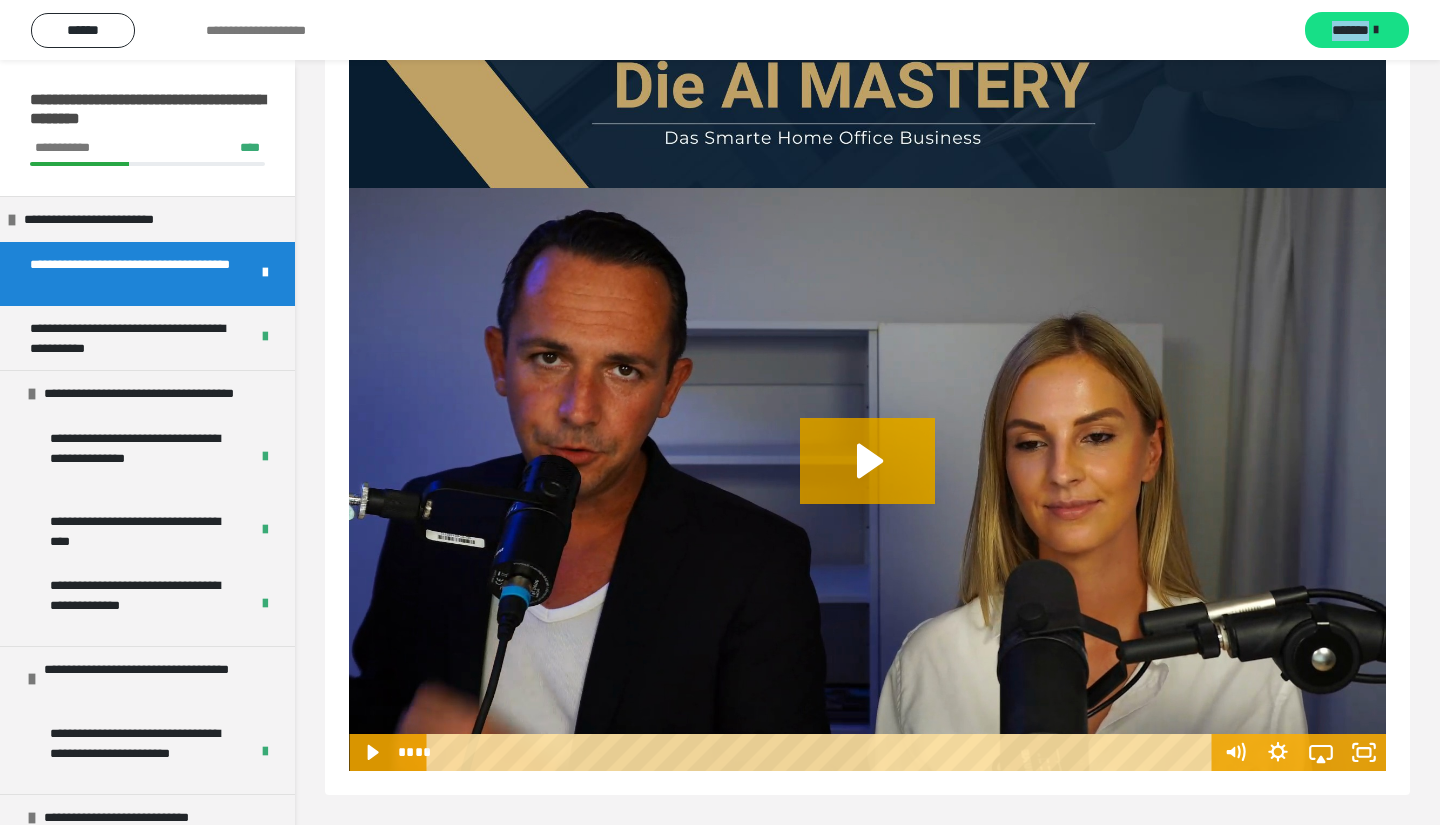 scroll, scrollTop: 122, scrollLeft: 0, axis: vertical 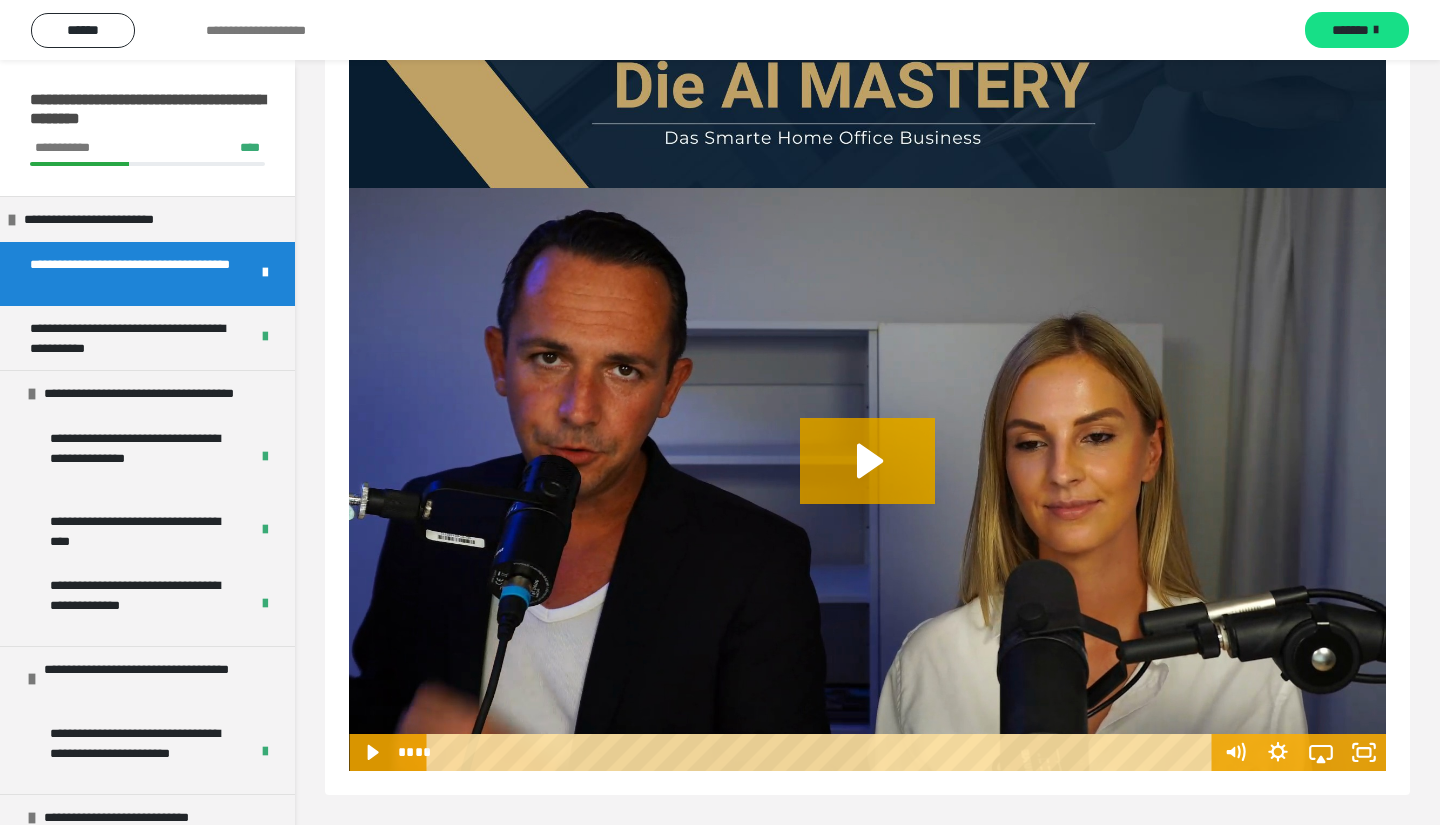 click on "**********" at bounding box center [275, 30] 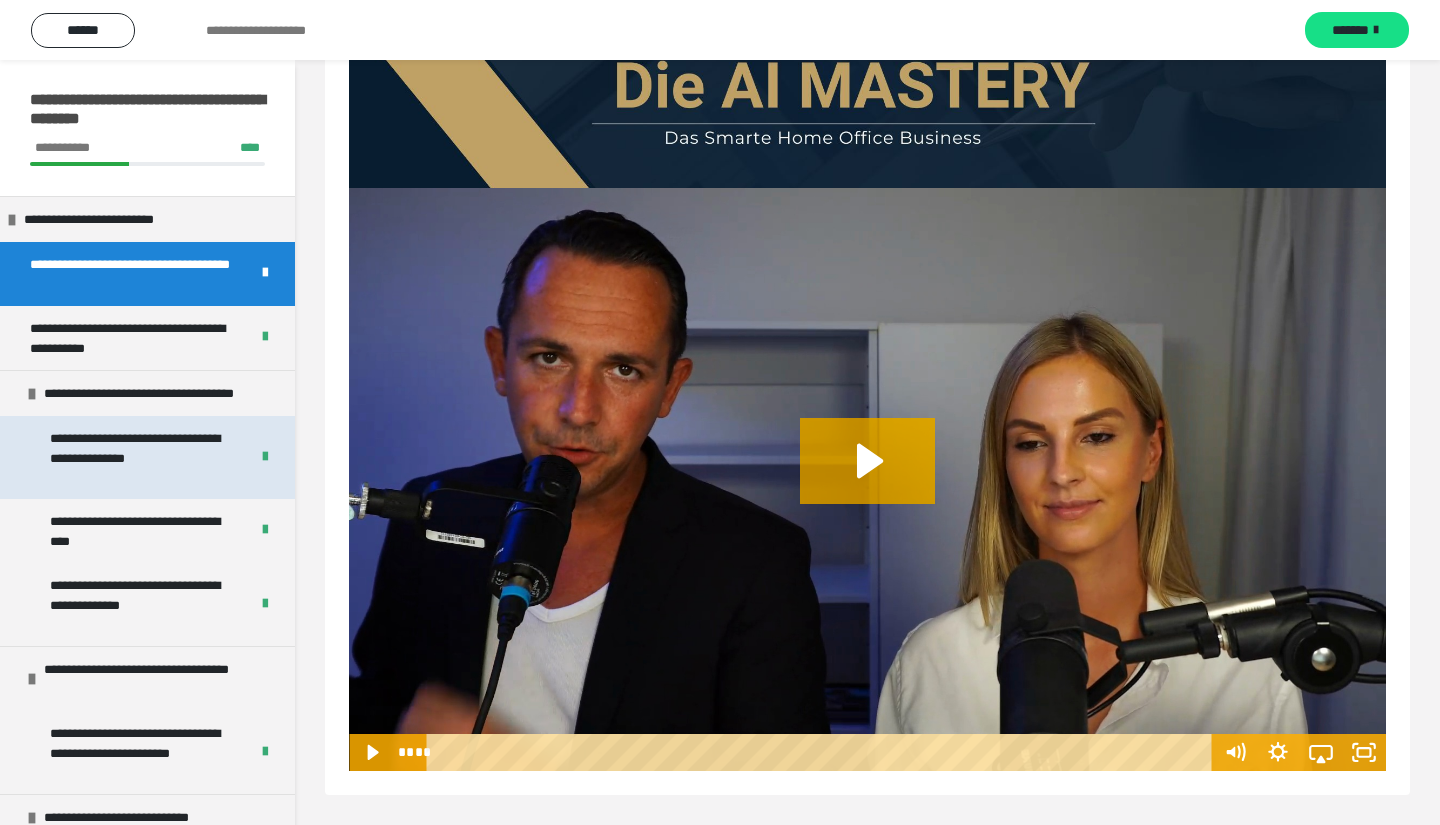 click on "**********" at bounding box center [147, 457] 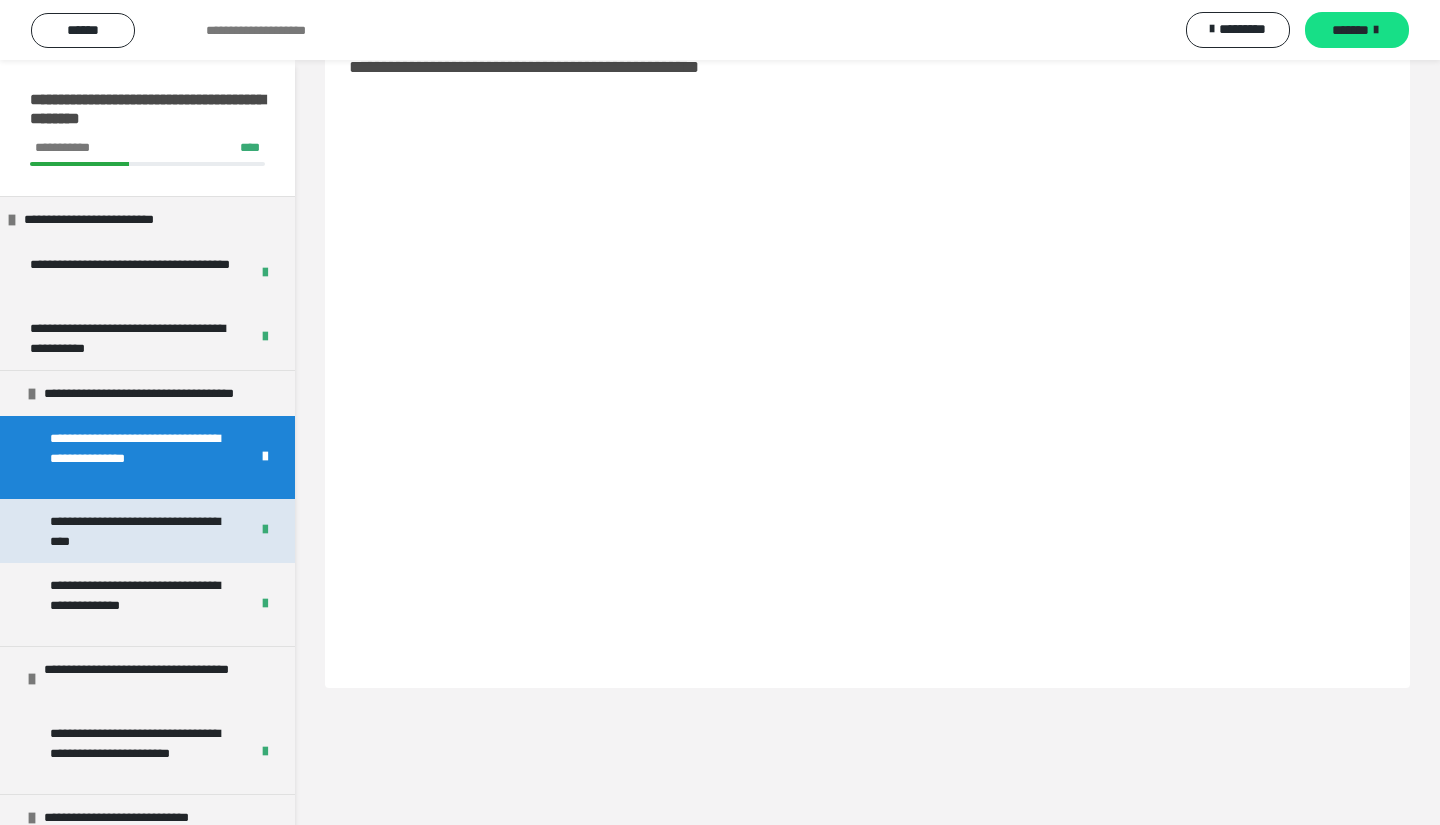 scroll, scrollTop: 60, scrollLeft: 0, axis: vertical 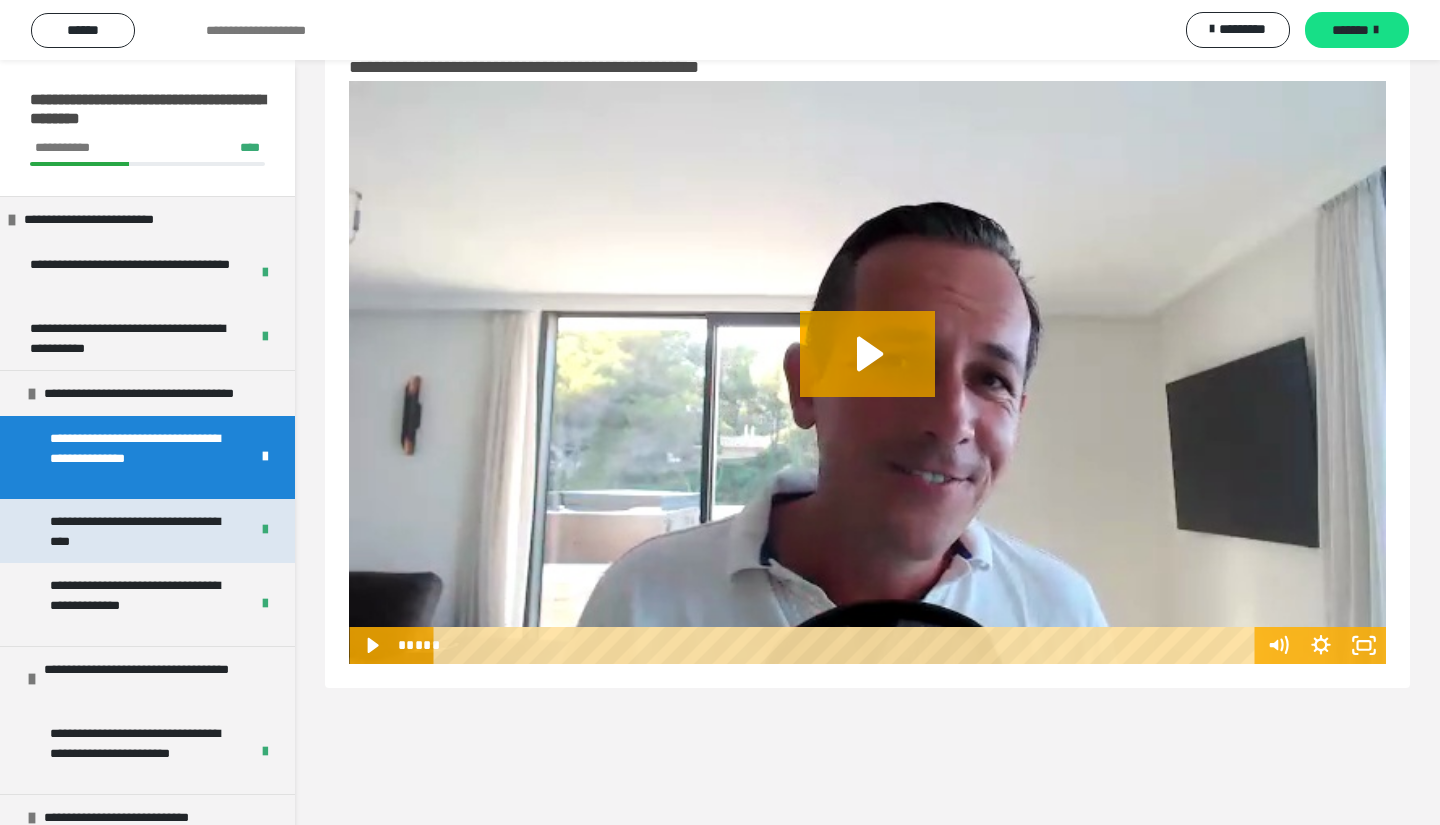 click on "**********" at bounding box center (147, 531) 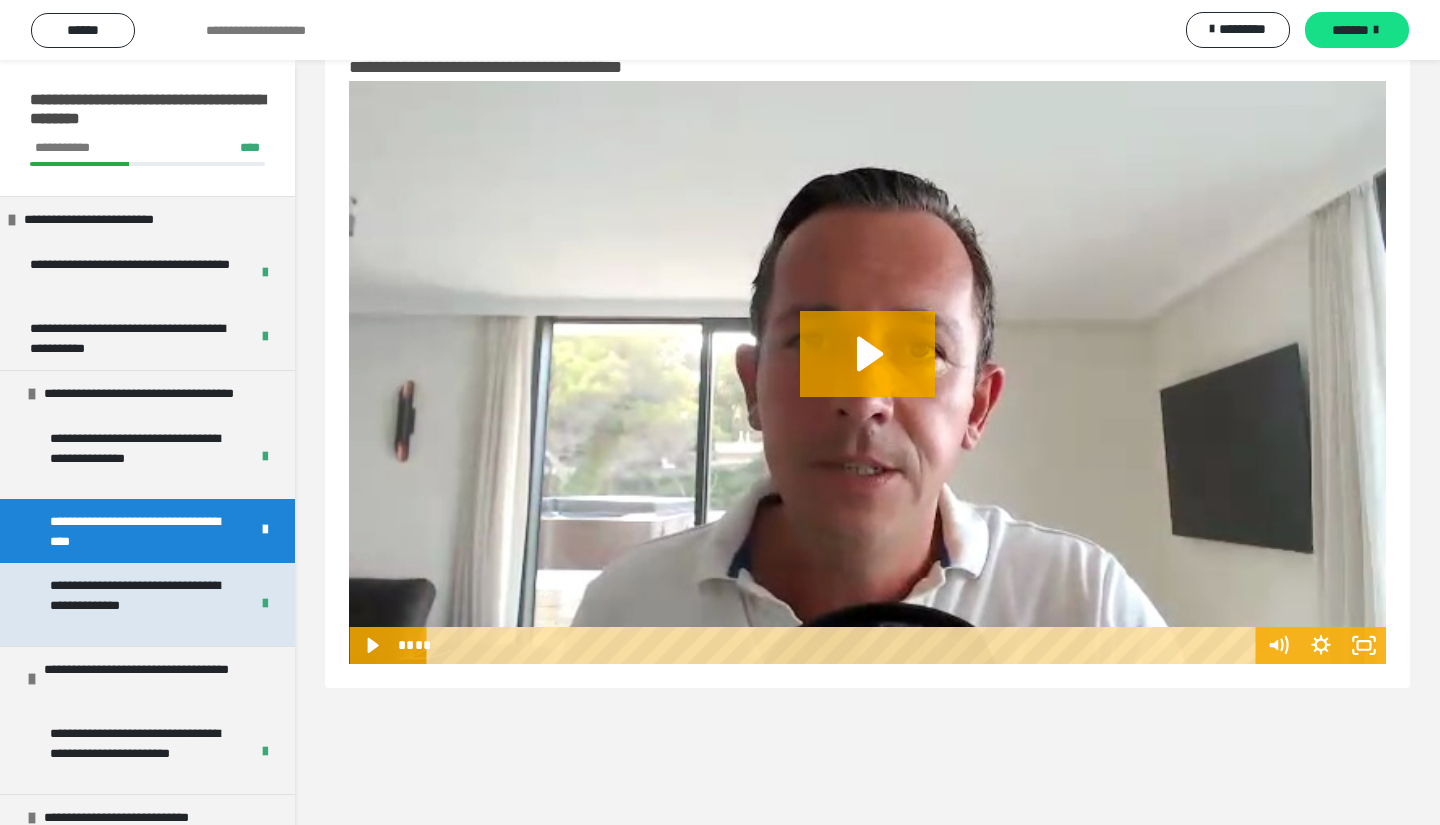 click at bounding box center [265, 604] 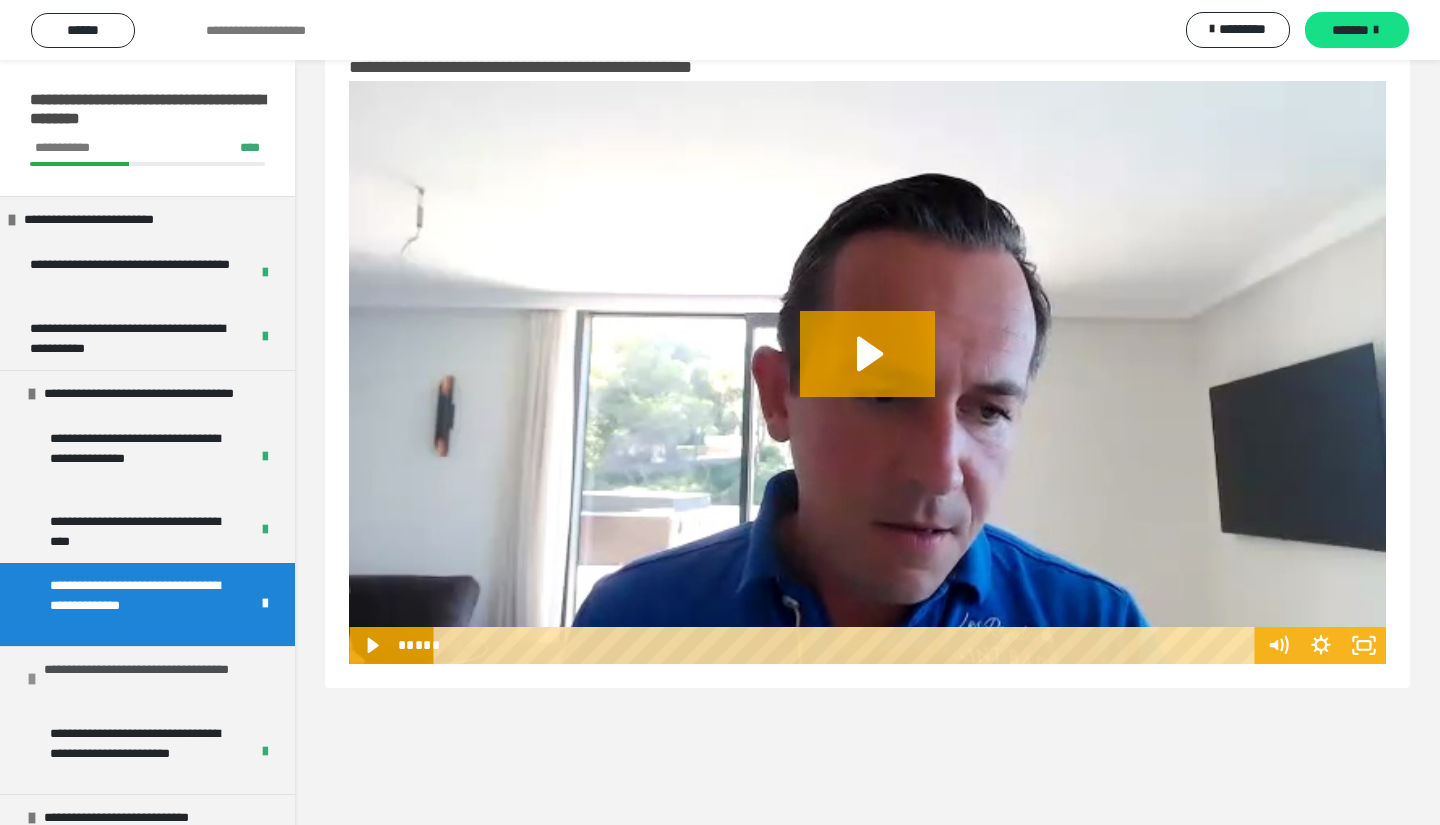 click on "**********" at bounding box center (162, 679) 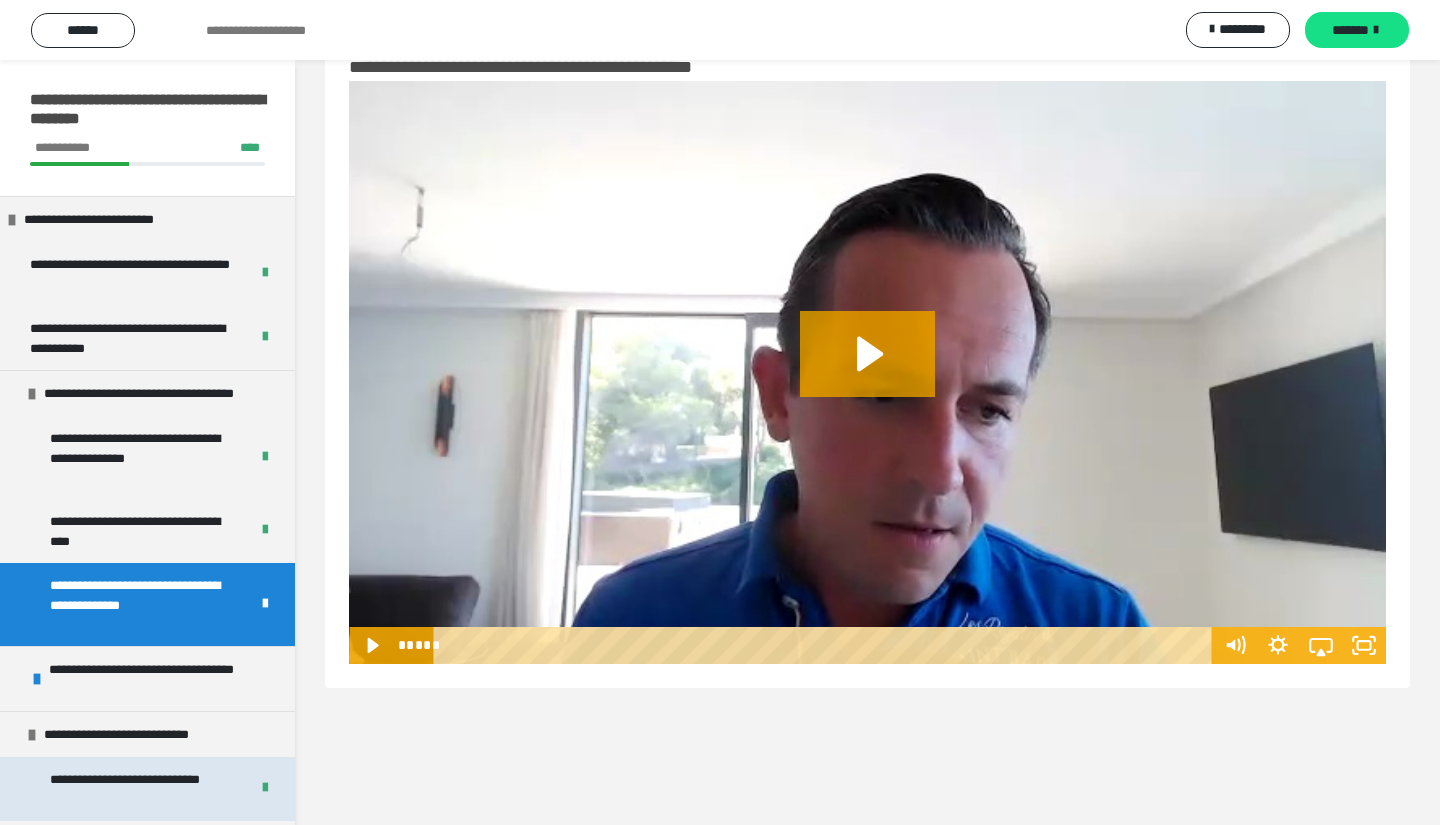 click on "**********" at bounding box center [147, 789] 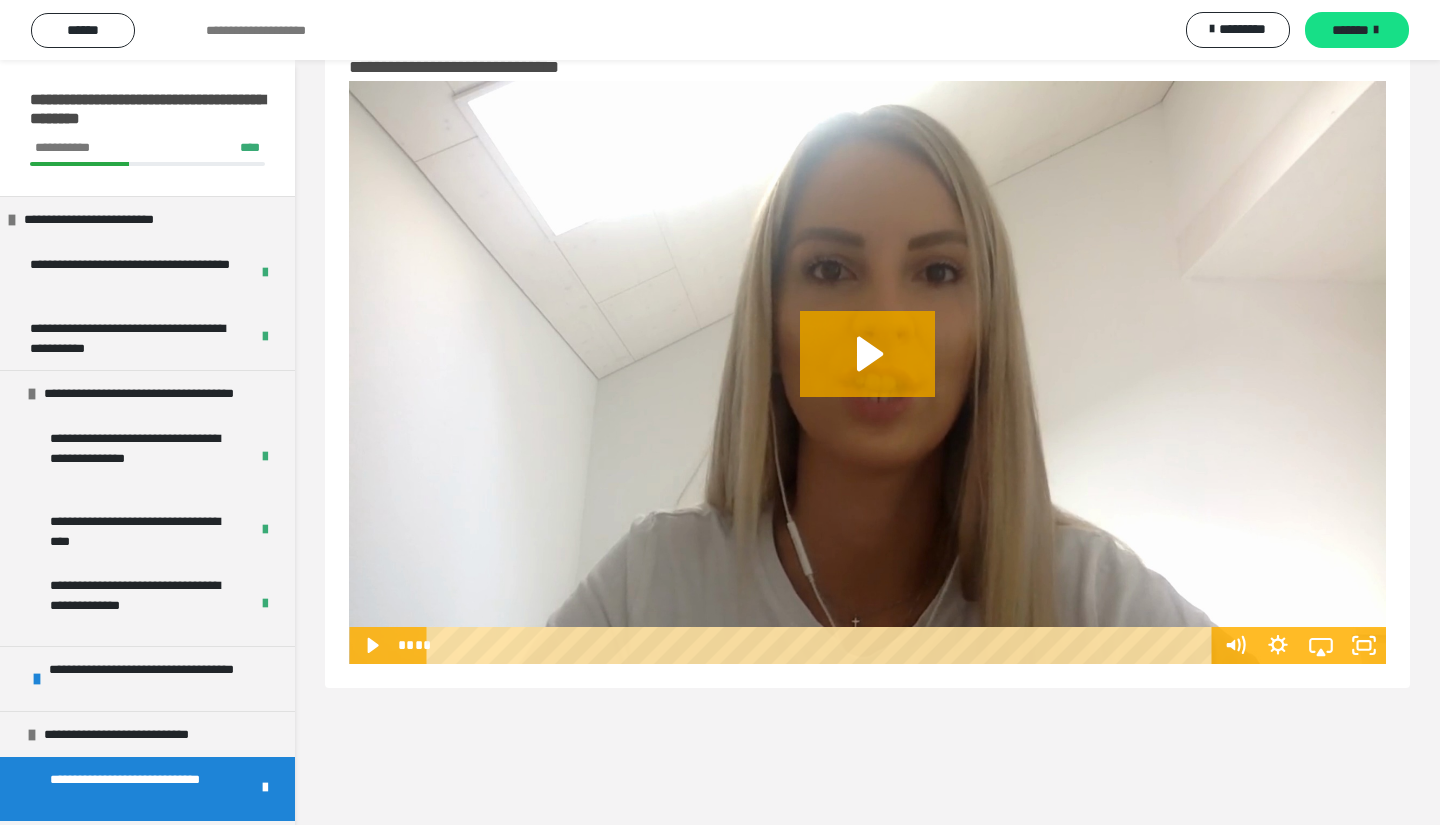 click on "**********" at bounding box center [147, 789] 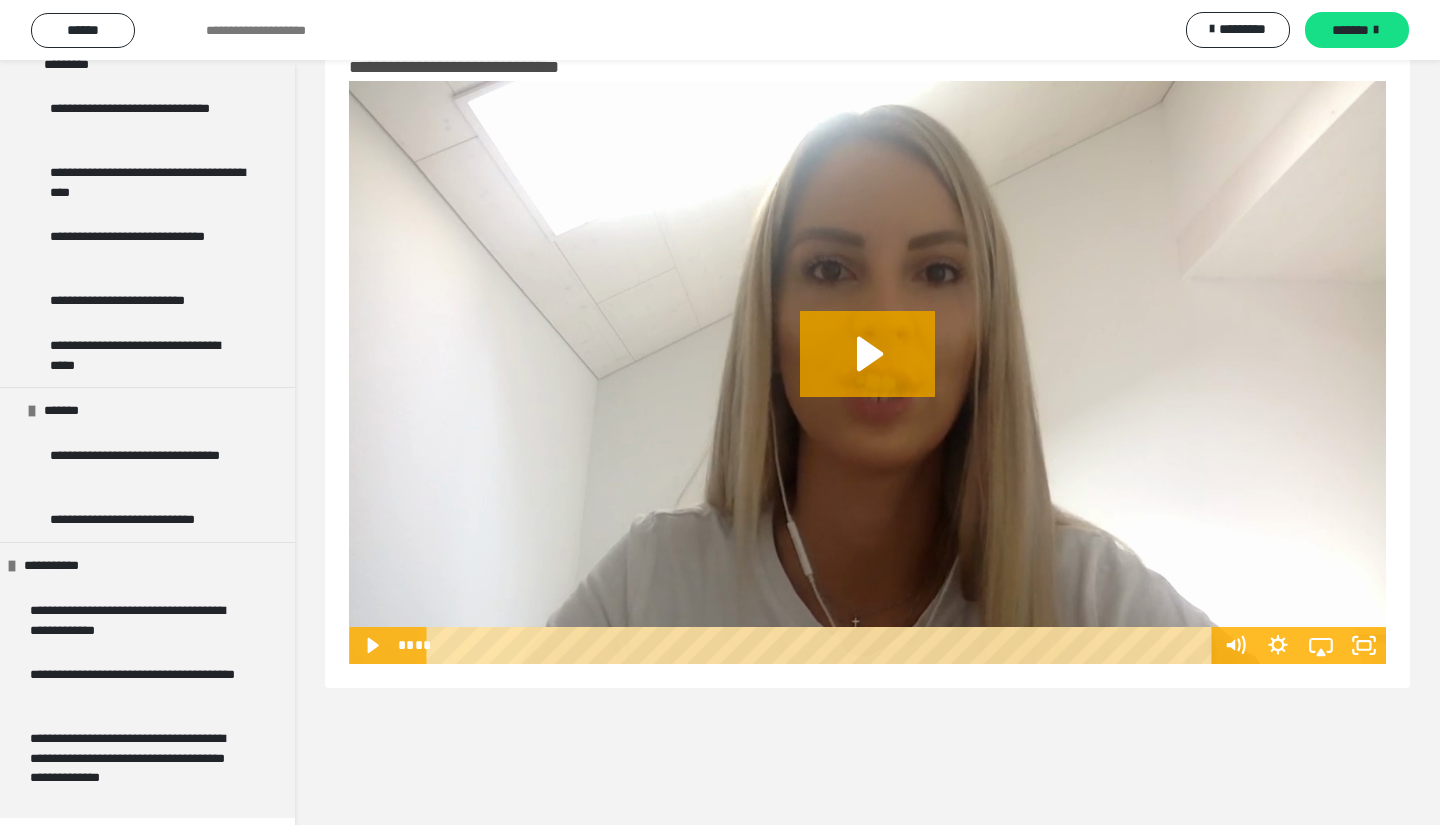 scroll, scrollTop: 3339, scrollLeft: 0, axis: vertical 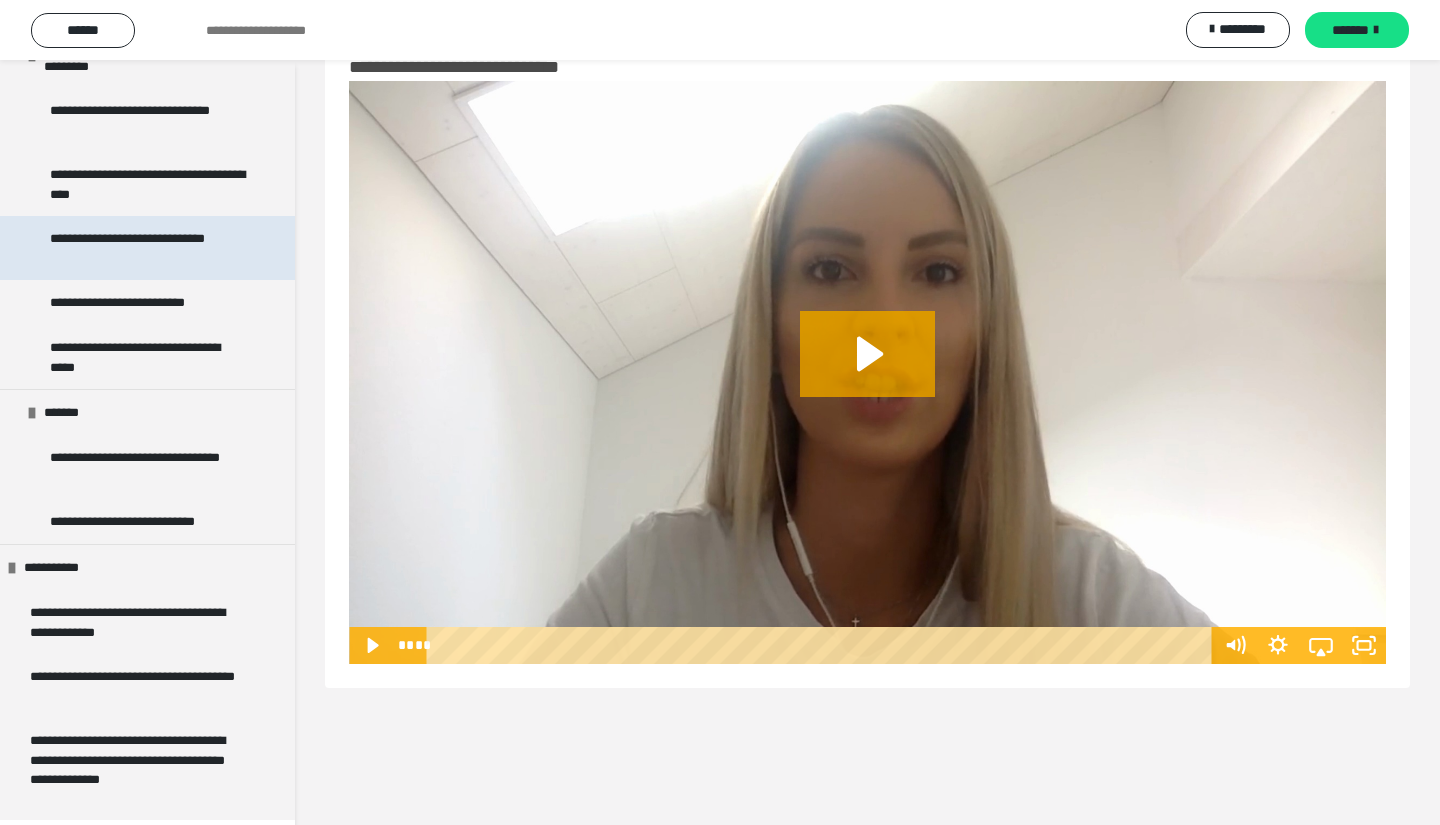 click on "**********" at bounding box center (149, 248) 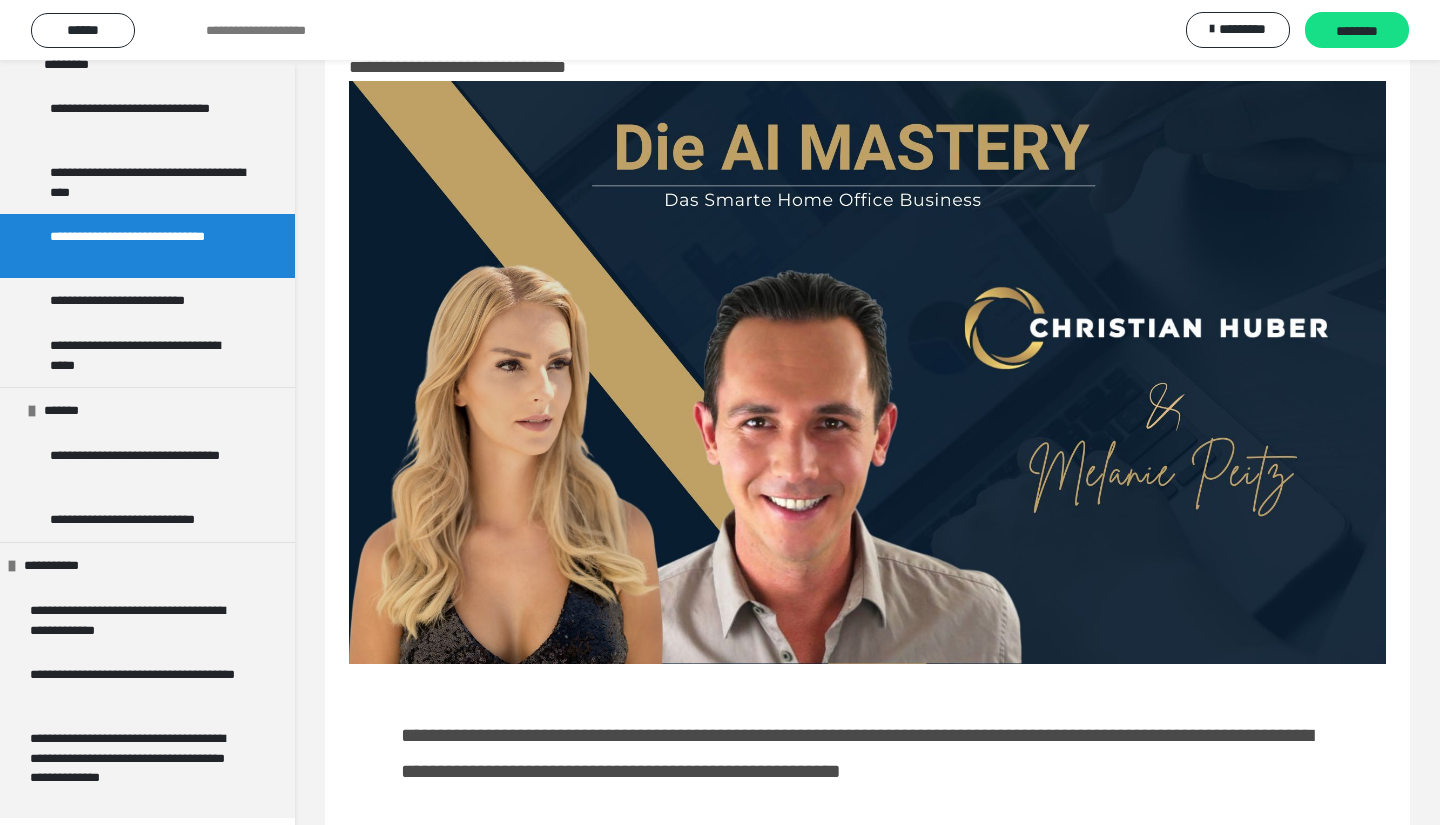 scroll, scrollTop: 3339, scrollLeft: 0, axis: vertical 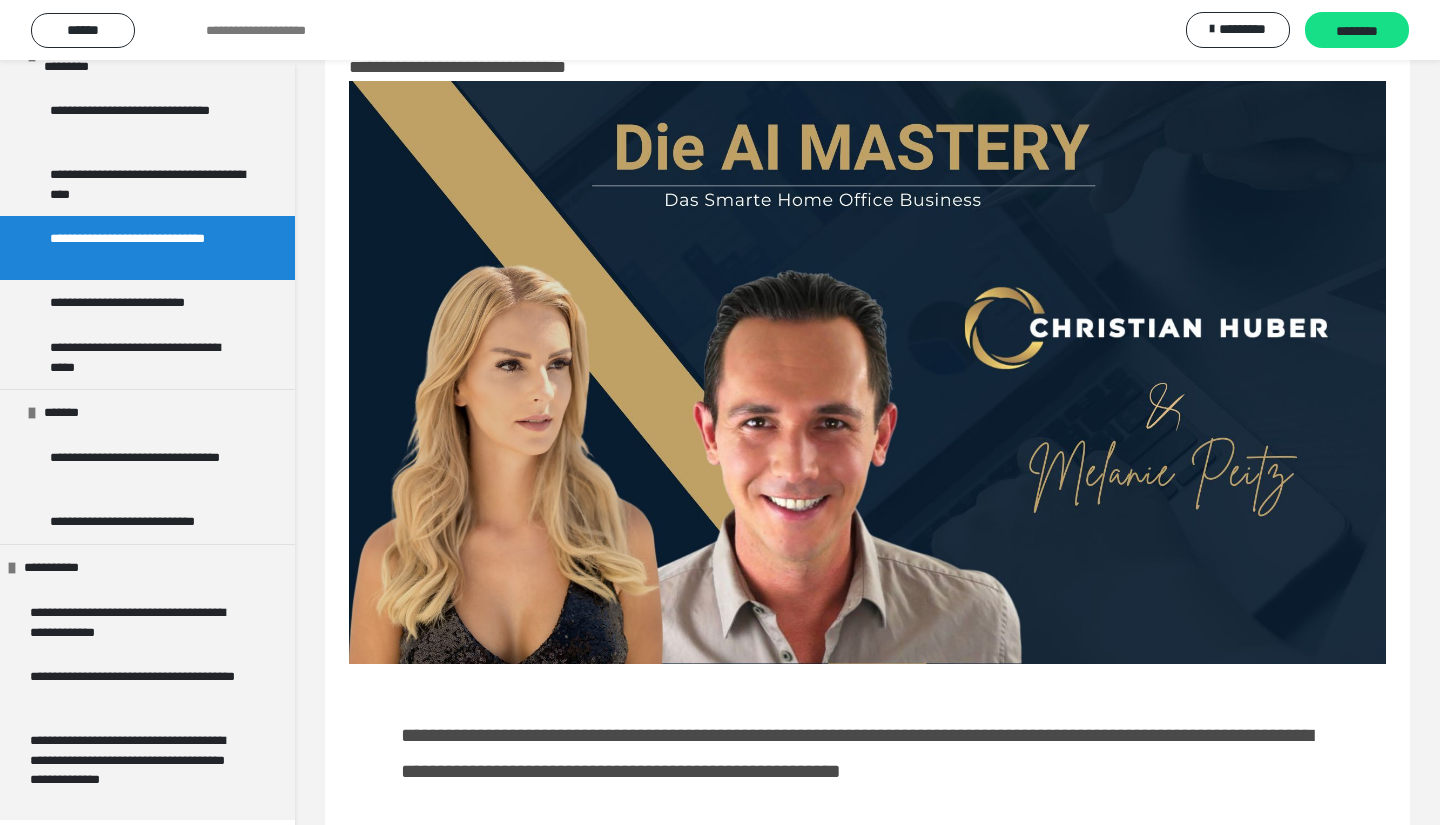 click on "**********" at bounding box center (867, 887) 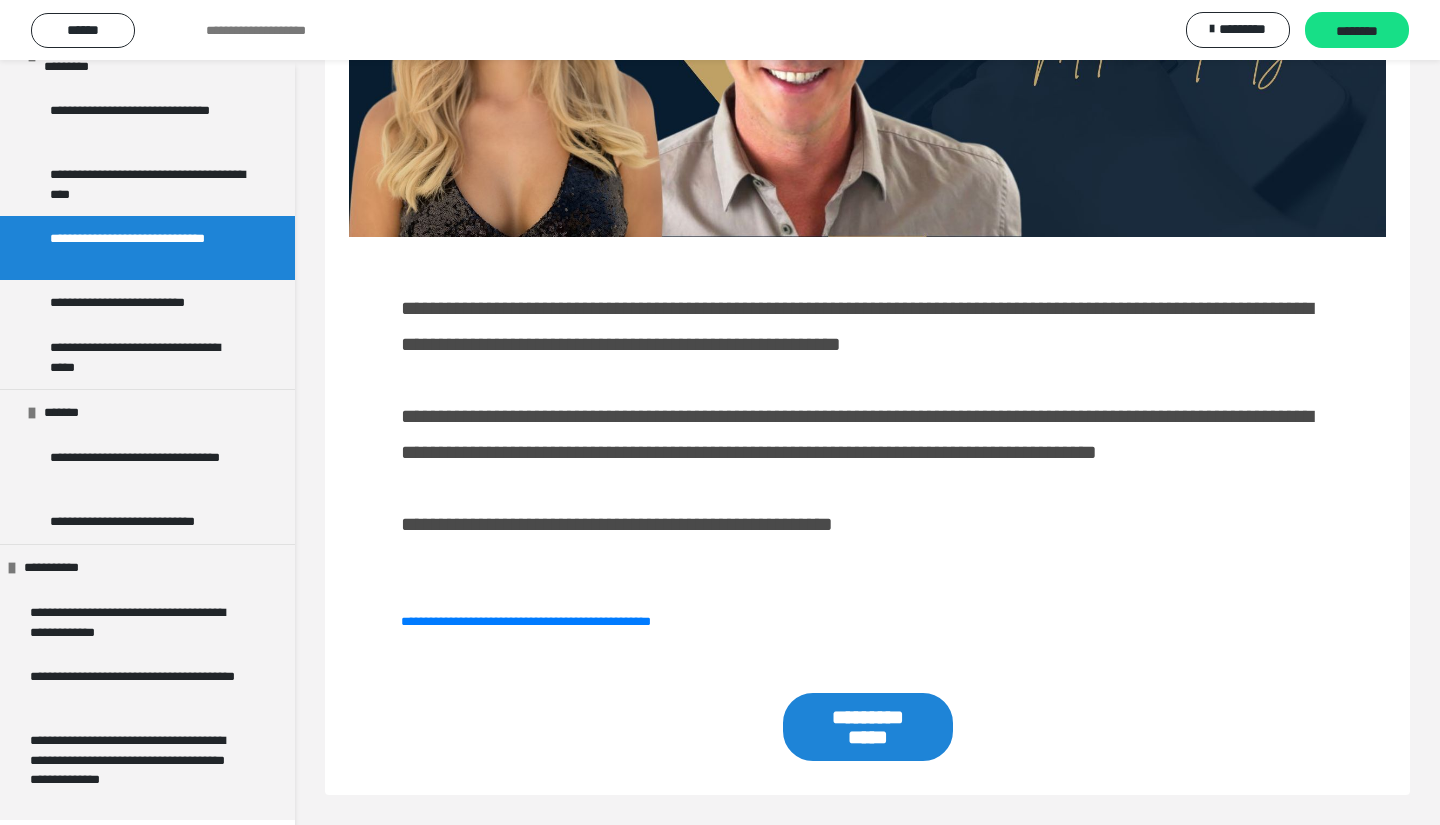 scroll, scrollTop: 486, scrollLeft: 0, axis: vertical 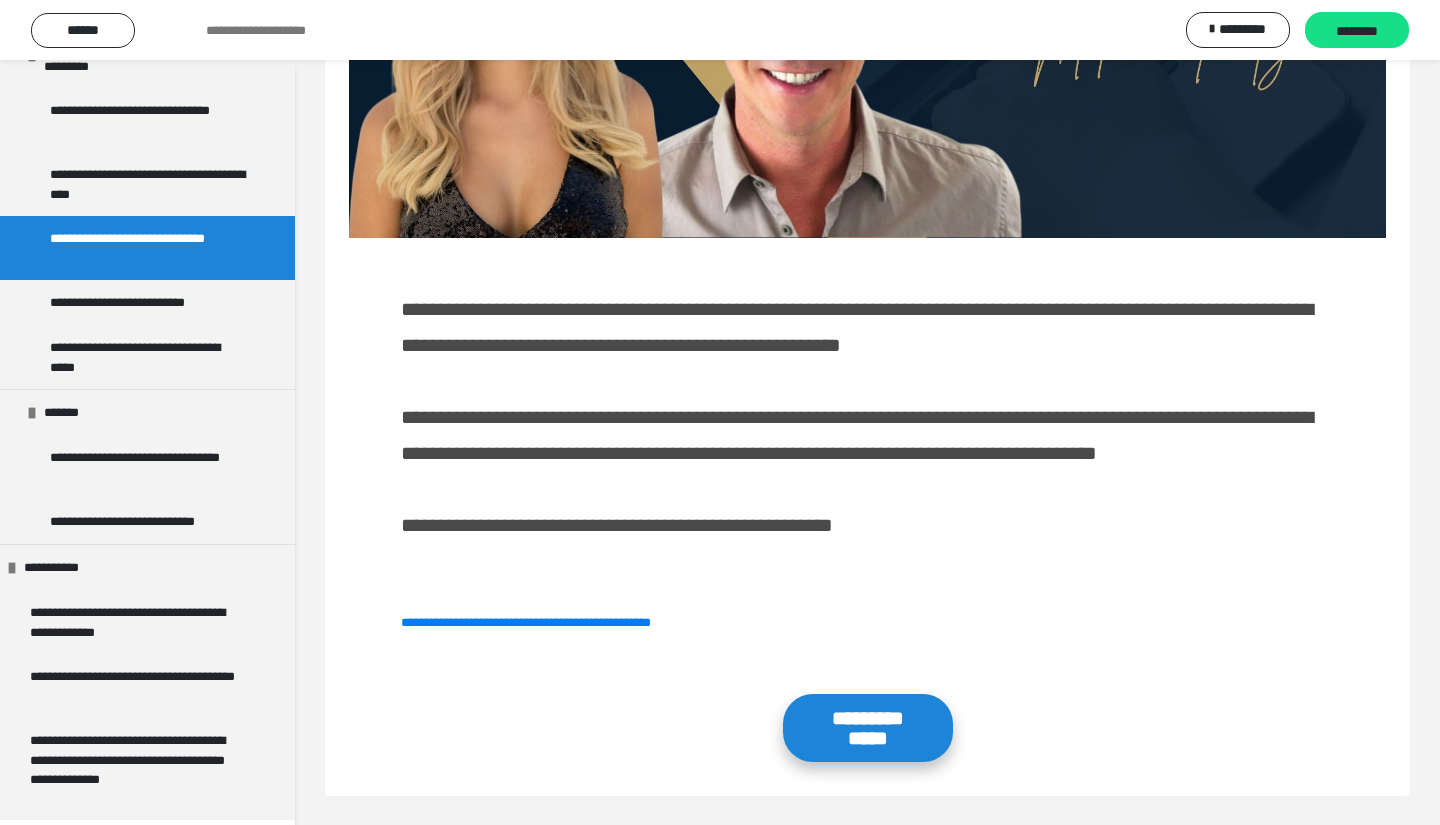 click on "**********" at bounding box center (868, 728) 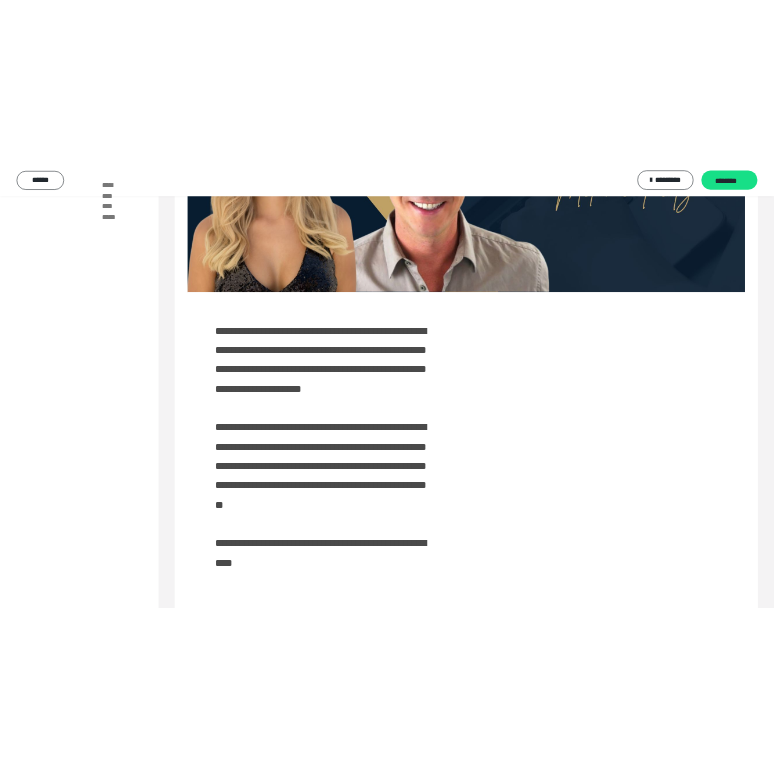 scroll, scrollTop: 410, scrollLeft: 0, axis: vertical 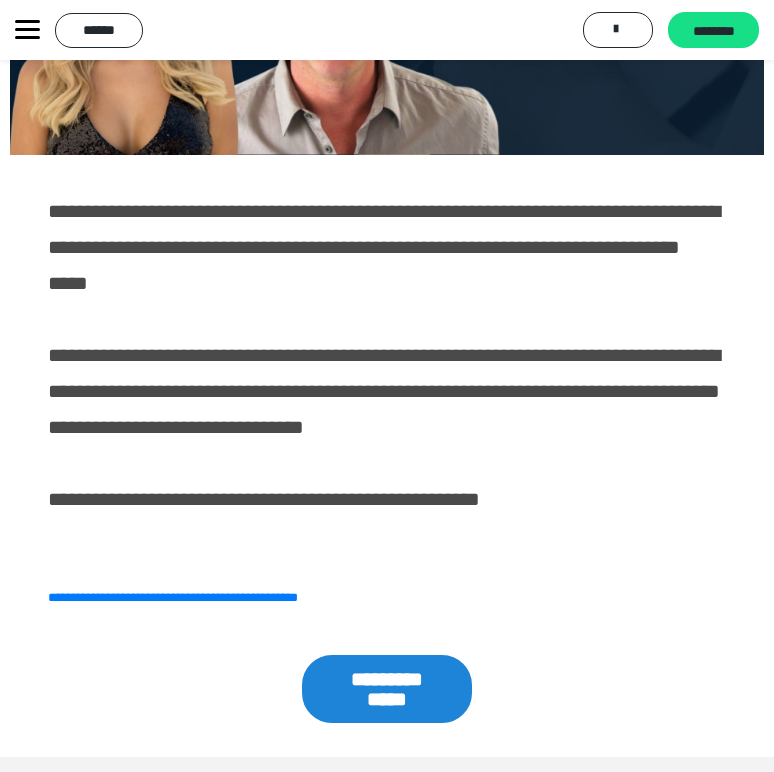click 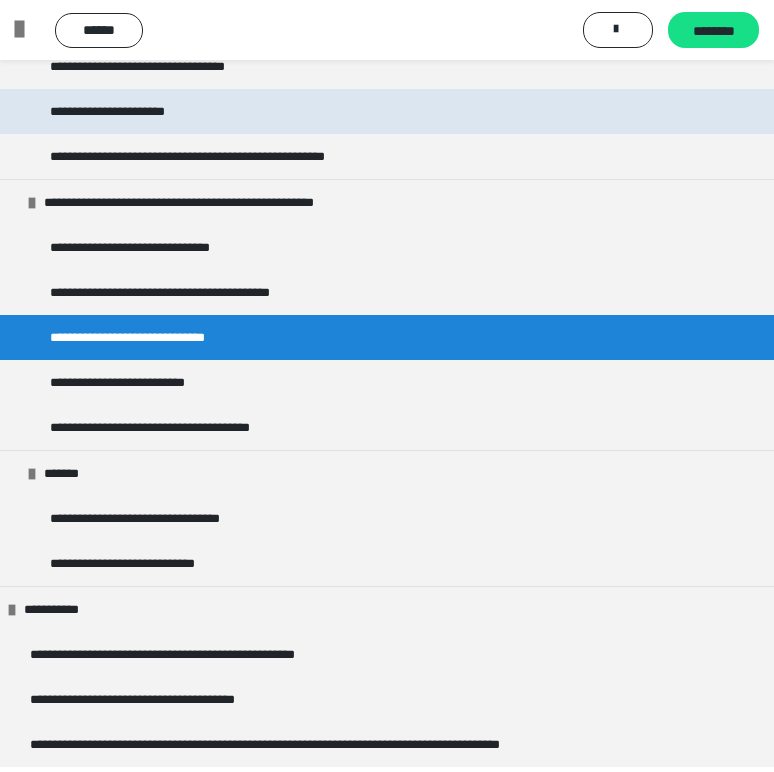 click on "**********" at bounding box center [119, 111] 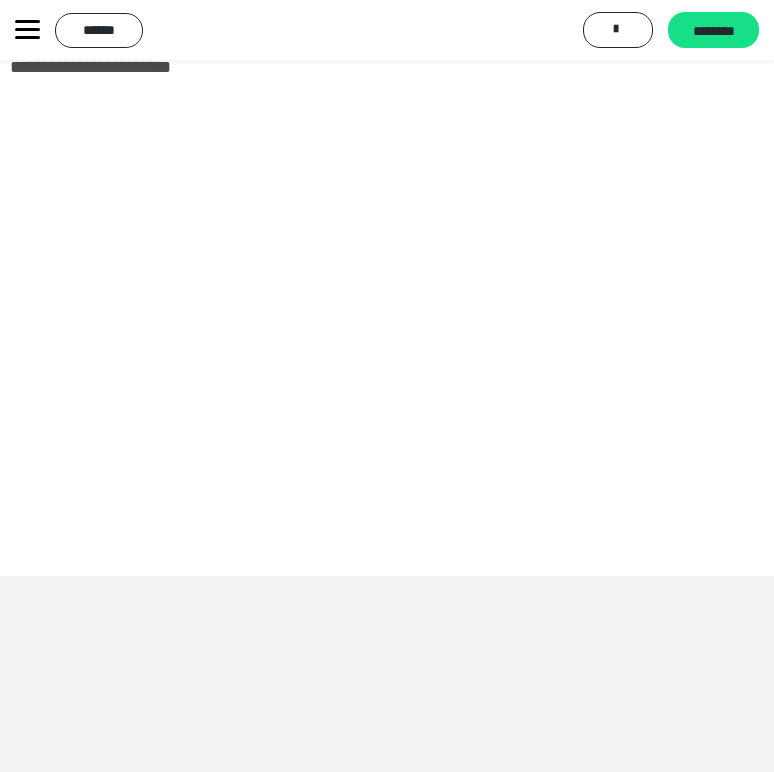 scroll, scrollTop: 60, scrollLeft: 0, axis: vertical 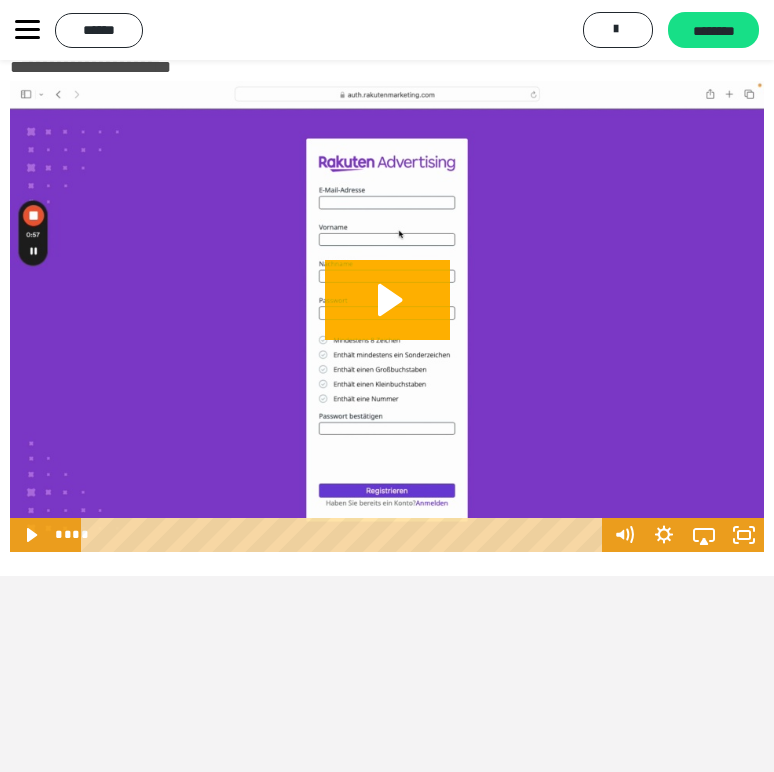 click 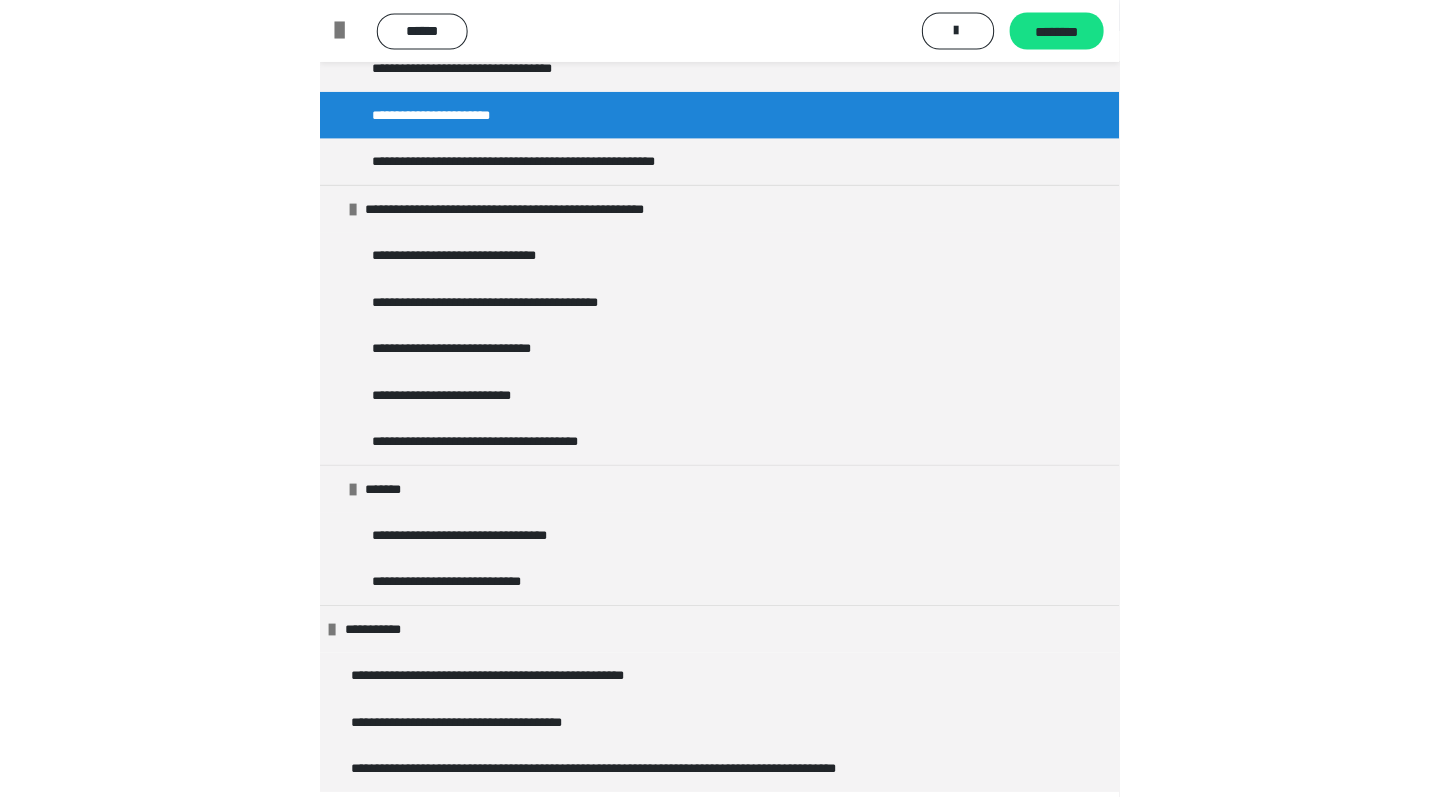 scroll, scrollTop: 35, scrollLeft: 0, axis: vertical 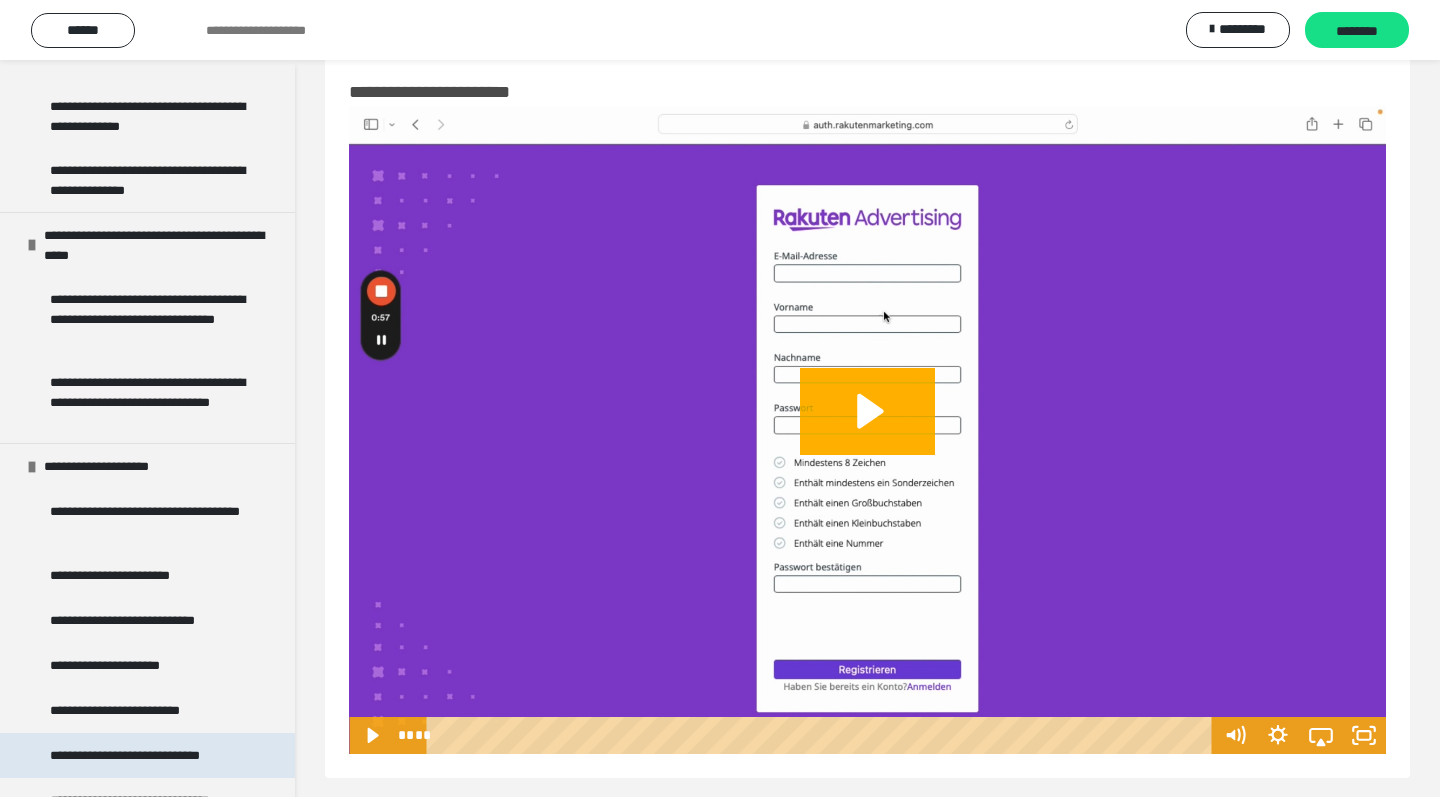 click on "**********" at bounding box center (138, 755) 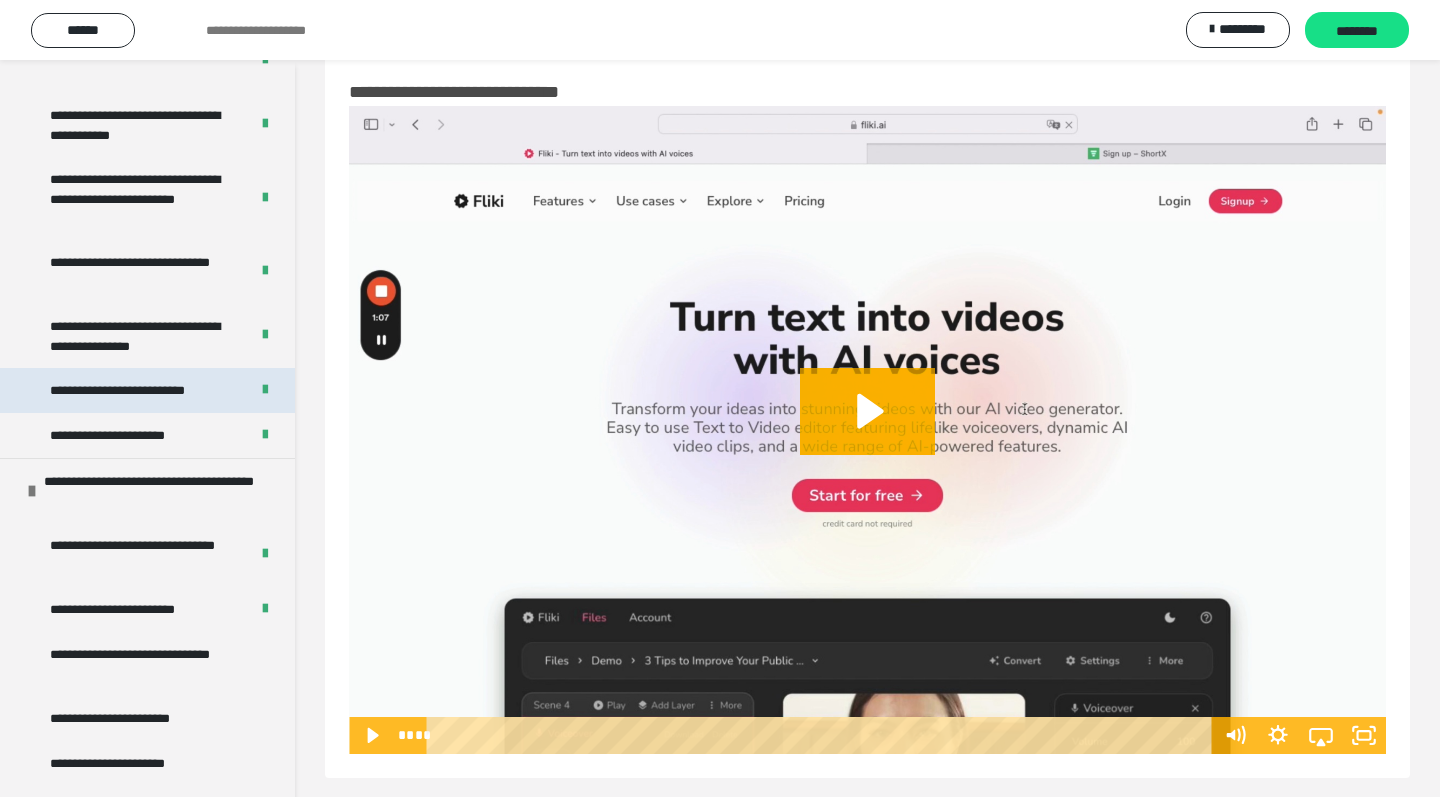 scroll, scrollTop: 1353, scrollLeft: 0, axis: vertical 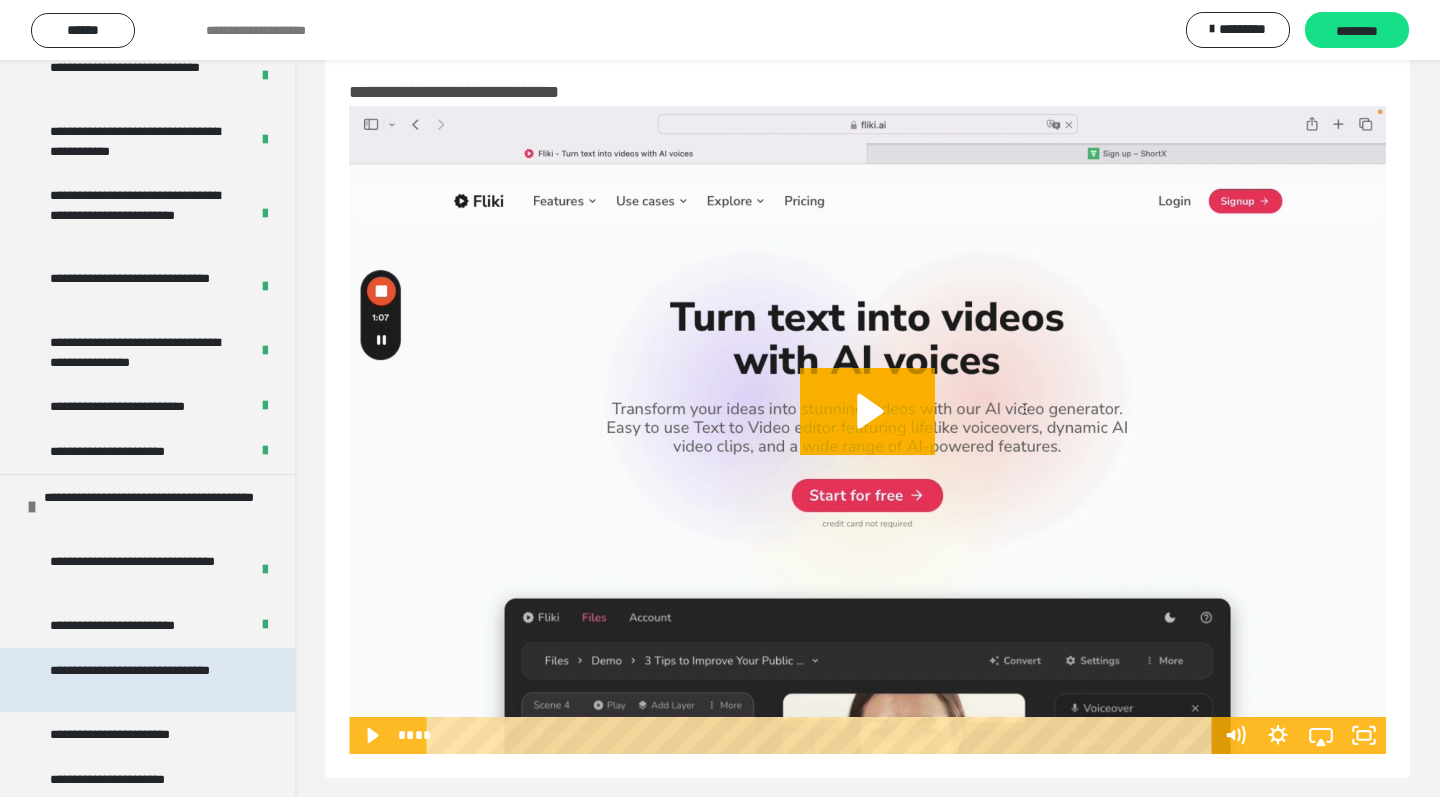 click on "**********" at bounding box center (149, 680) 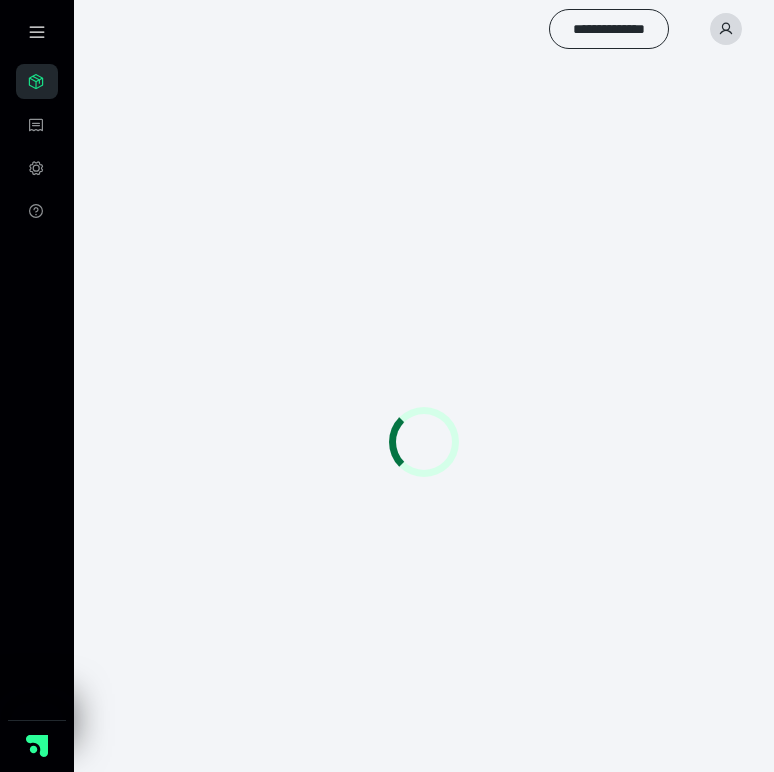 scroll, scrollTop: 0, scrollLeft: 0, axis: both 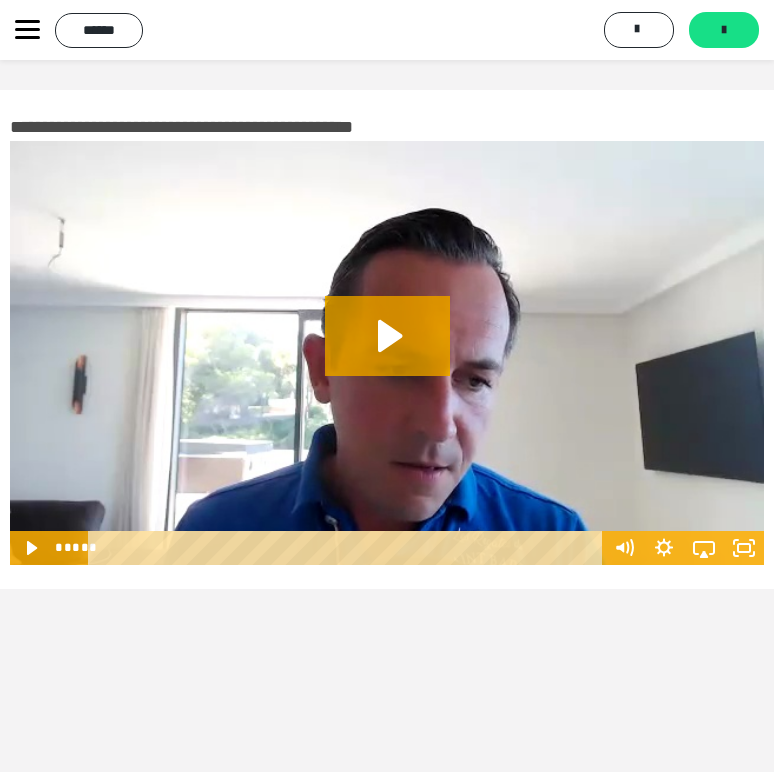 click 